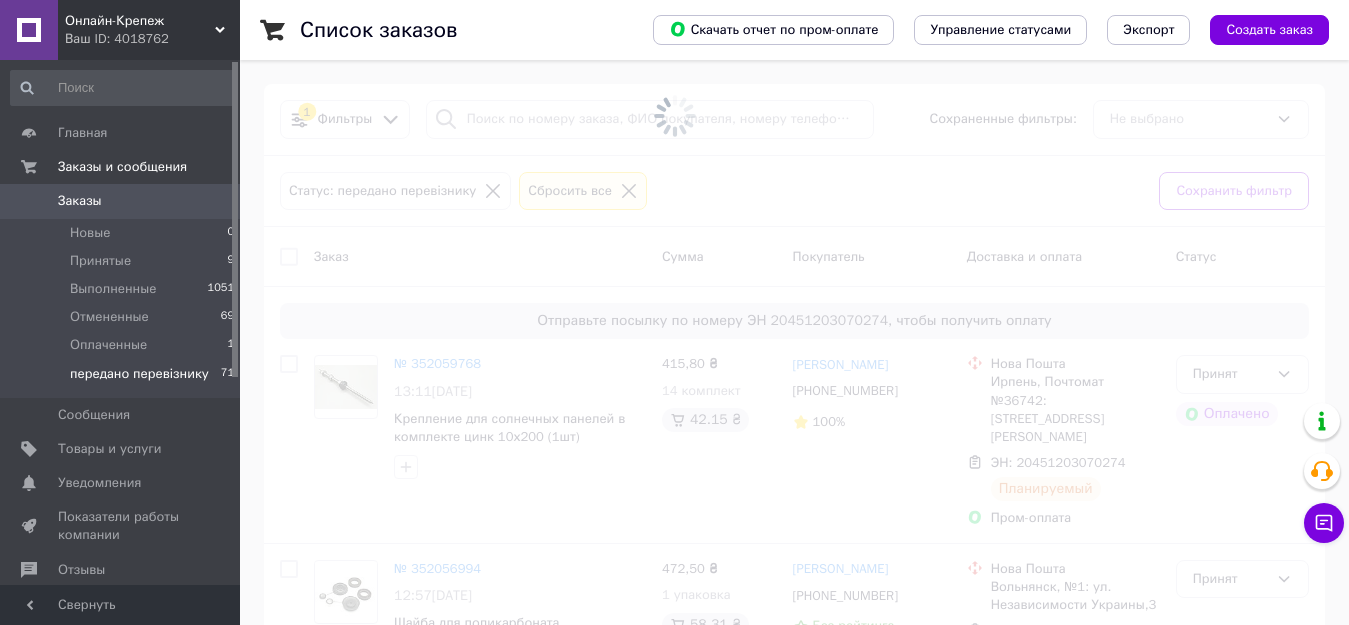 scroll, scrollTop: 0, scrollLeft: 0, axis: both 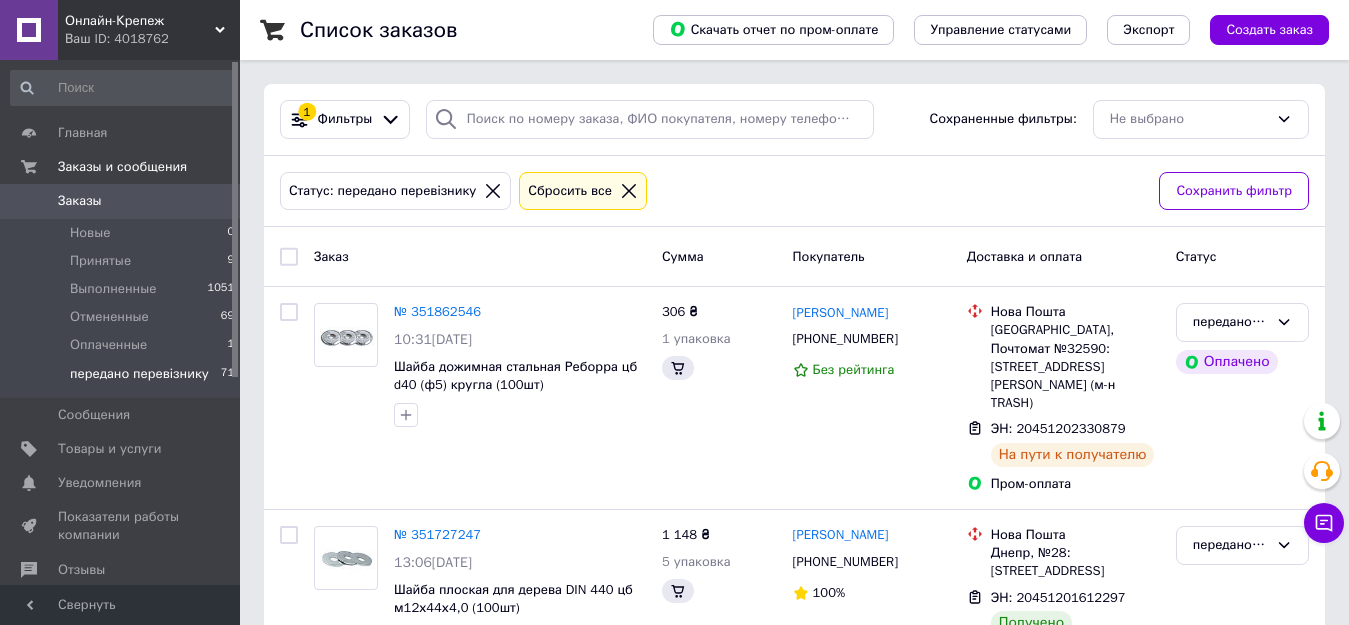 click on "передано перевізнику" at bounding box center (139, 374) 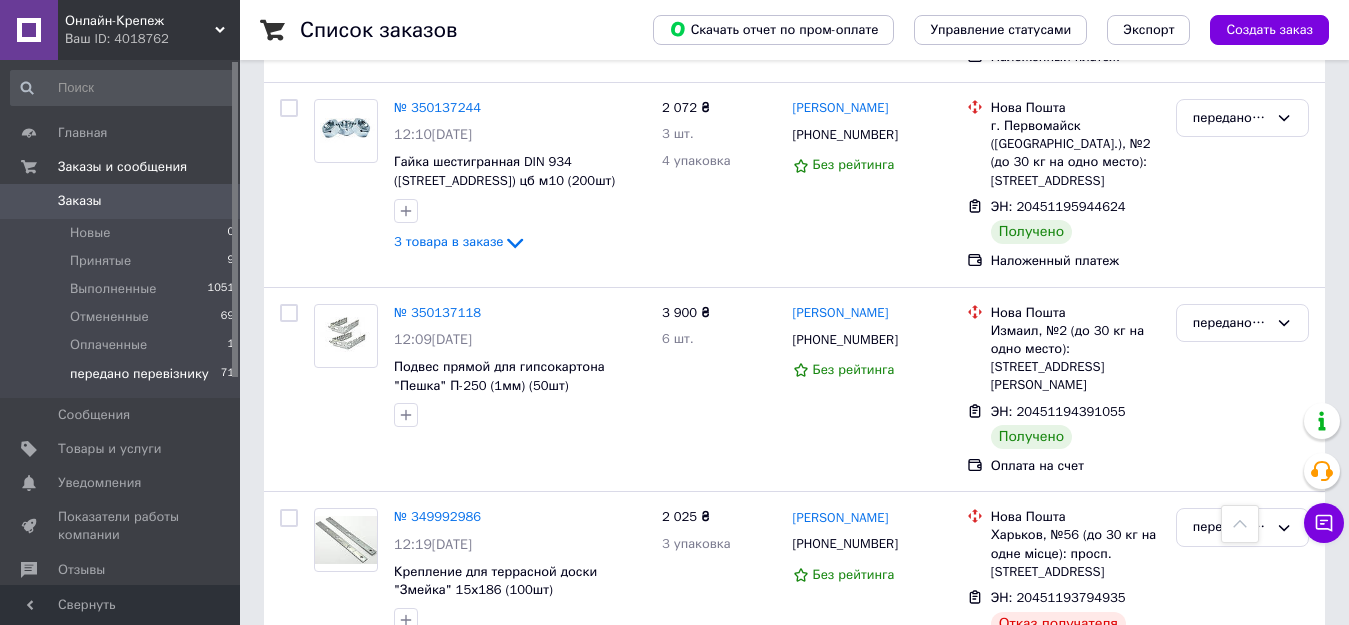 scroll, scrollTop: 12974, scrollLeft: 0, axis: vertical 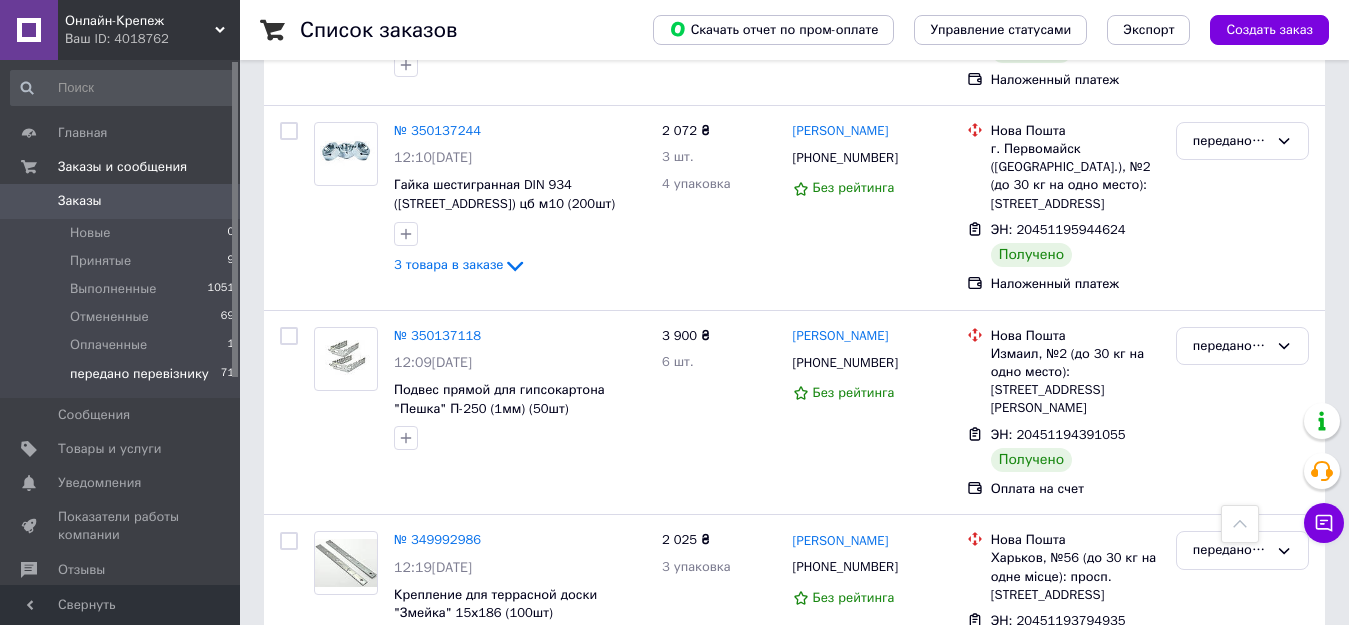 click 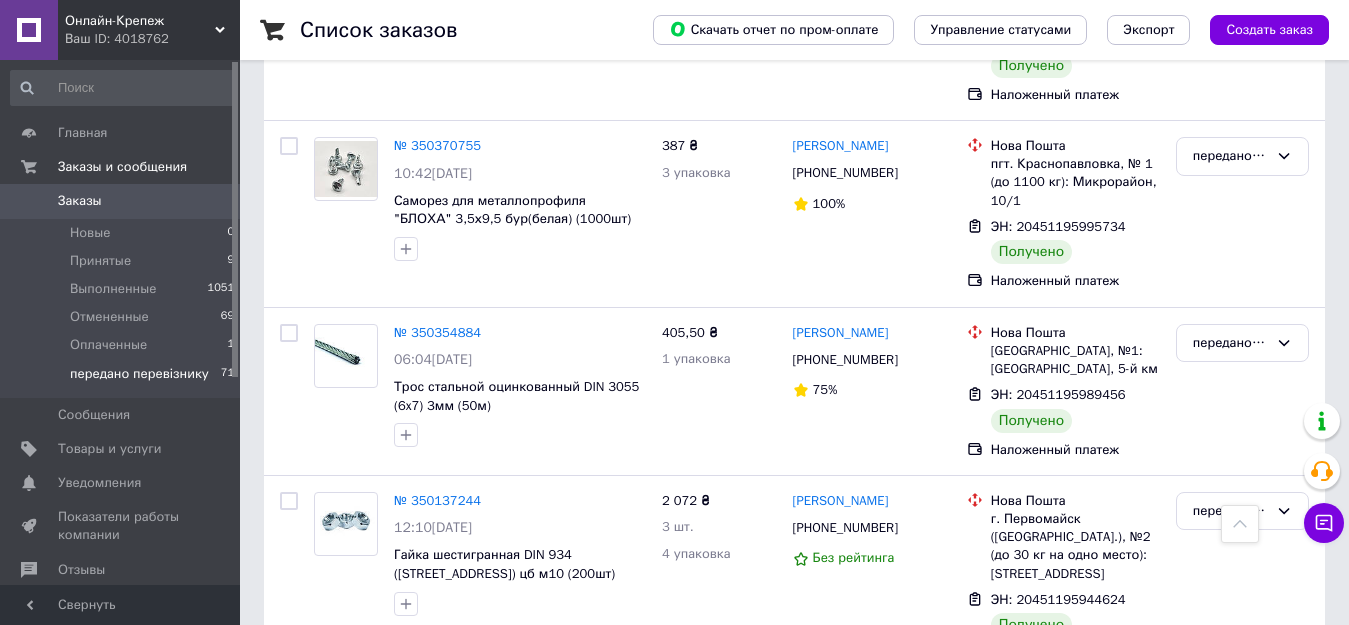 scroll, scrollTop: 12557, scrollLeft: 0, axis: vertical 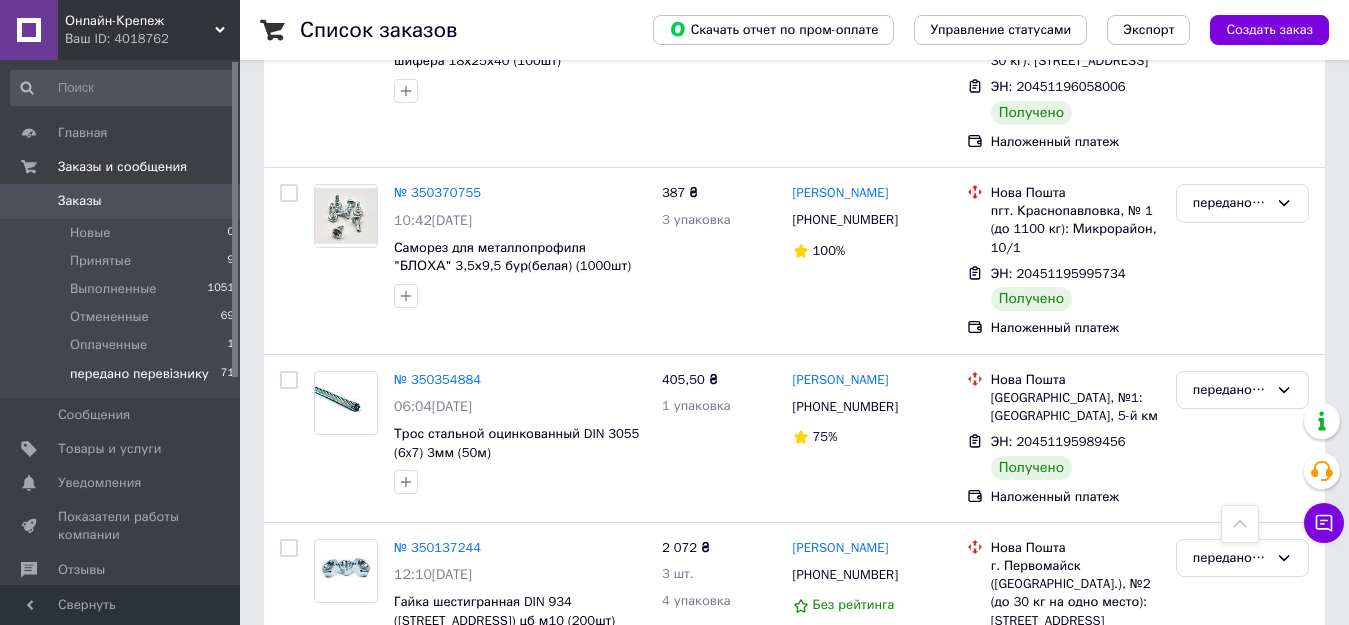 click on "передано перевізнику" at bounding box center [1242, 763] 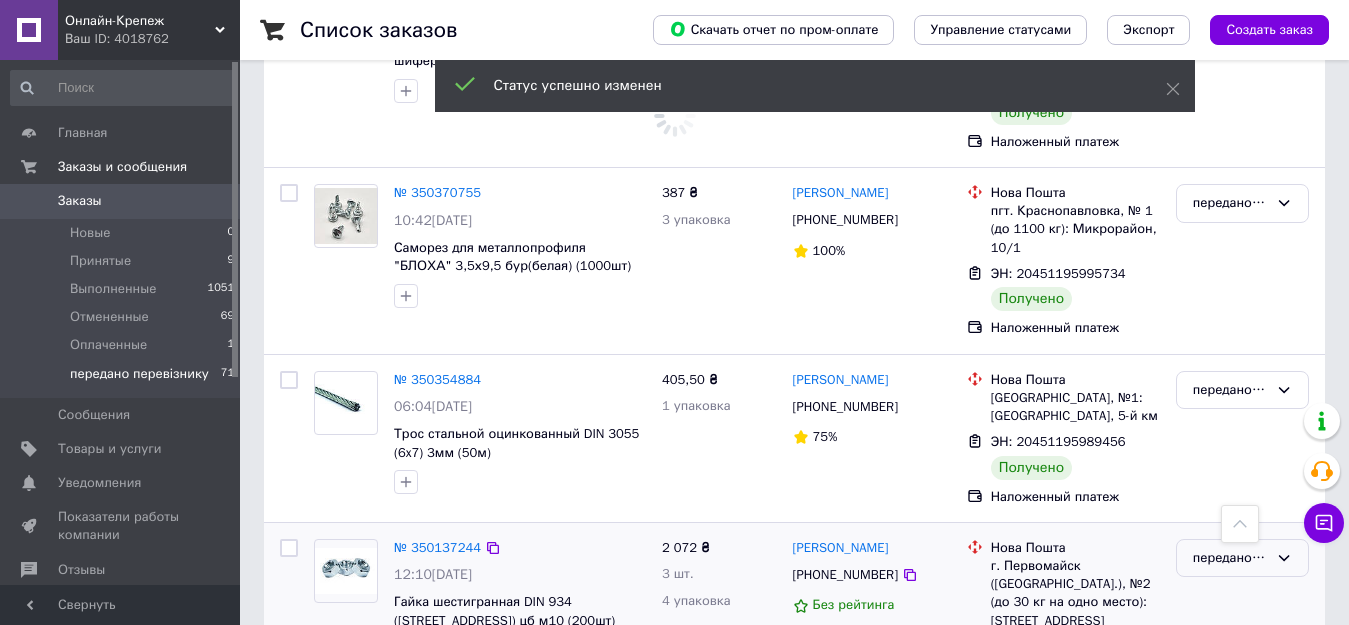 click 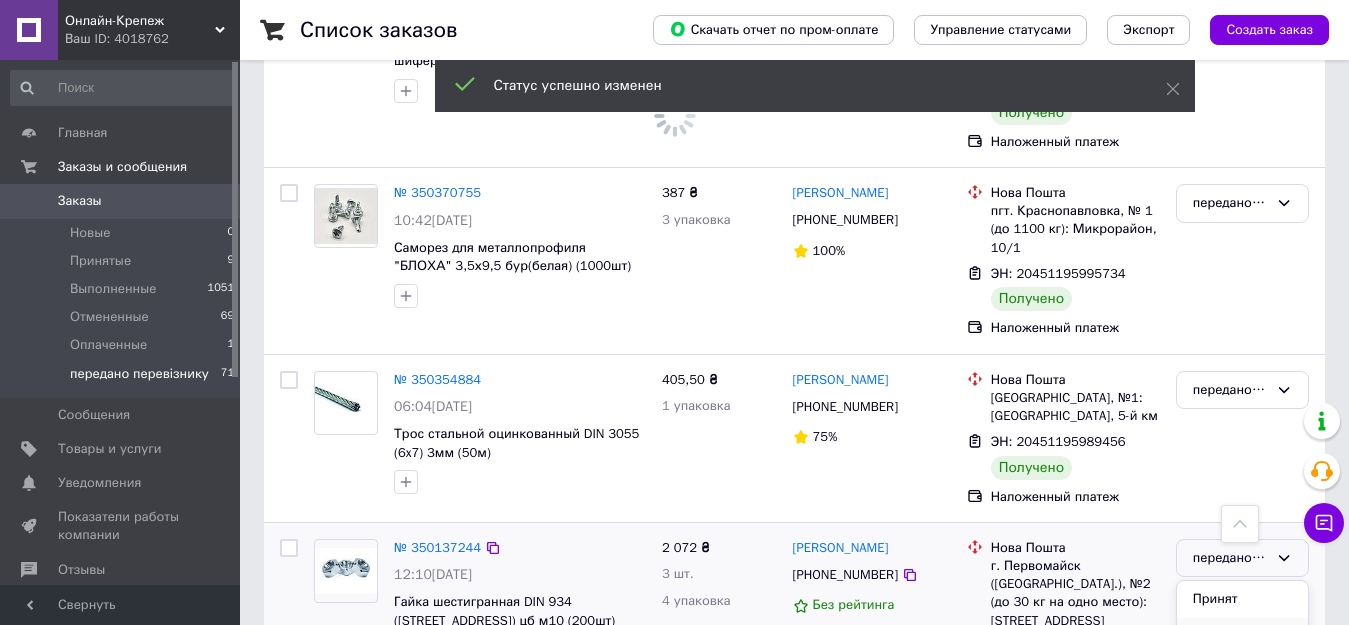 click on "Выполнен" at bounding box center (1242, 636) 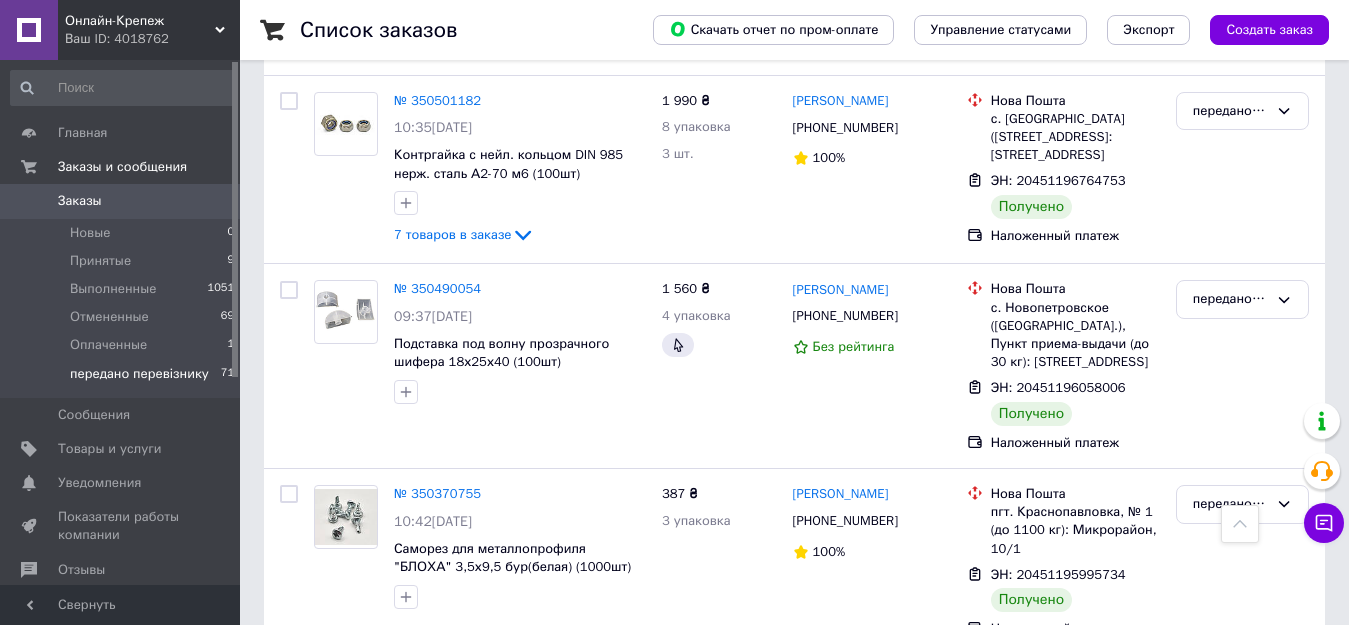 scroll, scrollTop: 12233, scrollLeft: 0, axis: vertical 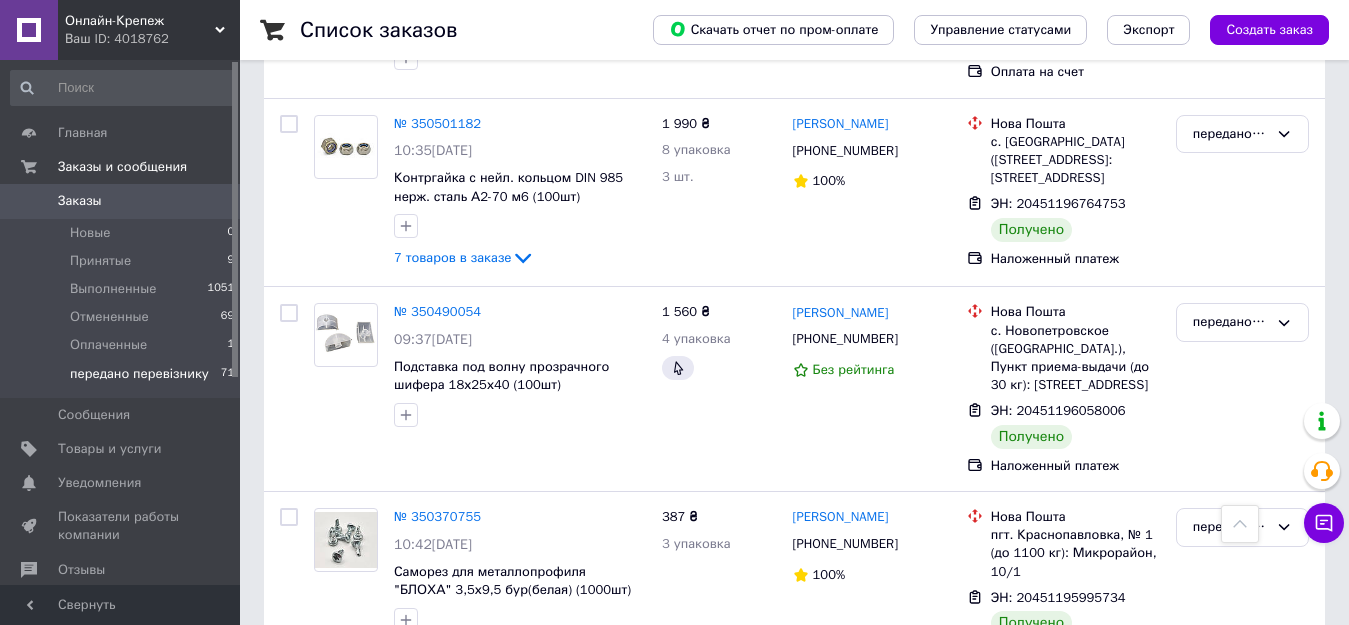 click on "передано перевізнику" at bounding box center (1242, 714) 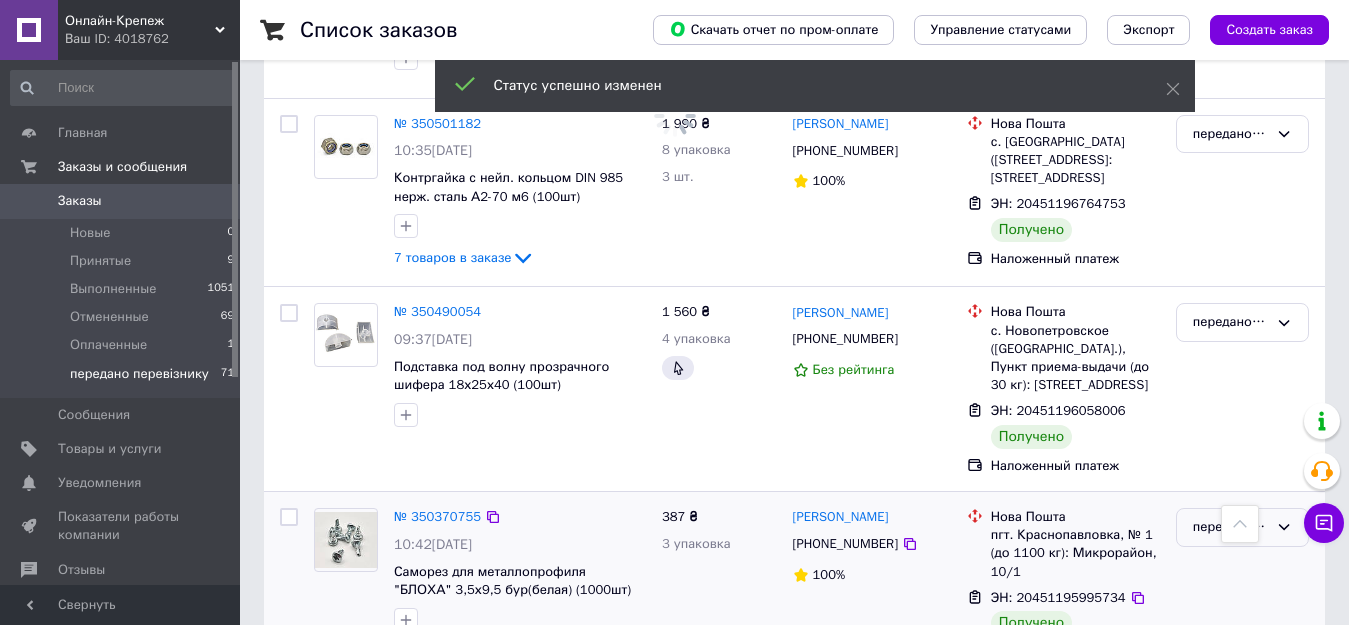 click 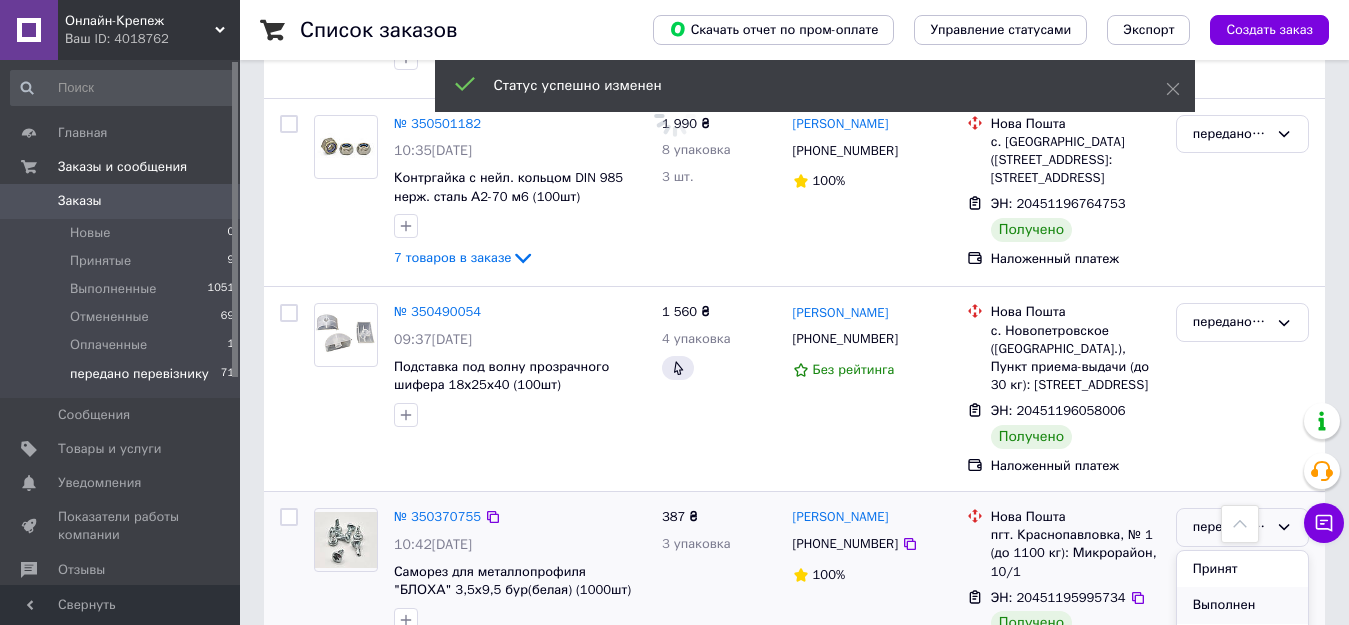 click on "Выполнен" at bounding box center (1242, 605) 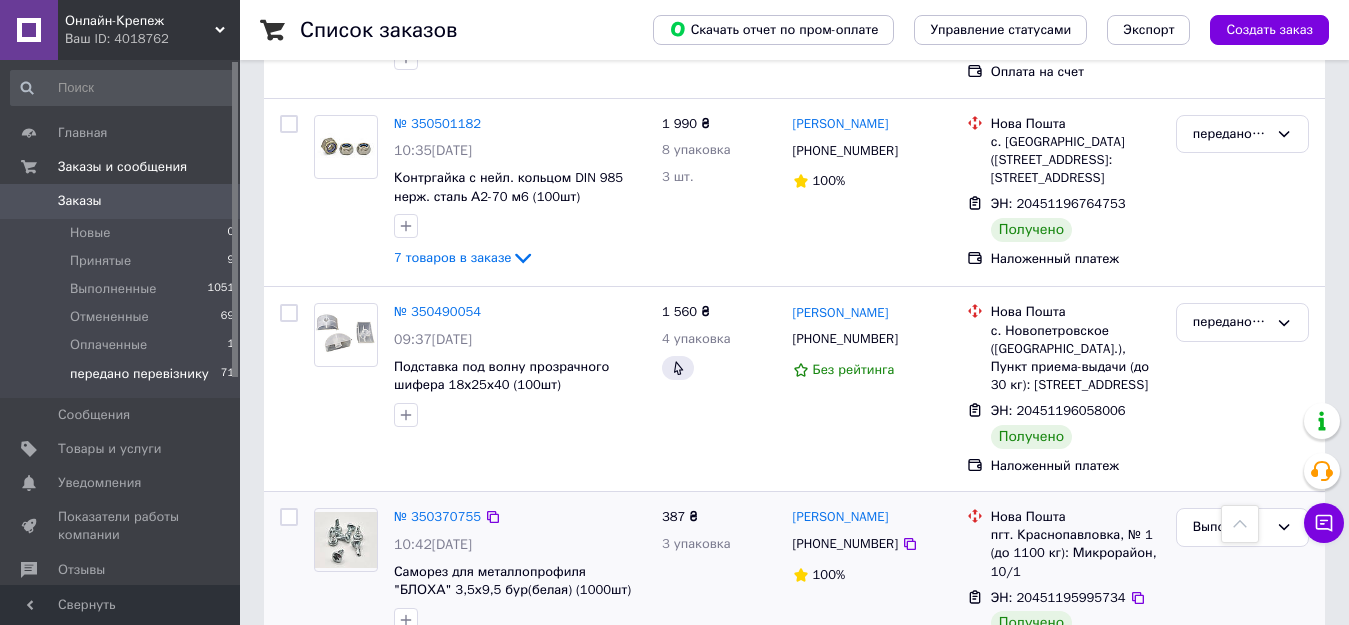 scroll, scrollTop: 11729, scrollLeft: 0, axis: vertical 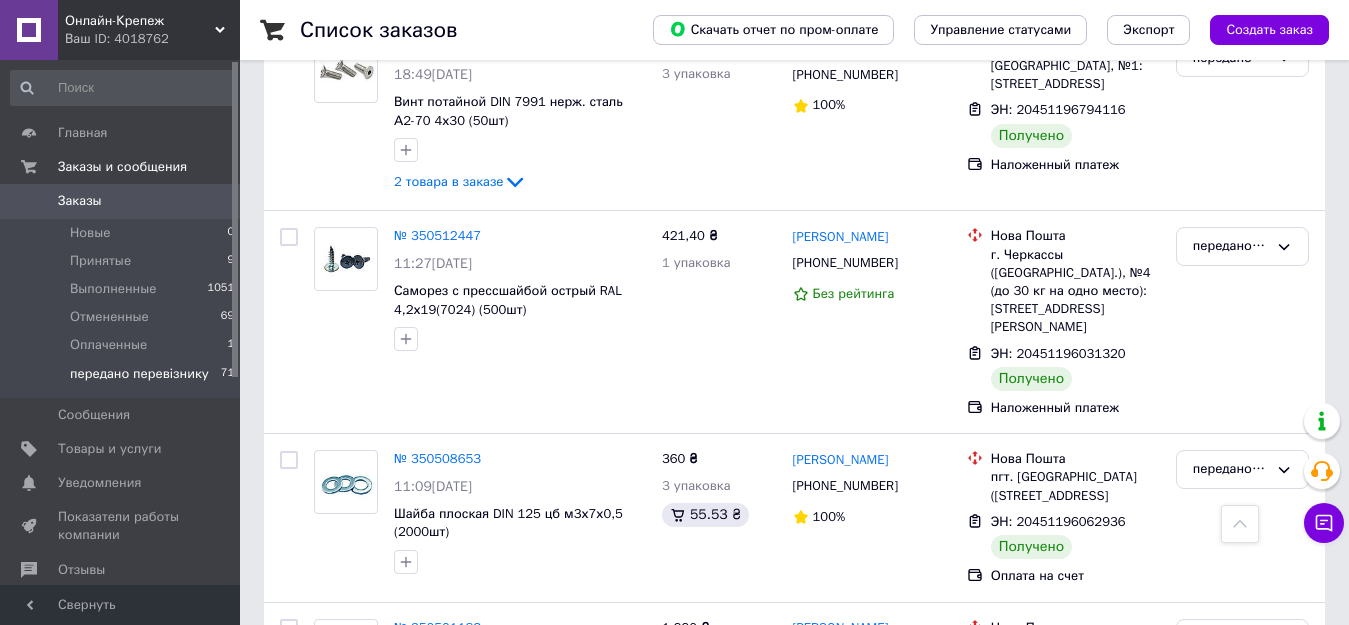 click 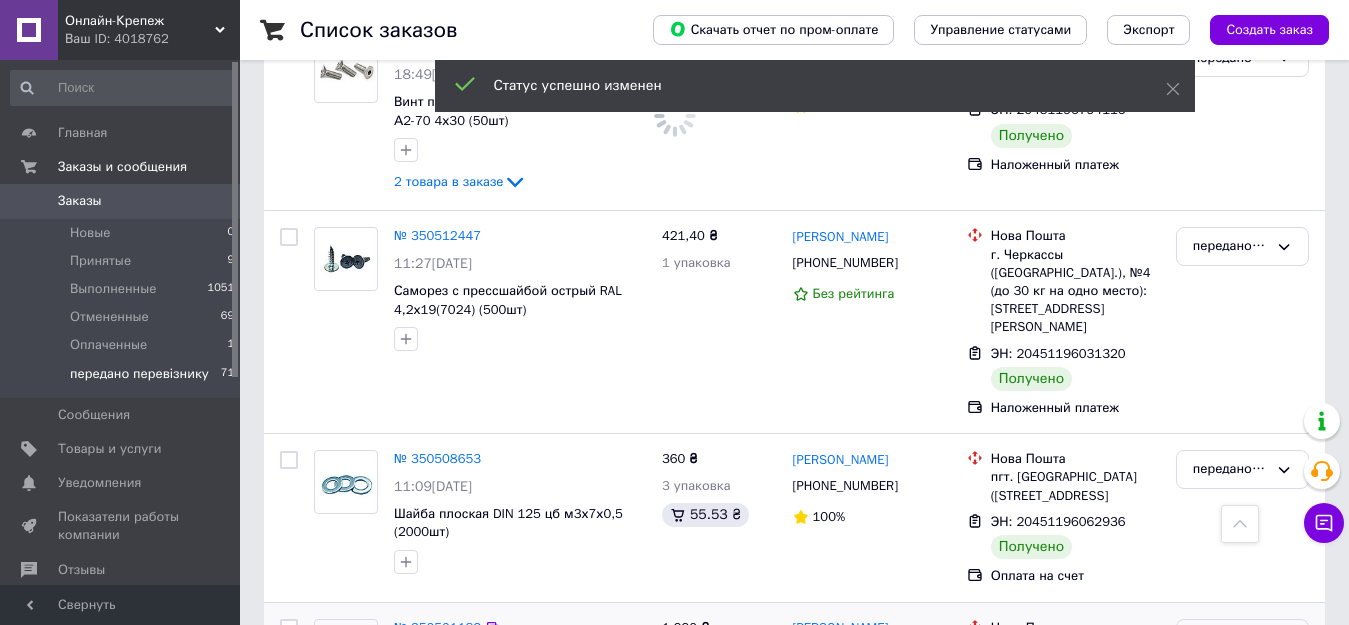 click 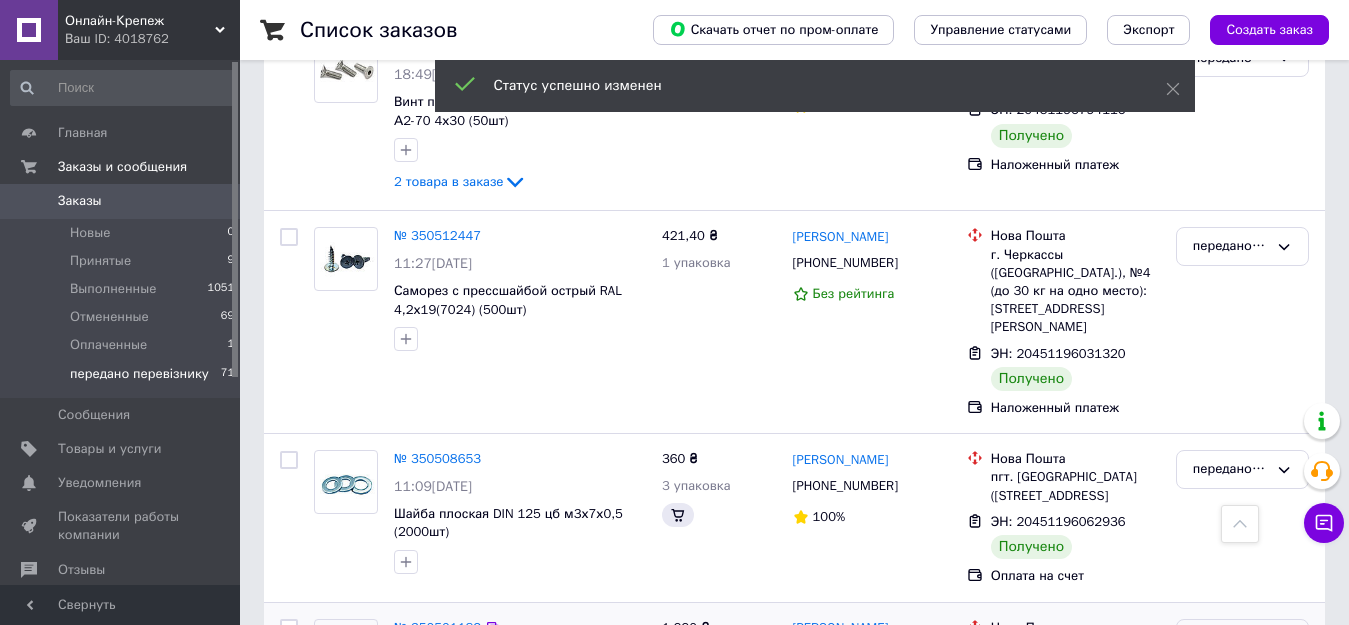click on "Выполнен" at bounding box center [1242, 716] 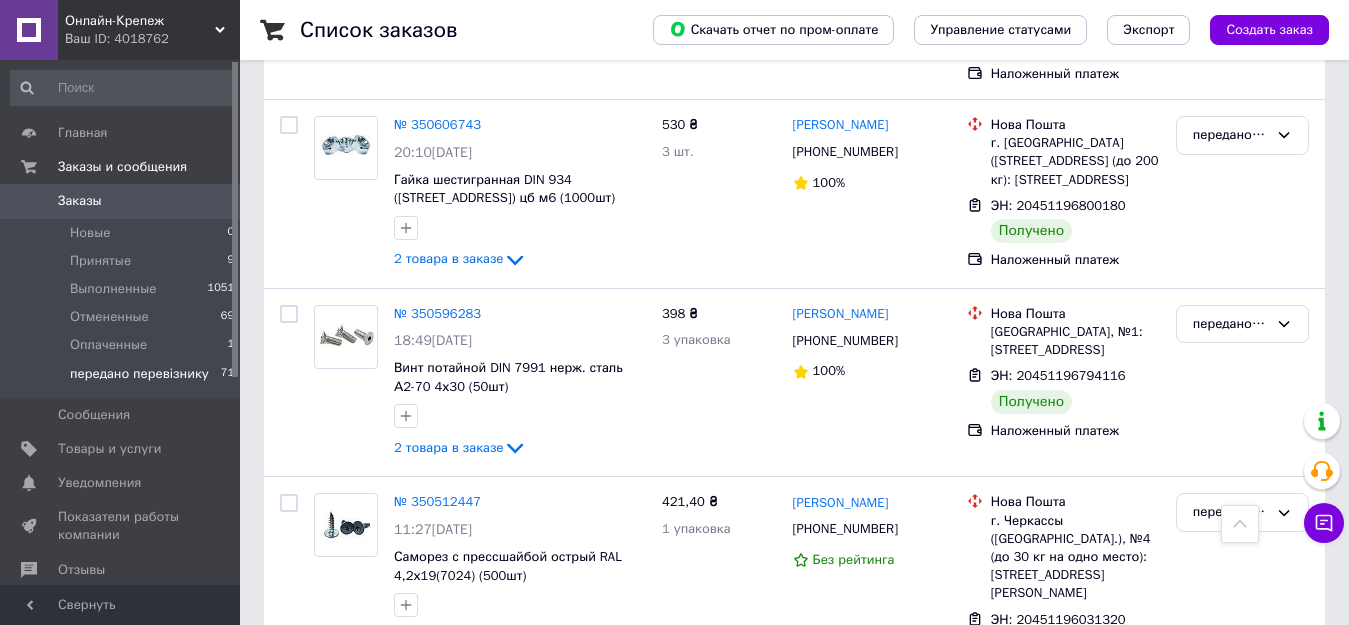 scroll, scrollTop: 11418, scrollLeft: 0, axis: vertical 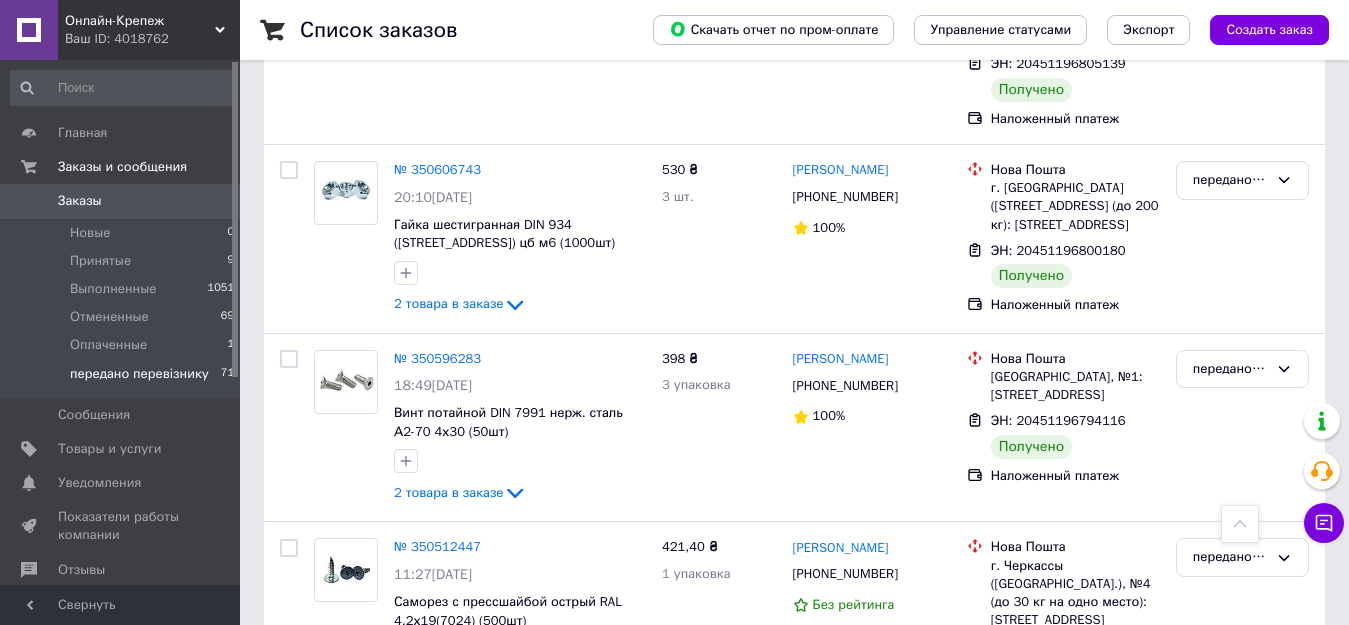 click 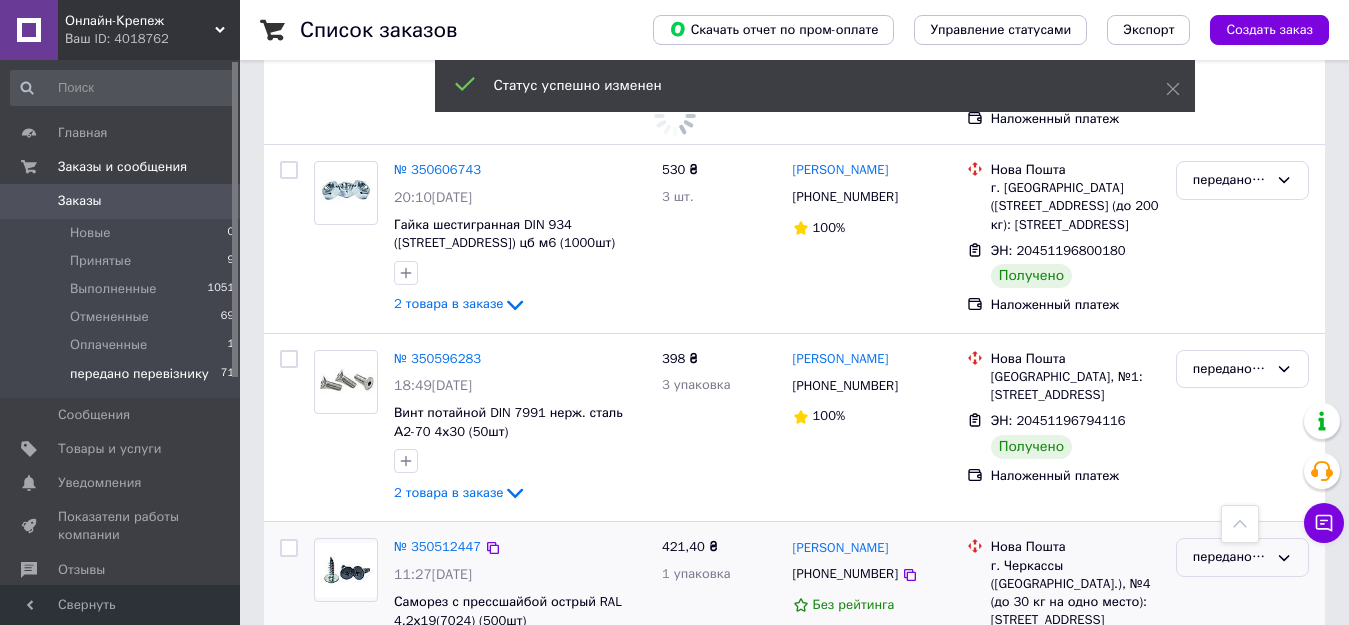 click 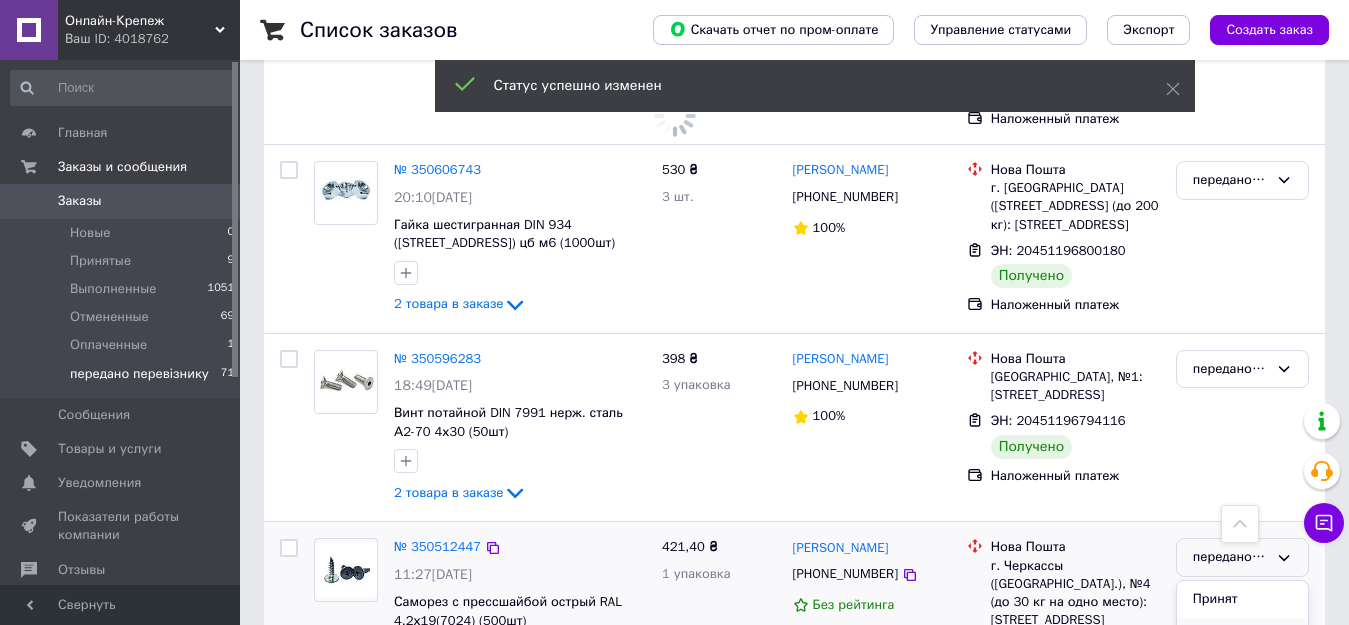 click on "Выполнен" at bounding box center [1242, 636] 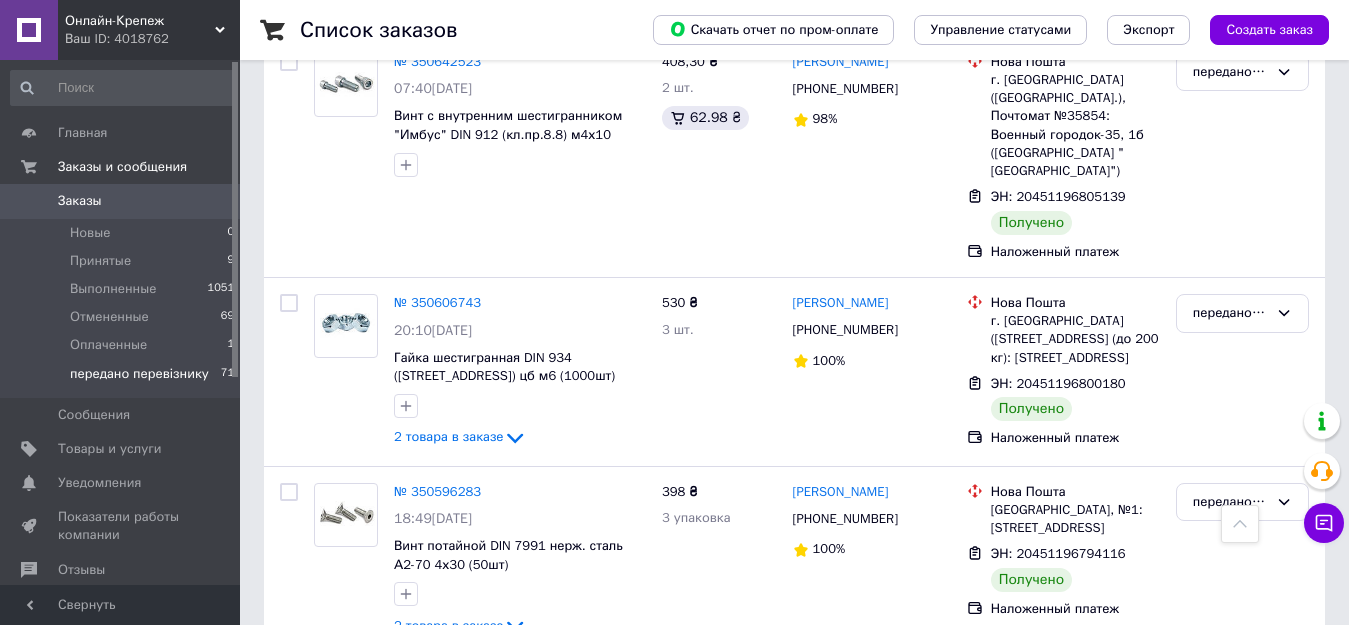 scroll, scrollTop: 10996, scrollLeft: 0, axis: vertical 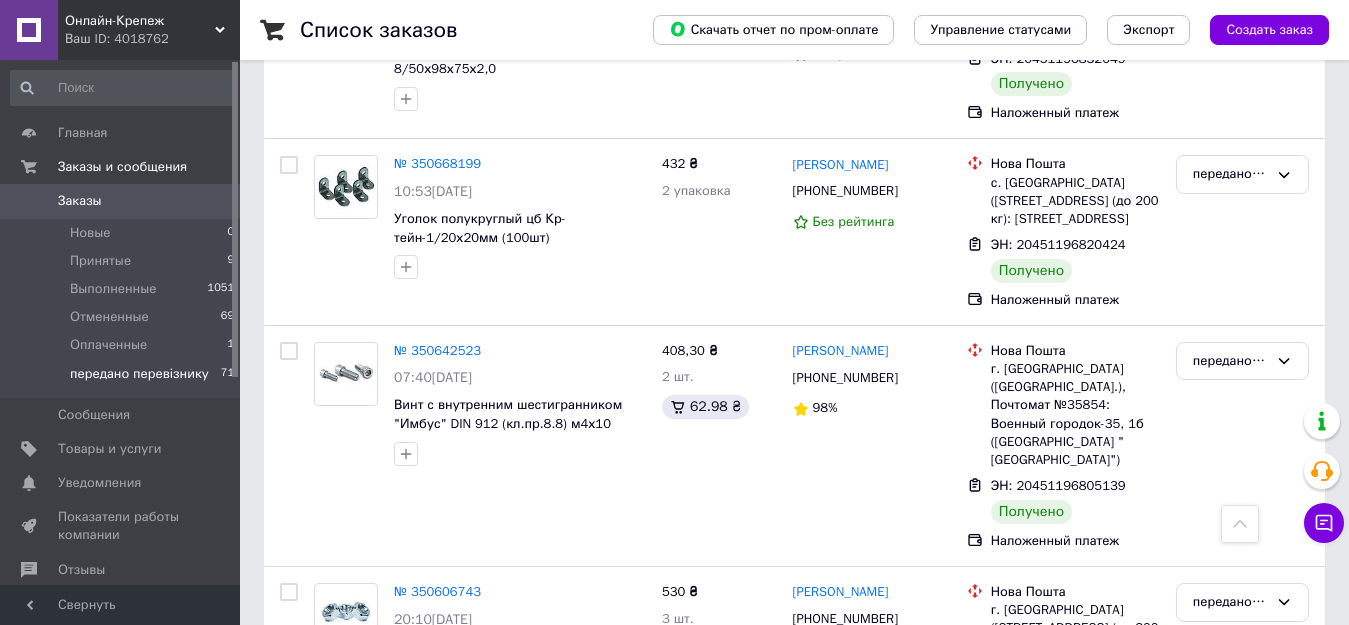 click on "передано перевізнику" at bounding box center (1242, 791) 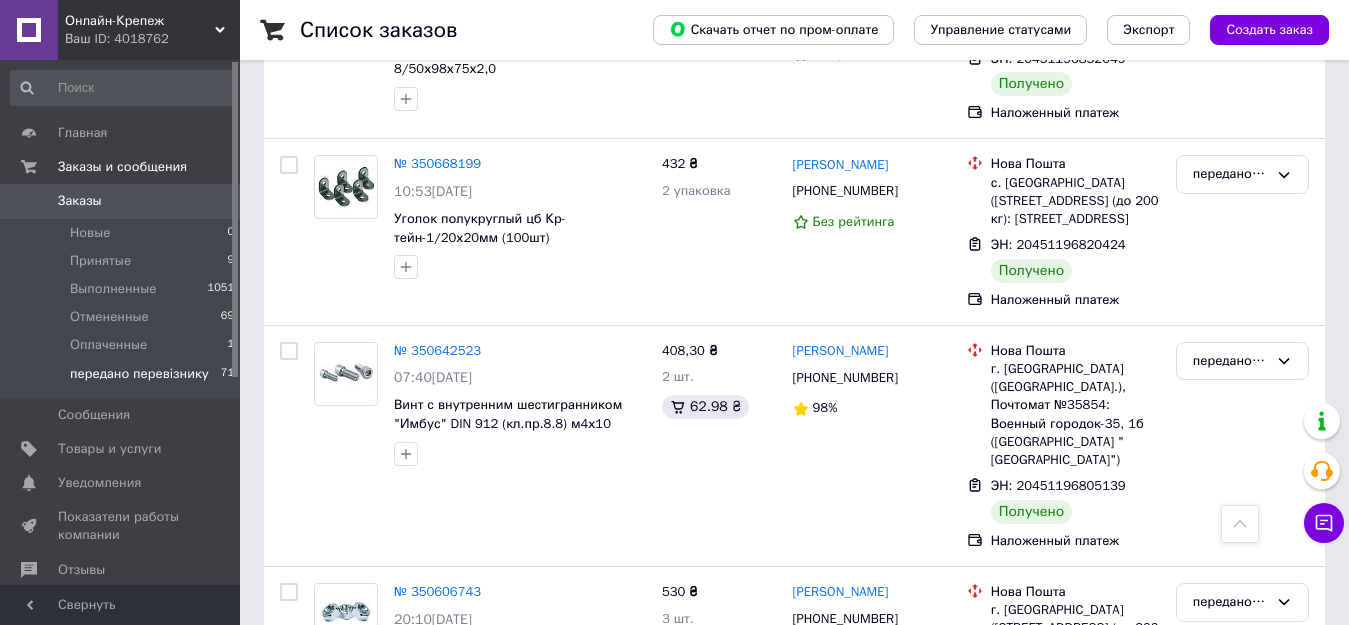 click on "Выполнен" at bounding box center [1242, 869] 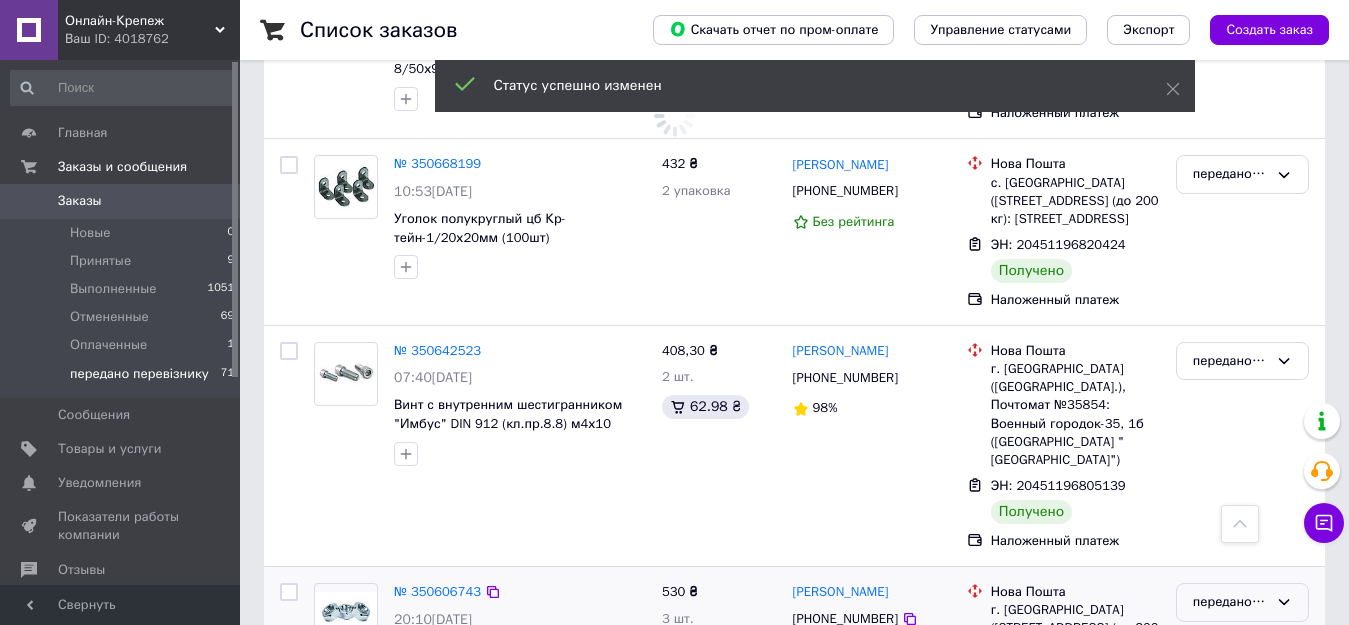 click 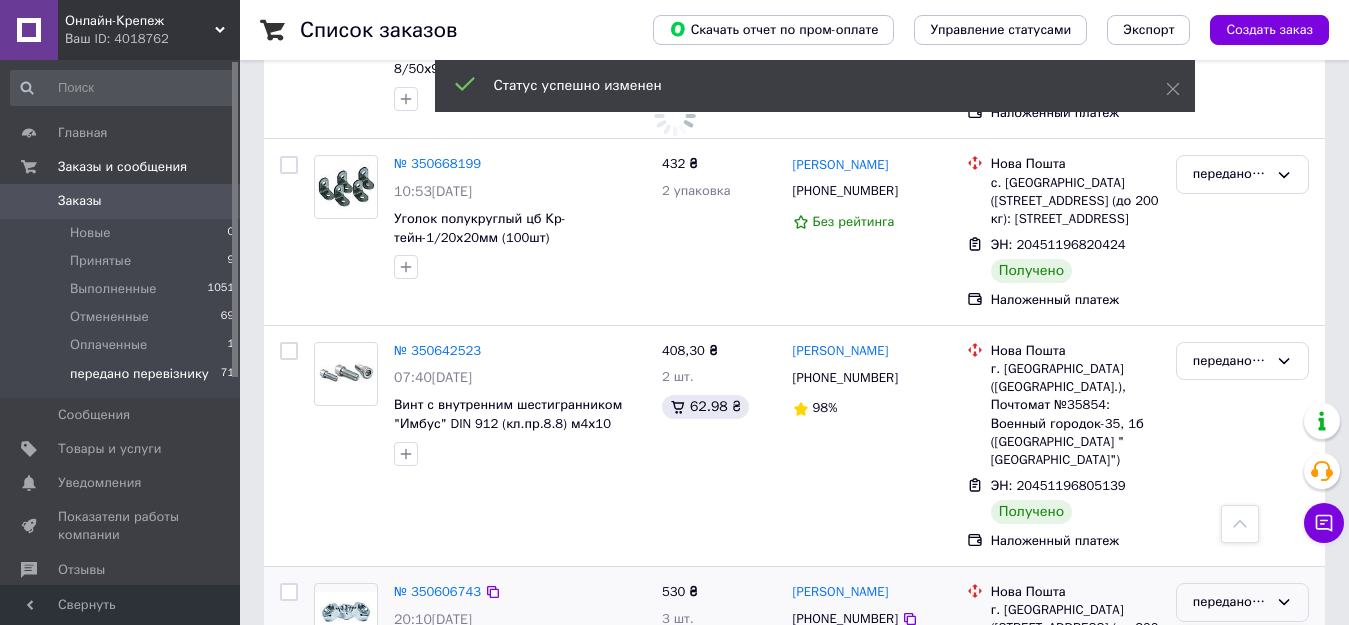 click on "Выполнен" at bounding box center [1242, 680] 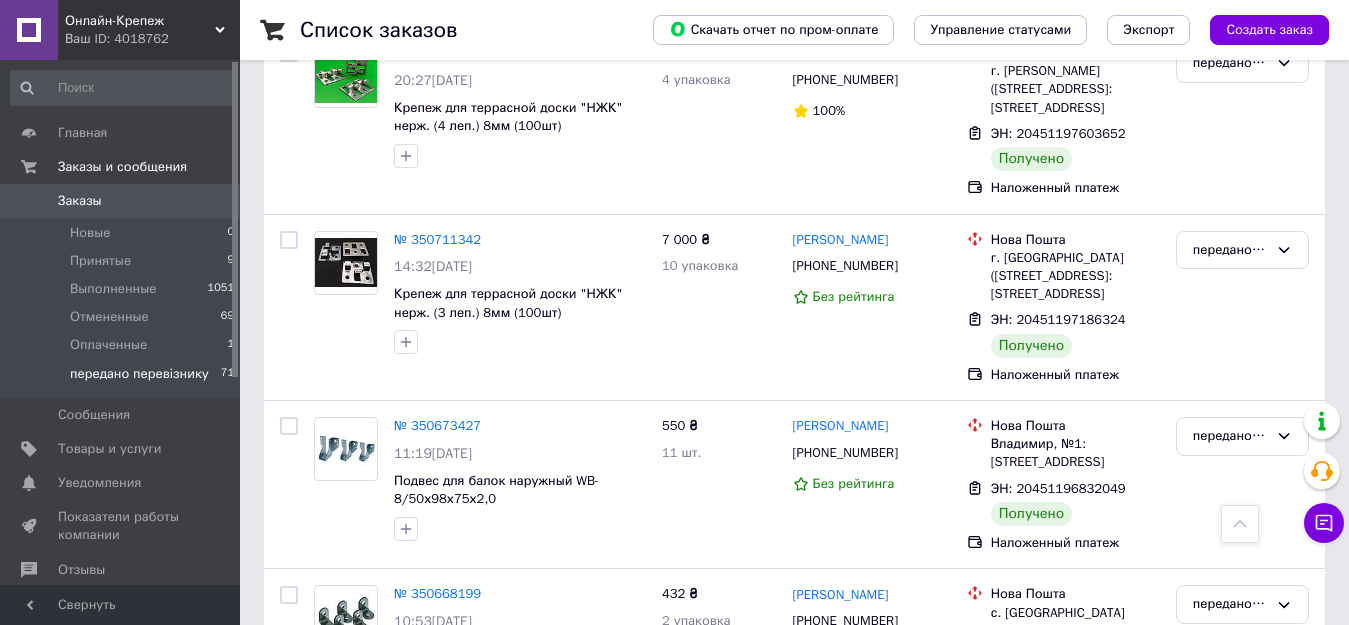 scroll, scrollTop: 10556, scrollLeft: 0, axis: vertical 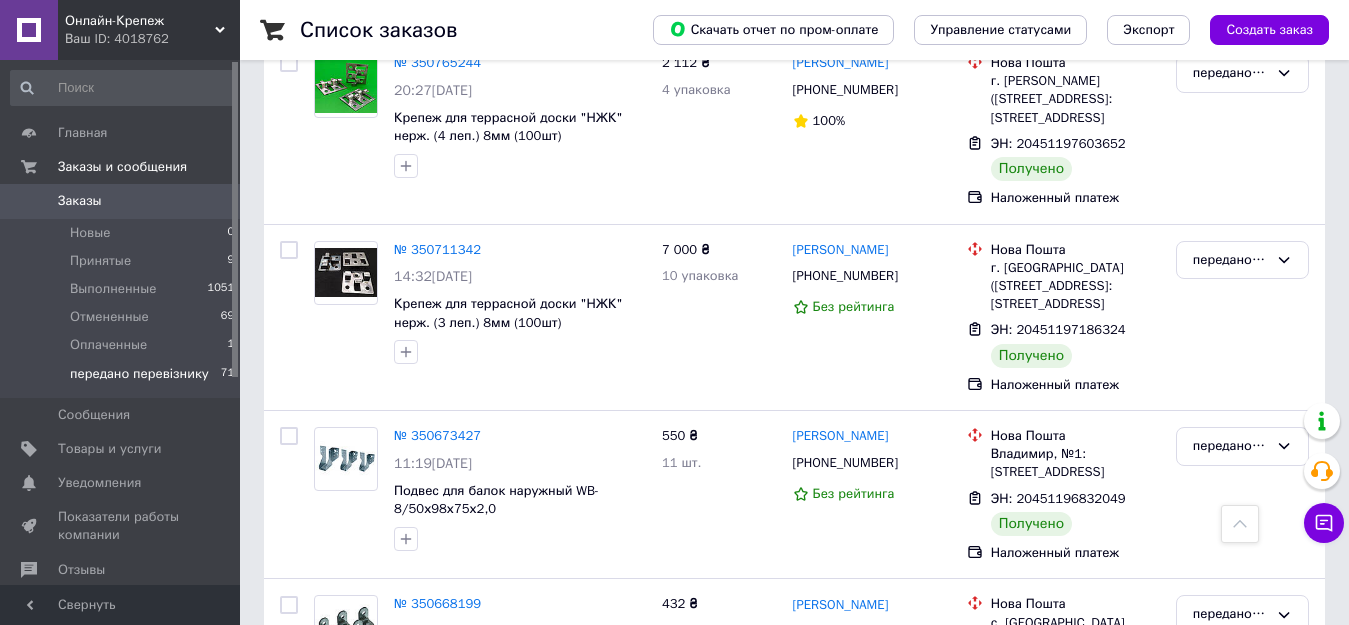 click 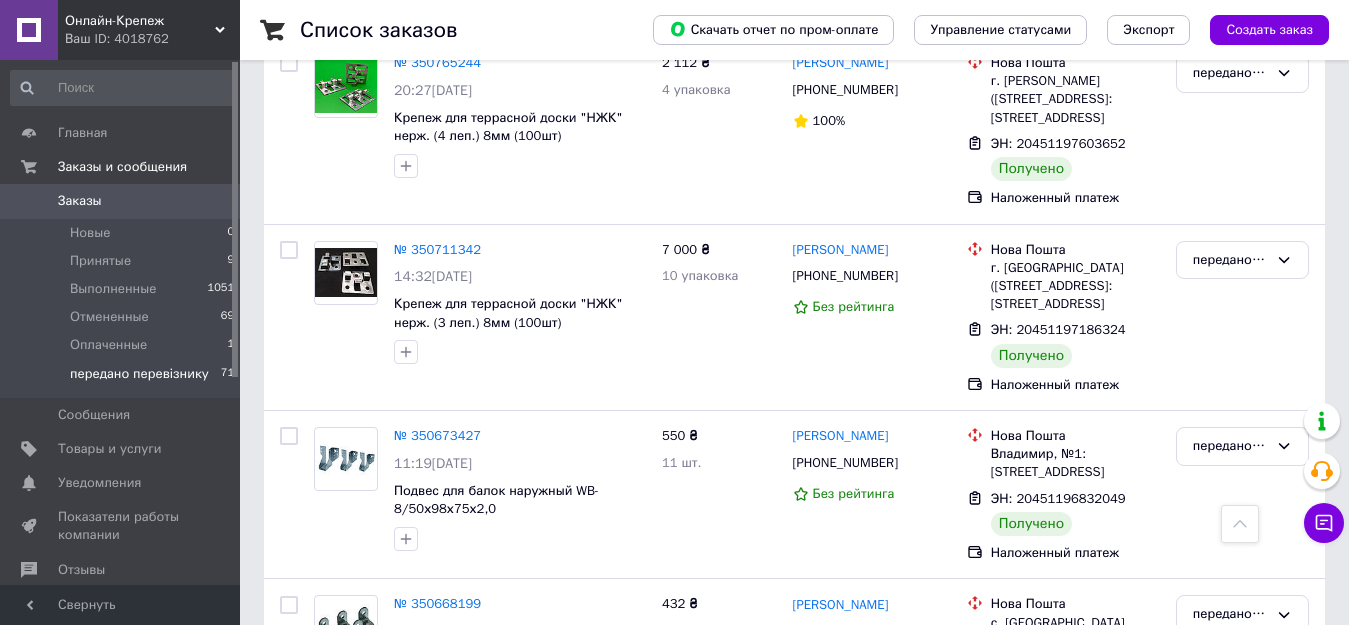 click on "Выполнен" at bounding box center [1242, 879] 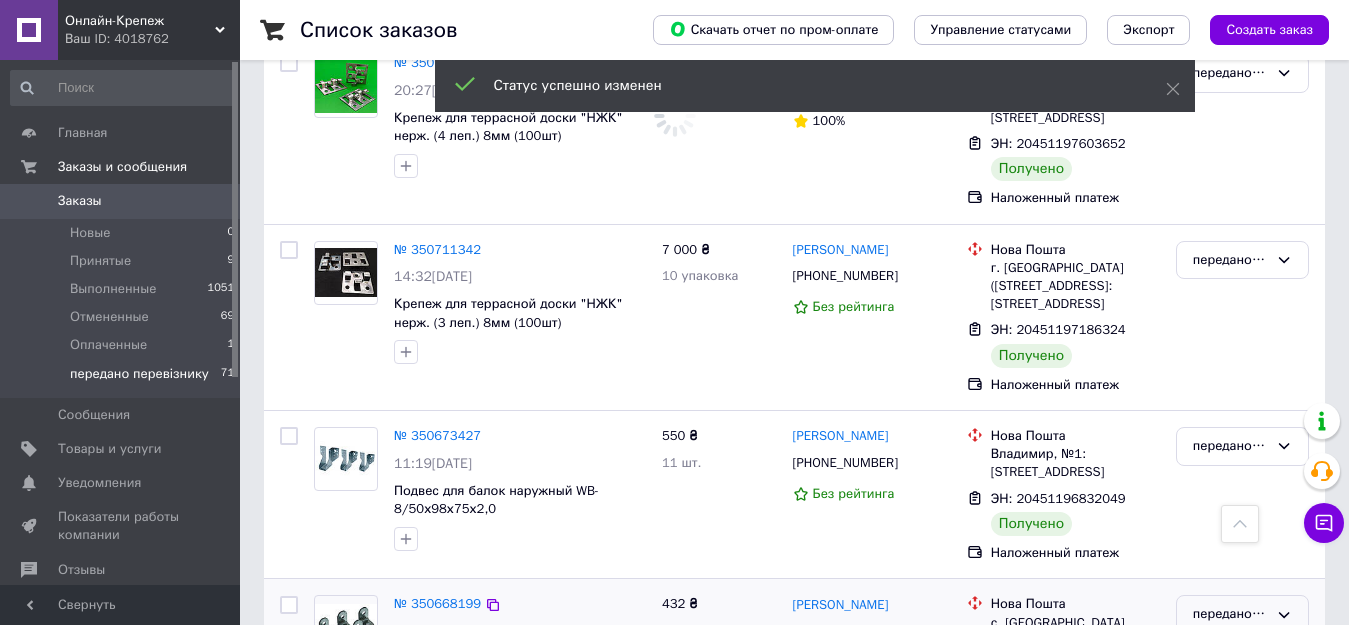 click 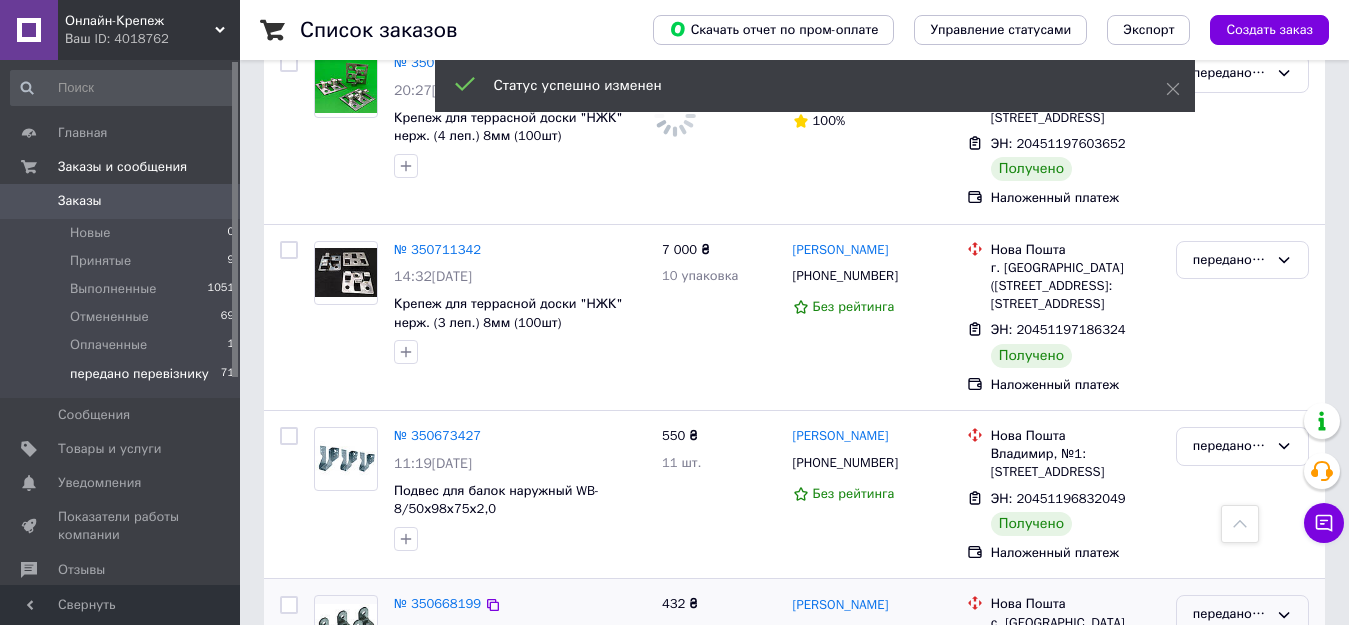 click on "Выполнен" at bounding box center (1242, 693) 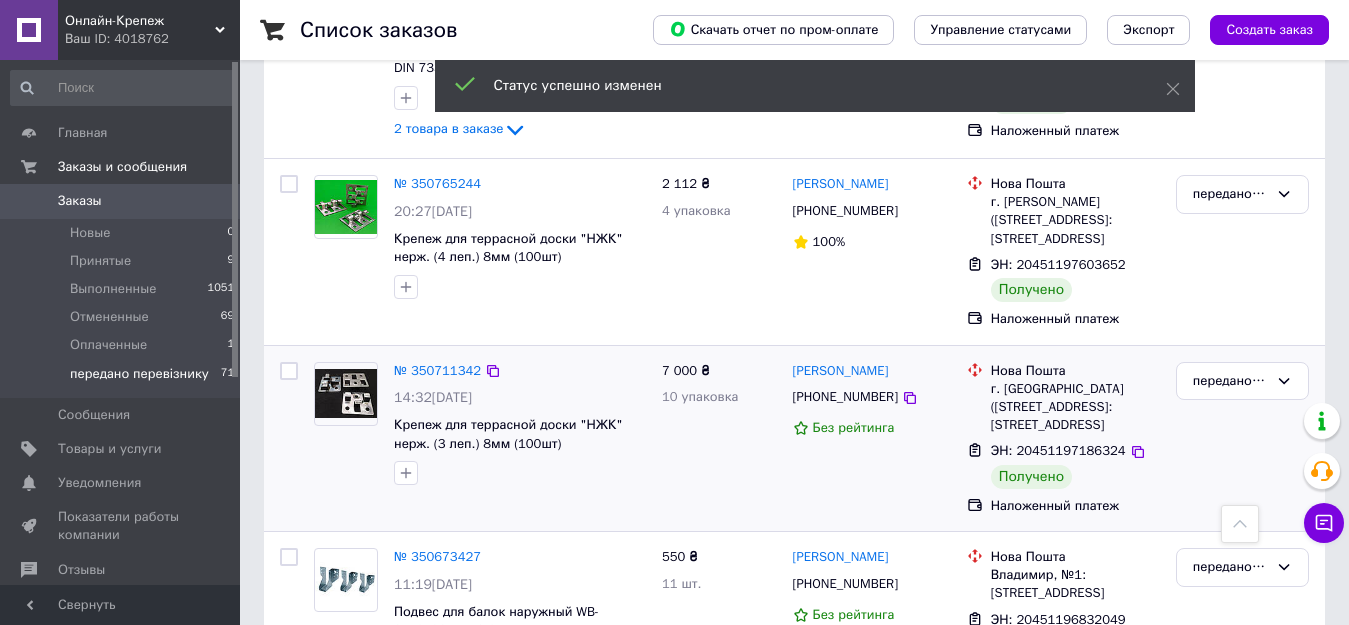 scroll, scrollTop: 10156, scrollLeft: 0, axis: vertical 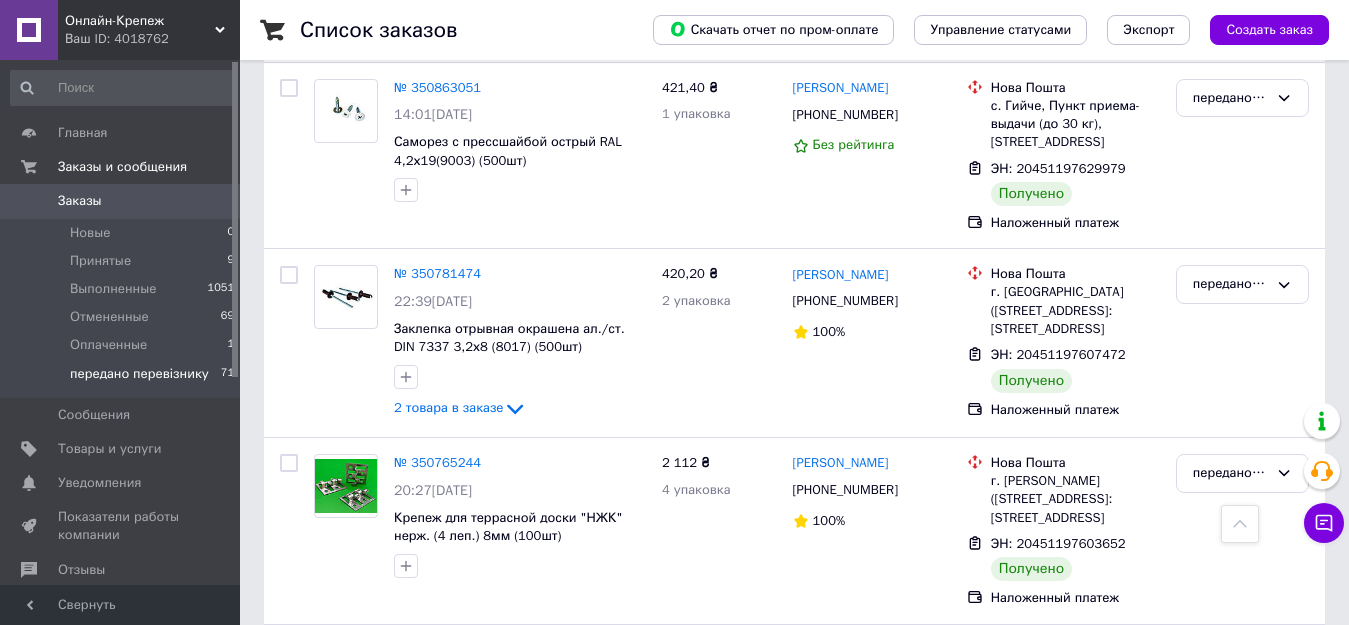 click on "передано перевізнику" at bounding box center [1230, 846] 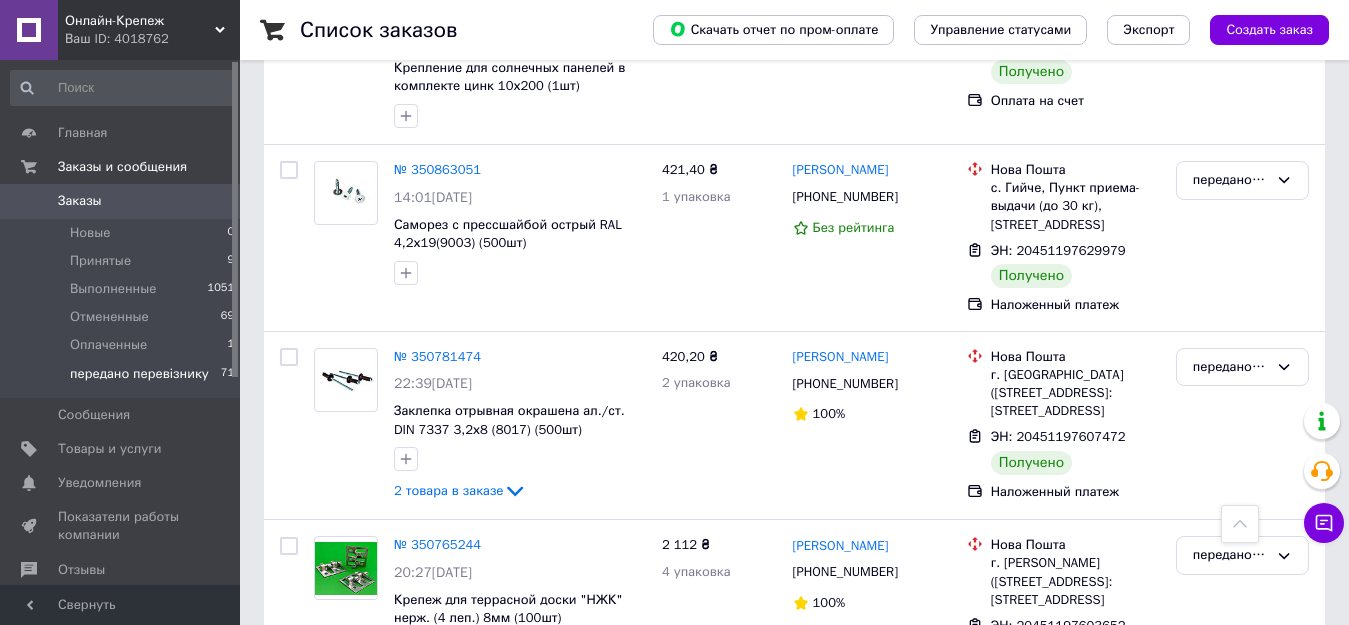 scroll, scrollTop: 9848, scrollLeft: 0, axis: vertical 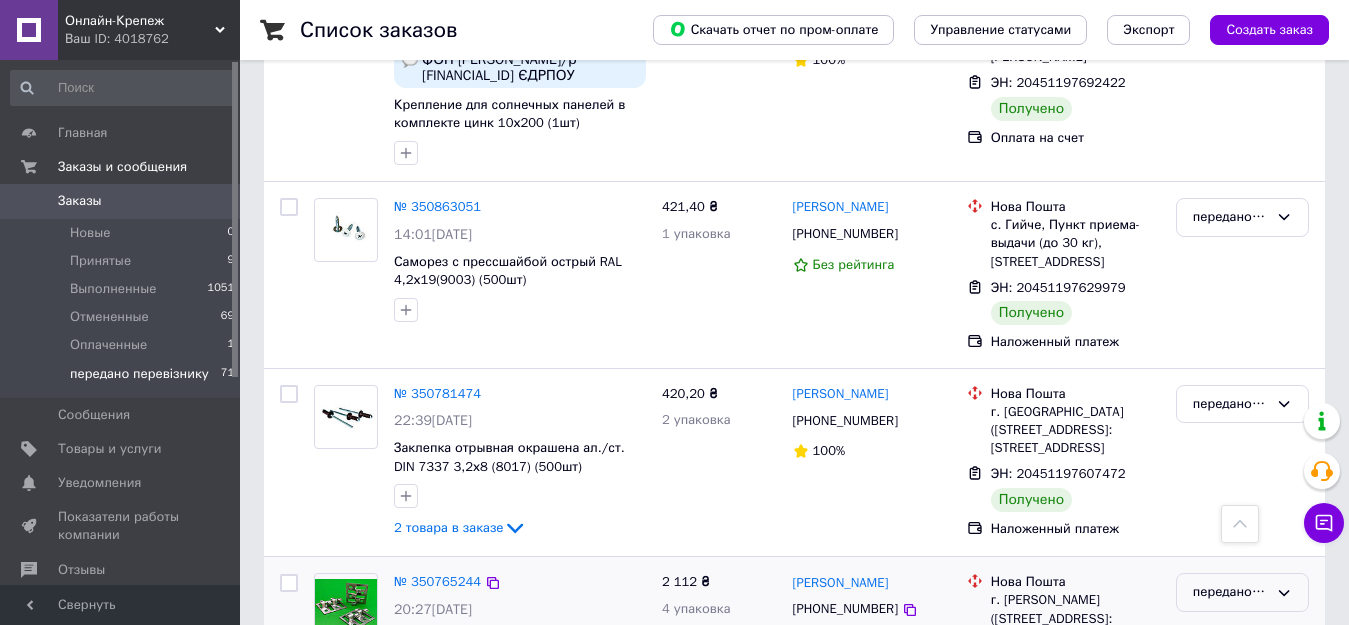 click on "передано перевізнику" at bounding box center (1242, 592) 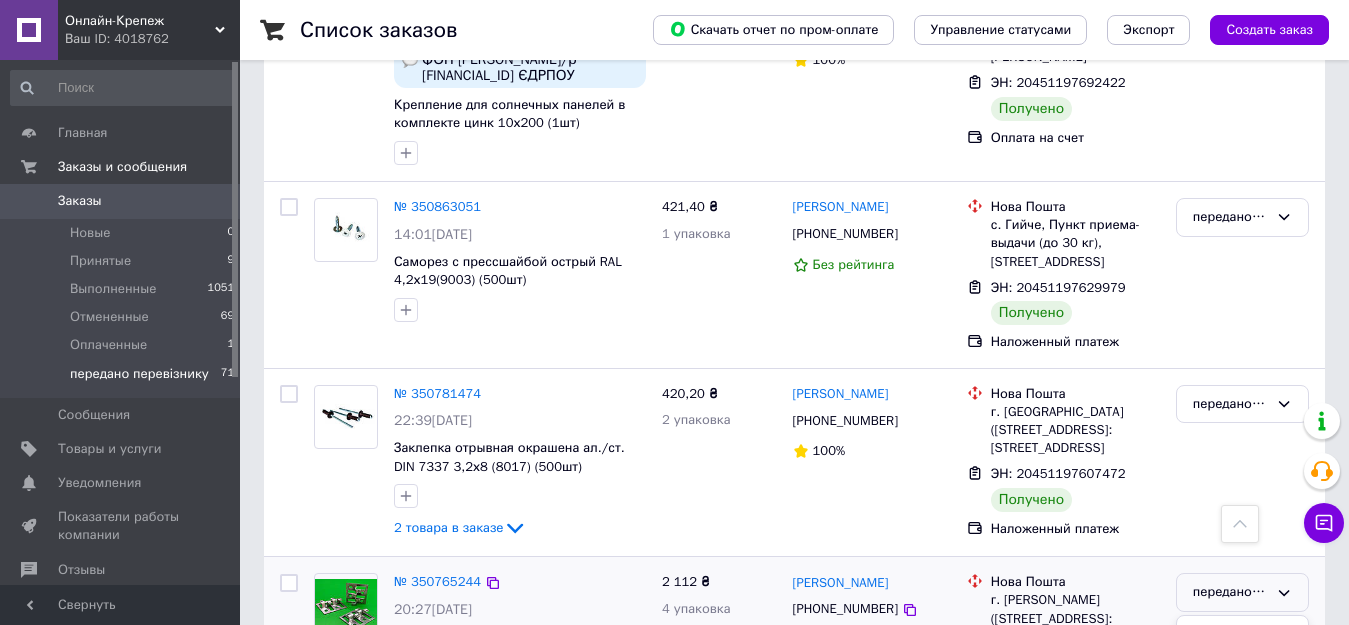 click on "Выполнен" at bounding box center [1242, 670] 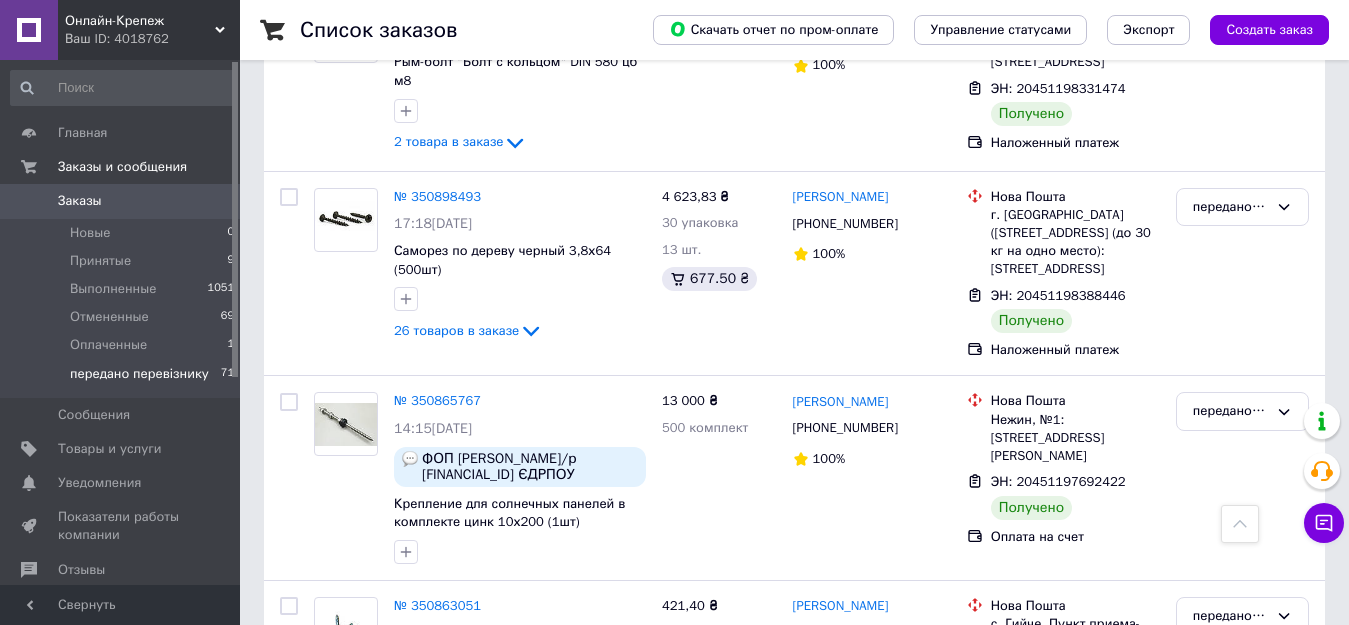 scroll, scrollTop: 9448, scrollLeft: 0, axis: vertical 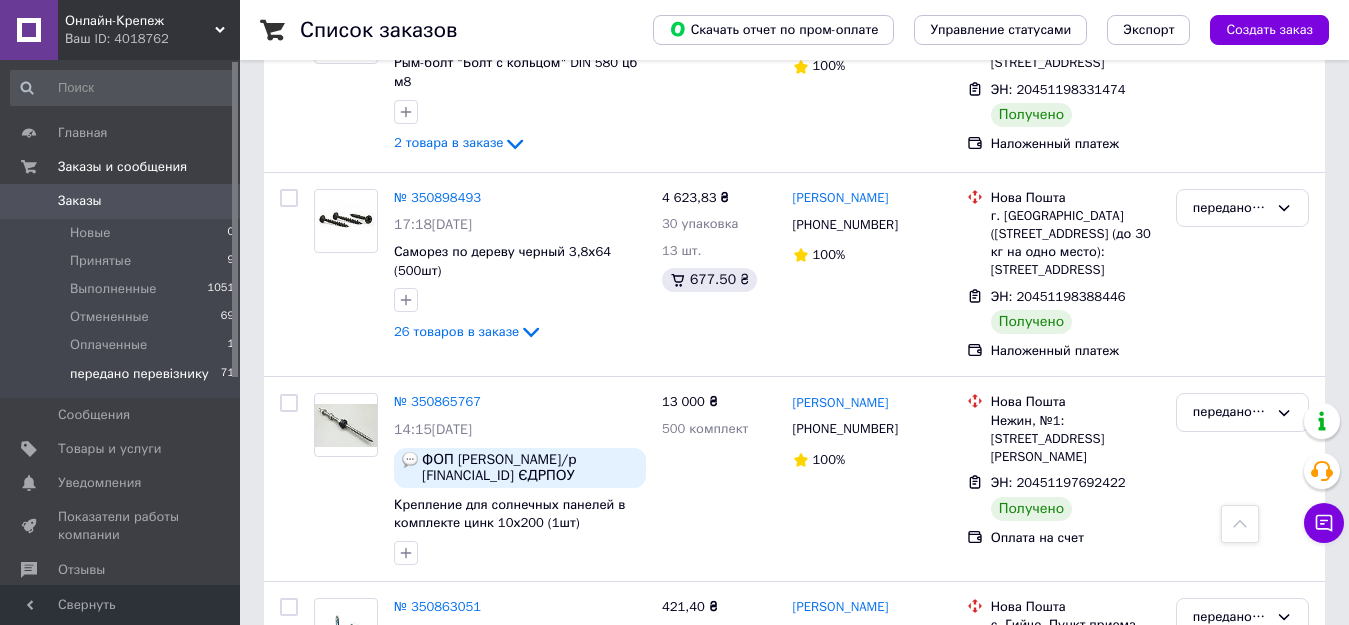 click on "передано перевізнику" at bounding box center (1242, 804) 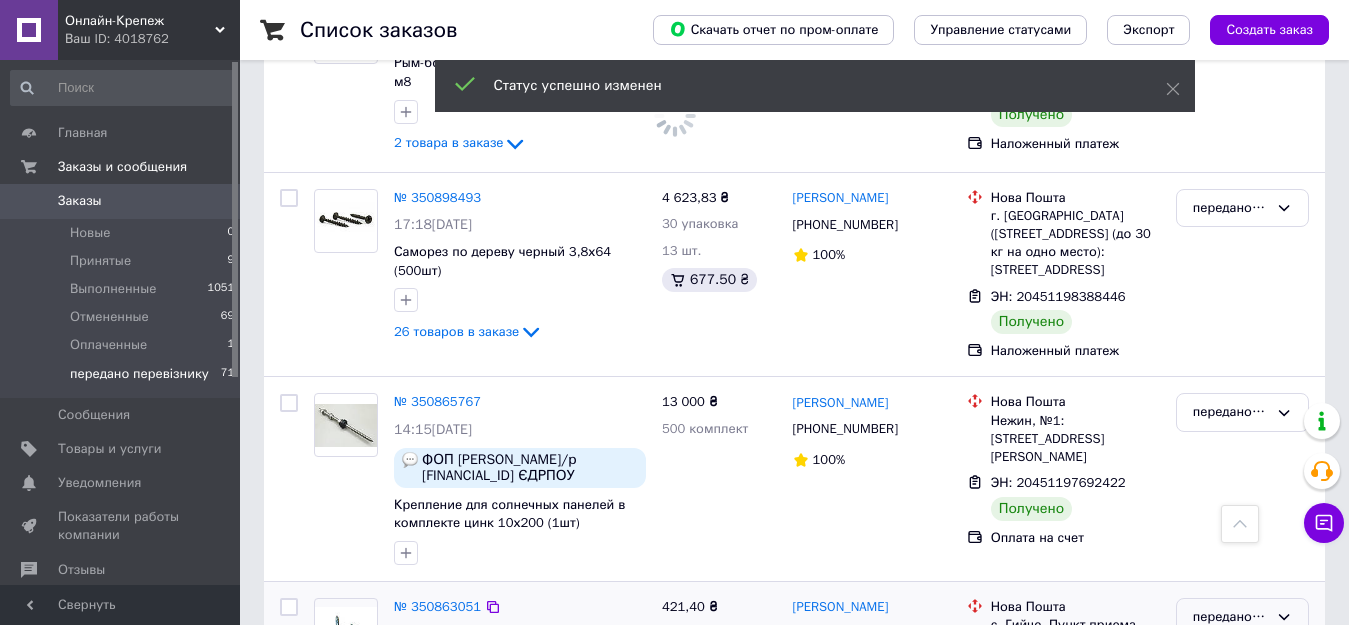 click 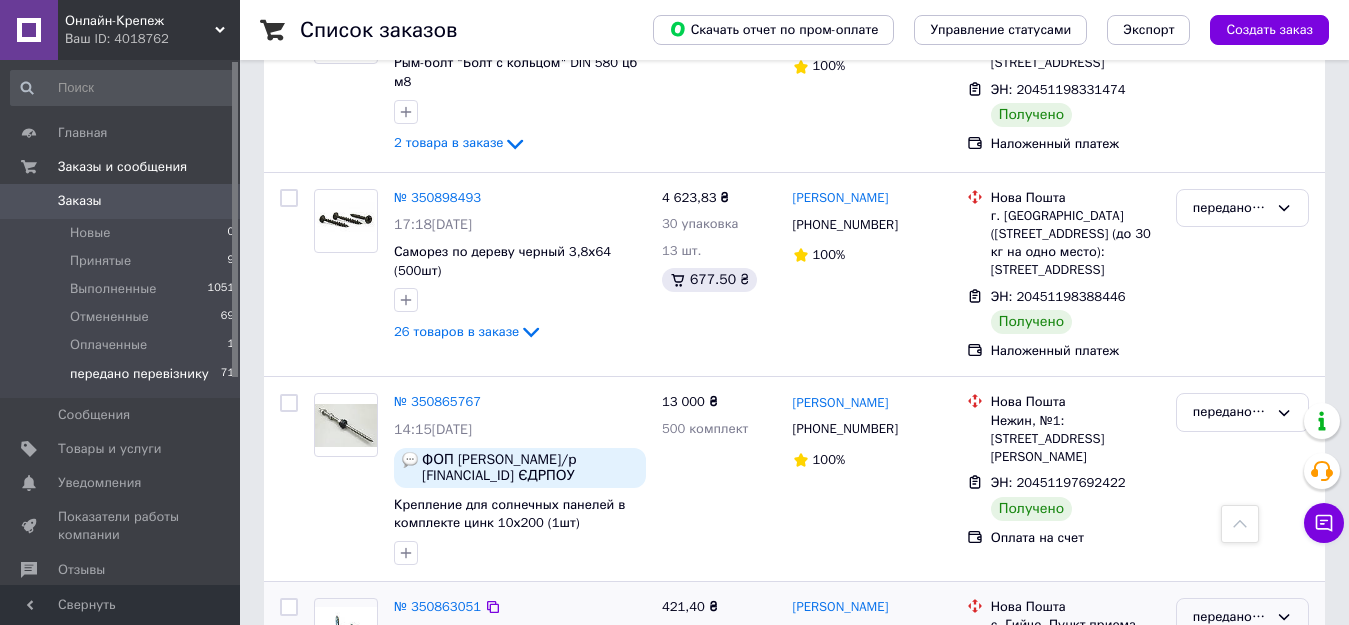 click on "Выполнен" at bounding box center [1242, 695] 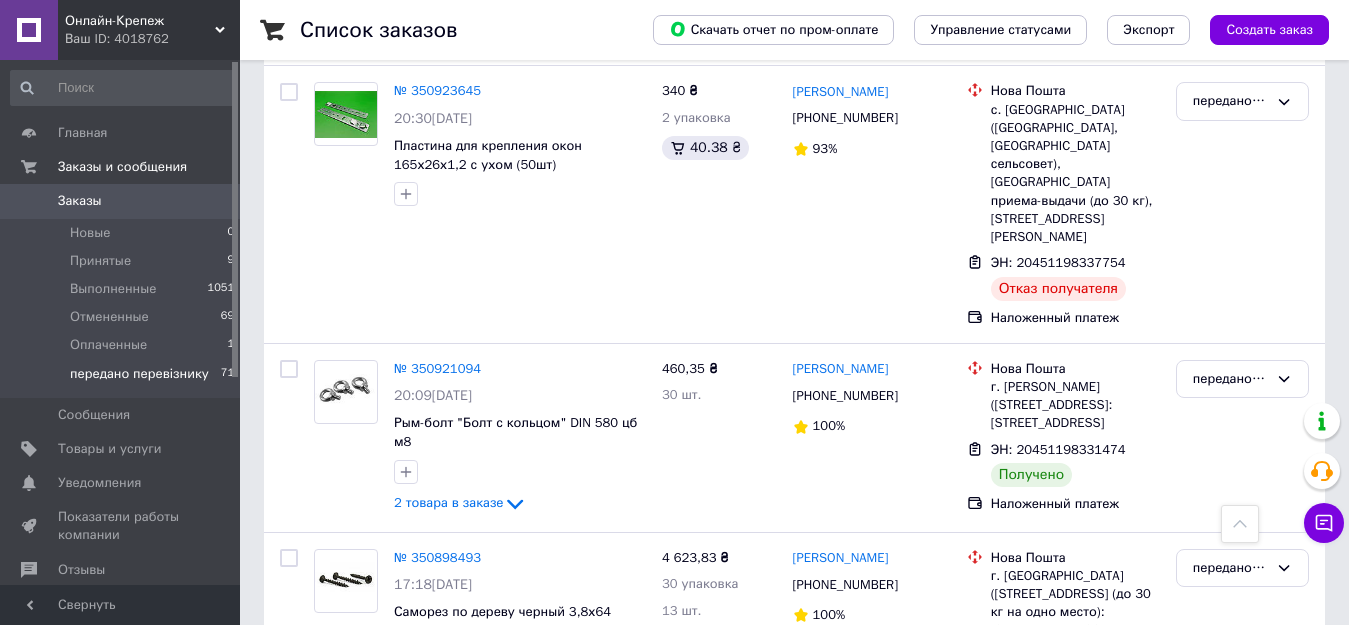 scroll, scrollTop: 9048, scrollLeft: 0, axis: vertical 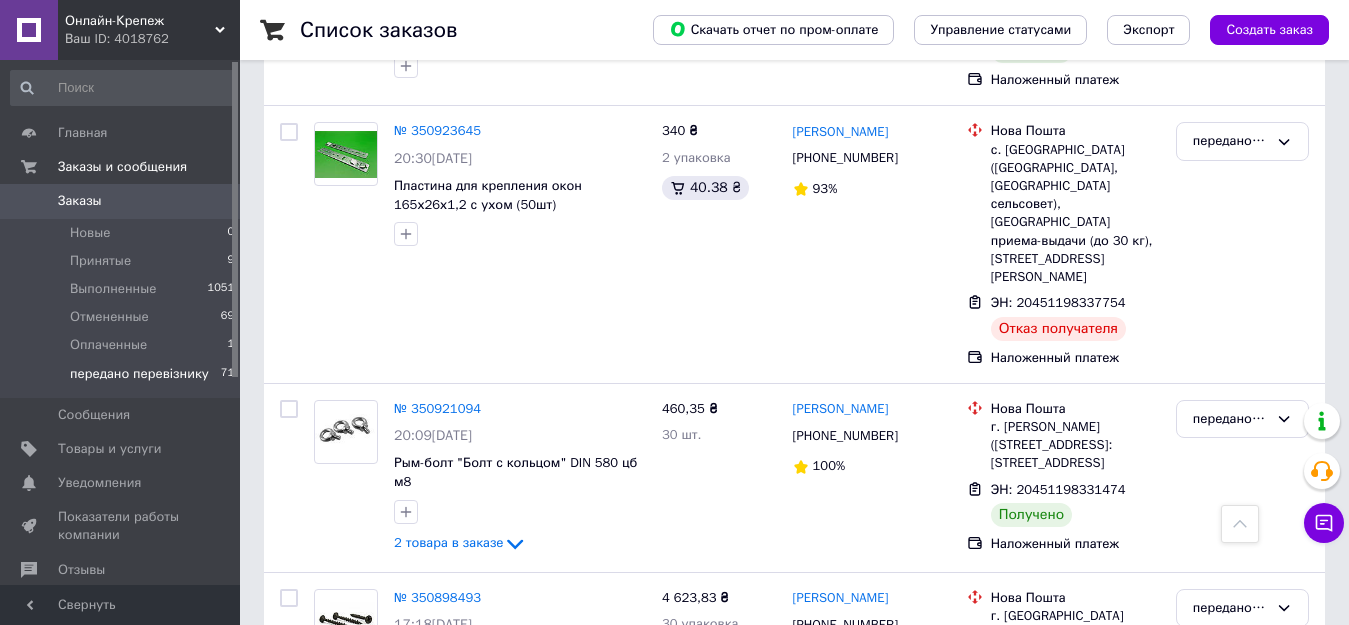 click 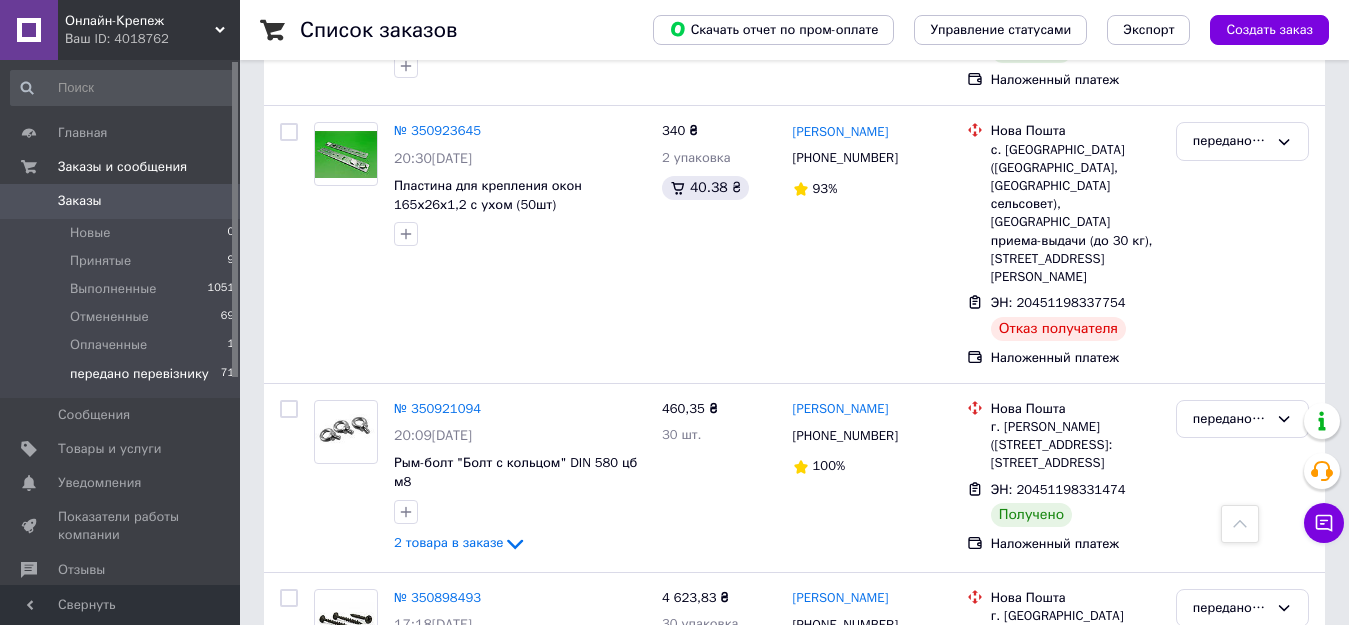 click on "Выполнен" at bounding box center (1242, 890) 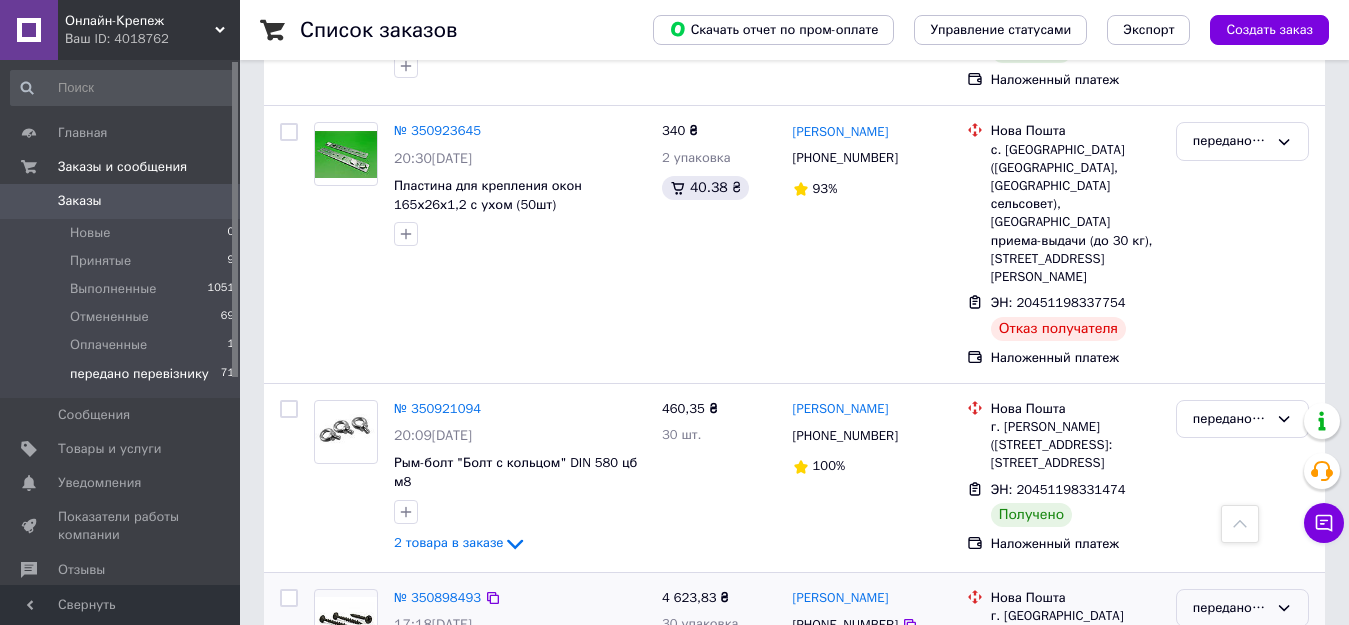 click 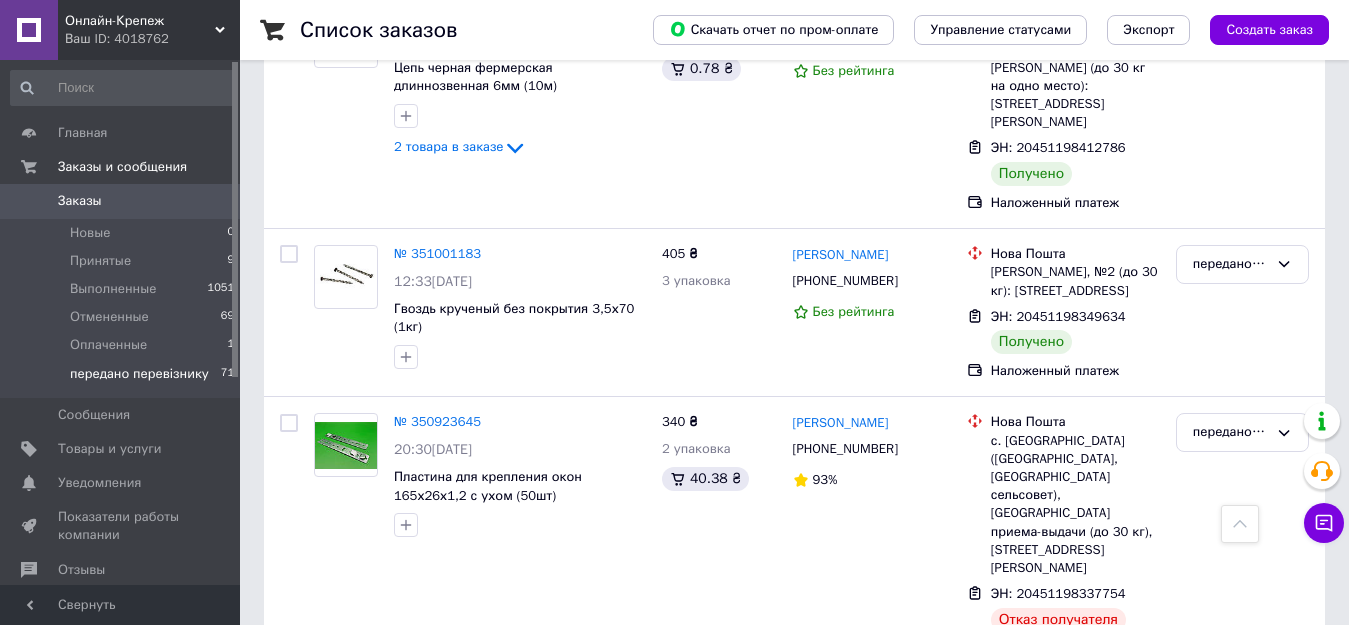 scroll, scrollTop: 8728, scrollLeft: 0, axis: vertical 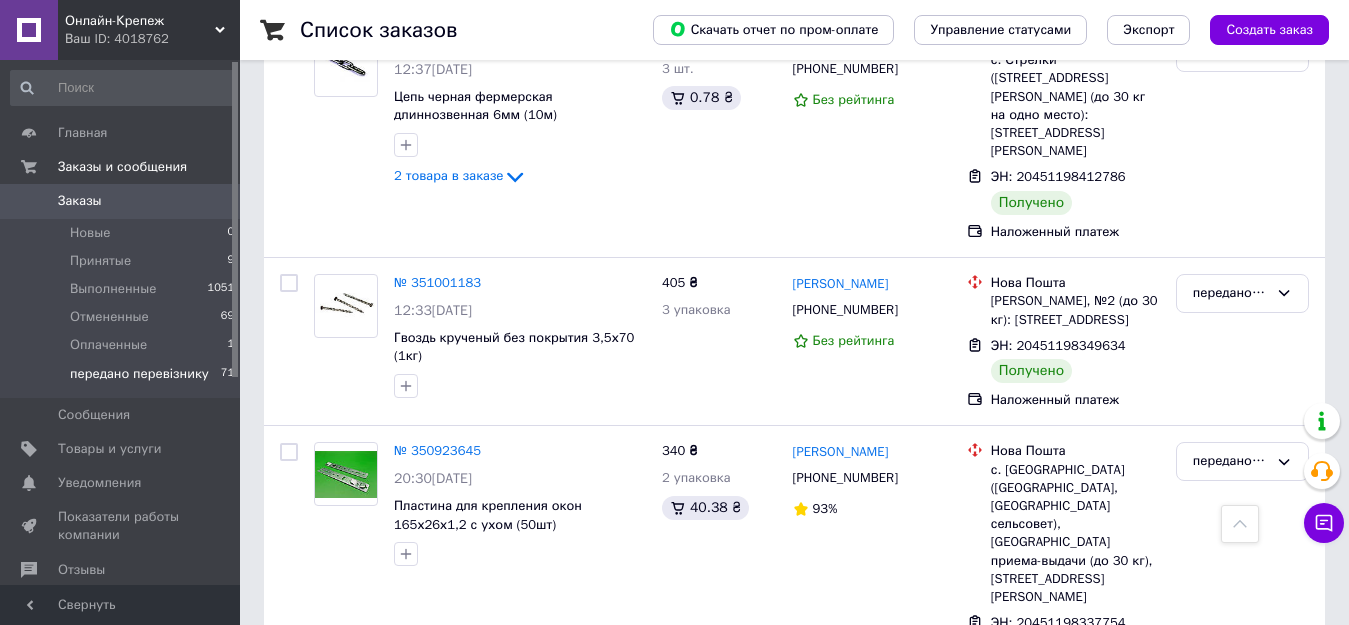 click on "передано перевізнику" at bounding box center (1242, 739) 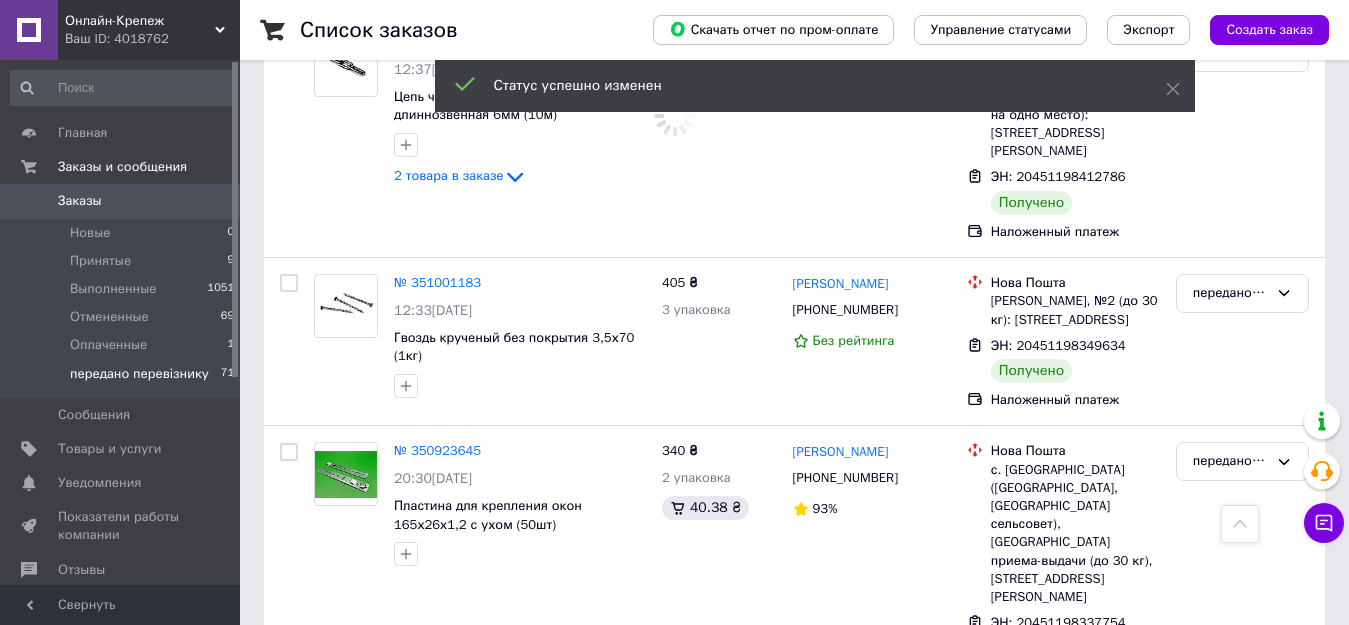 drag, startPoint x: 1295, startPoint y: 182, endPoint x: 1330, endPoint y: 144, distance: 51.662365 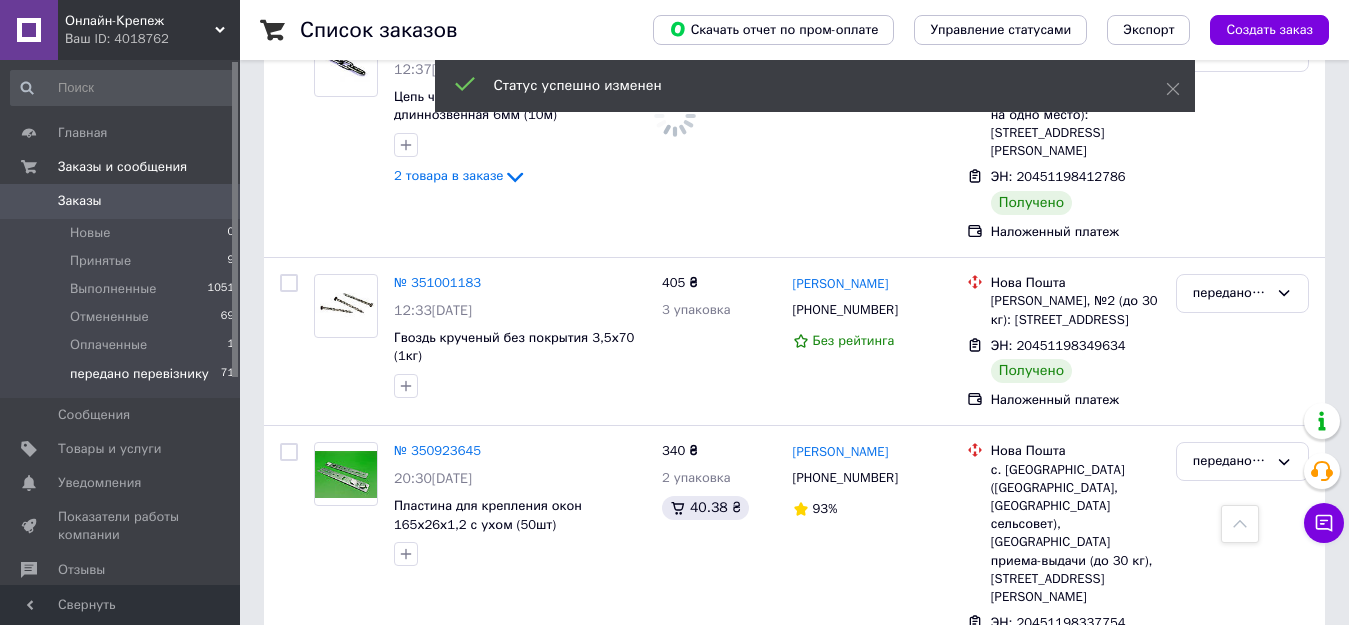 click on "Список заказов   Скачать отчет по пром-оплате Управление статусами Экспорт Создать заказ 1 Фильтры Сохраненные фильтры: Не выбрано Статус: передано перевізнику Сбросить все Сохранить фильтр Заказ Сумма Покупатель Доставка и оплата Статус № 351862546 10:31[DATE] Шайба дожимная стальная Реборра цб d40 (ф5) кругла (100шт) 306 ₴ 1 упаковка 47.20 ₴ [PERSON_NAME] [PHONE_NUMBER] Без рейтинга Нова Пошта [GEOGRAPHIC_DATA], Почтомат №32590: [STREET_ADDRESS][PERSON_NAME] (м-н TRASH) ЭН: 20451202330879 На пути к получателю Пром-оплата передано перевізнику Оплачено № 351727247 13:06[DATE] 3 товара в заказе 1 148 ₴ 177.08 ₴" at bounding box center [794, -3476] 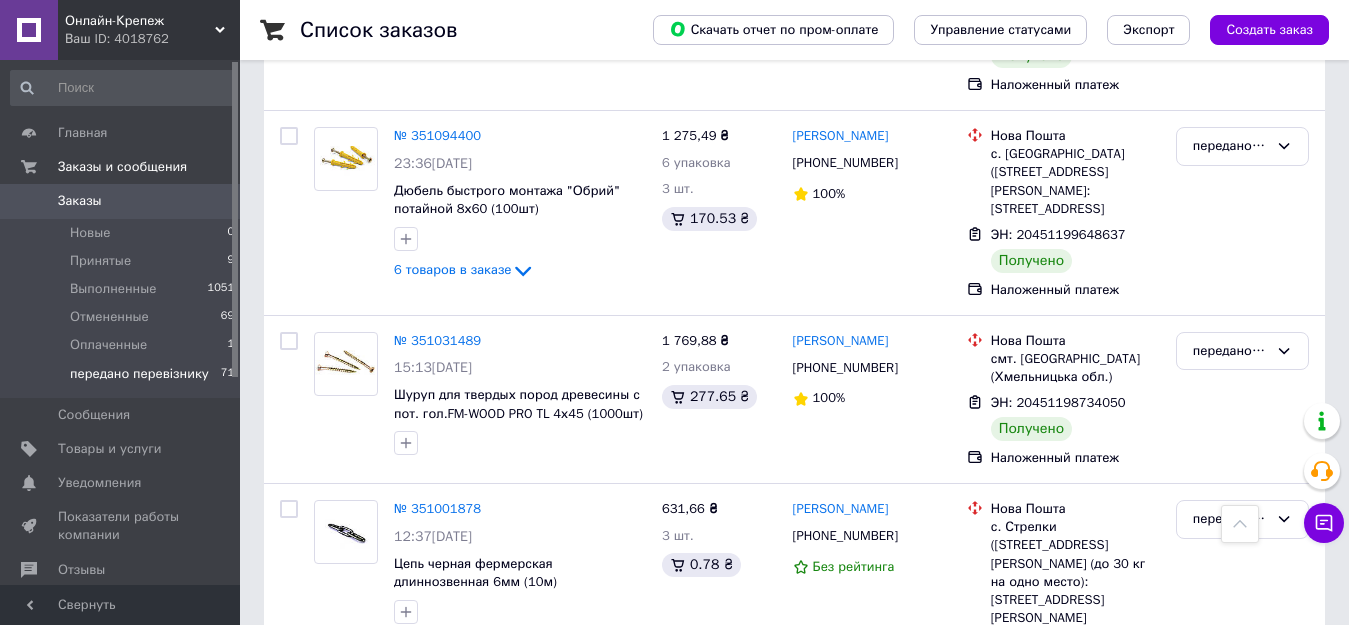 scroll, scrollTop: 8208, scrollLeft: 0, axis: vertical 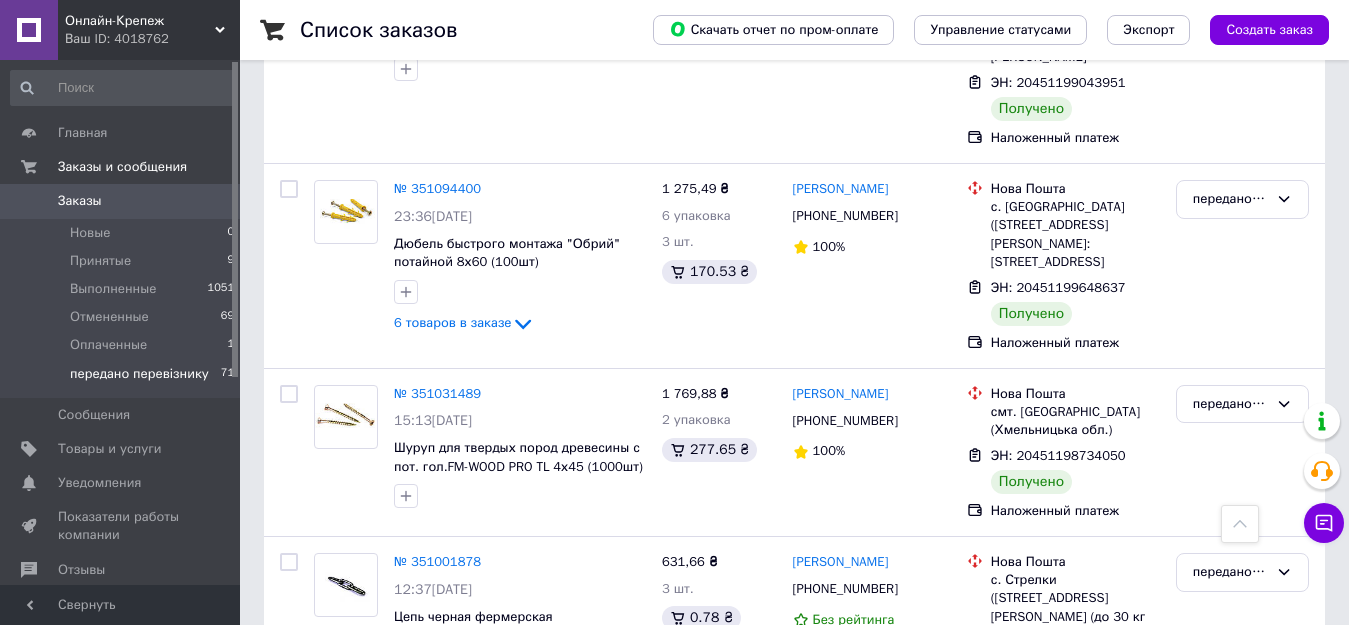 click 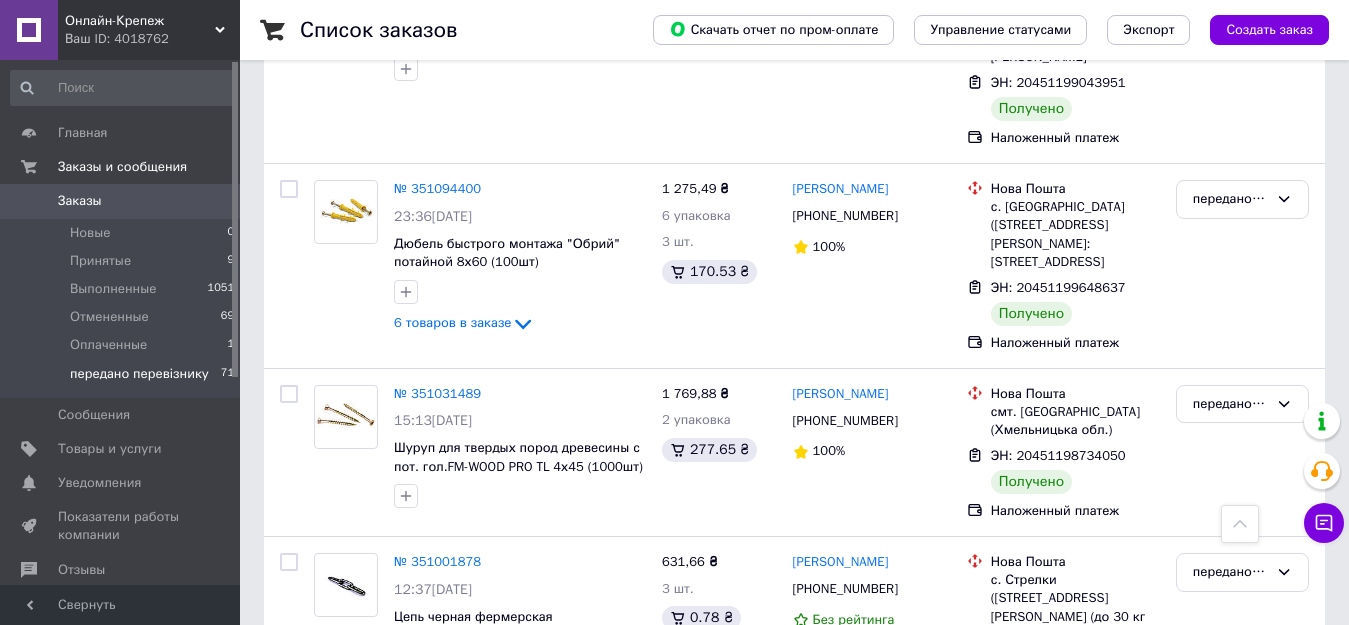 click on "Выполнен" at bounding box center (1242, 891) 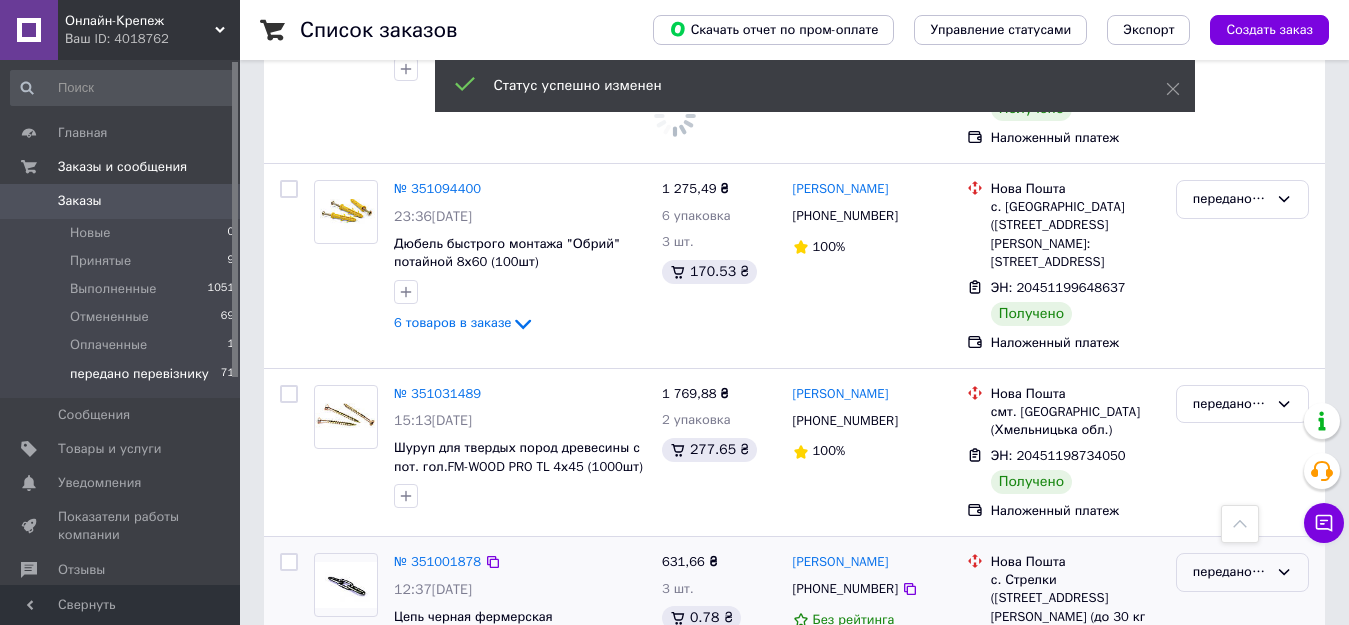 click 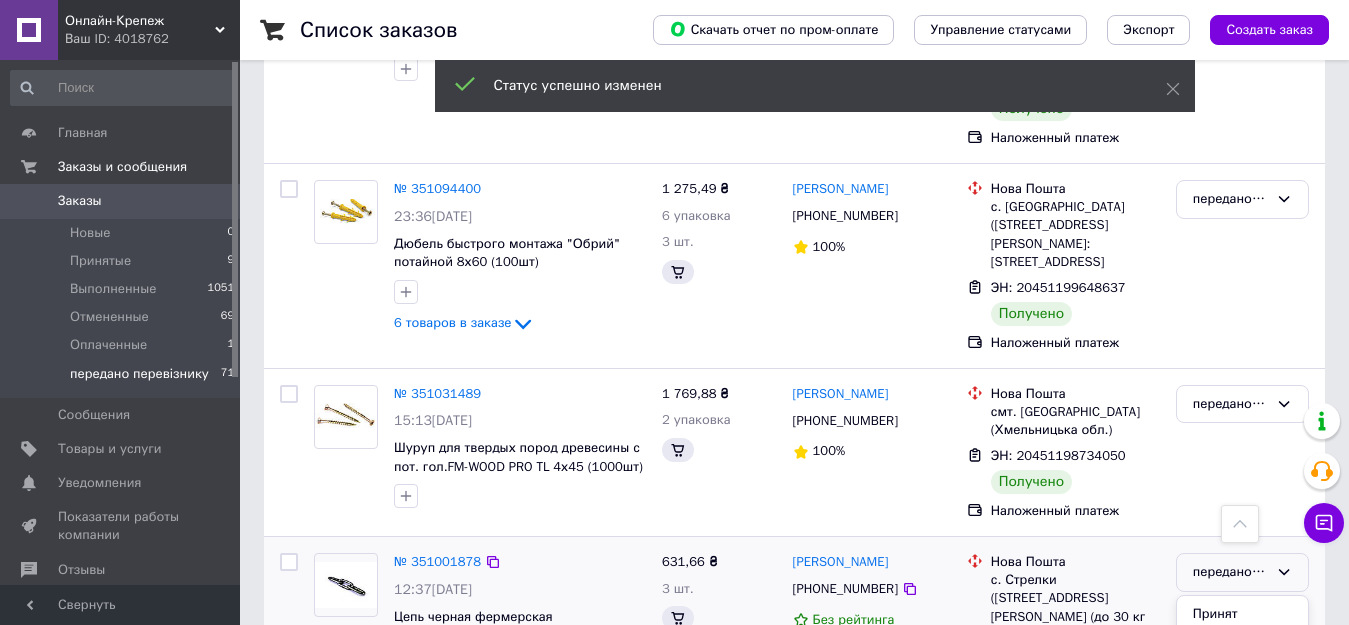 click on "Выполнен" at bounding box center [1242, 650] 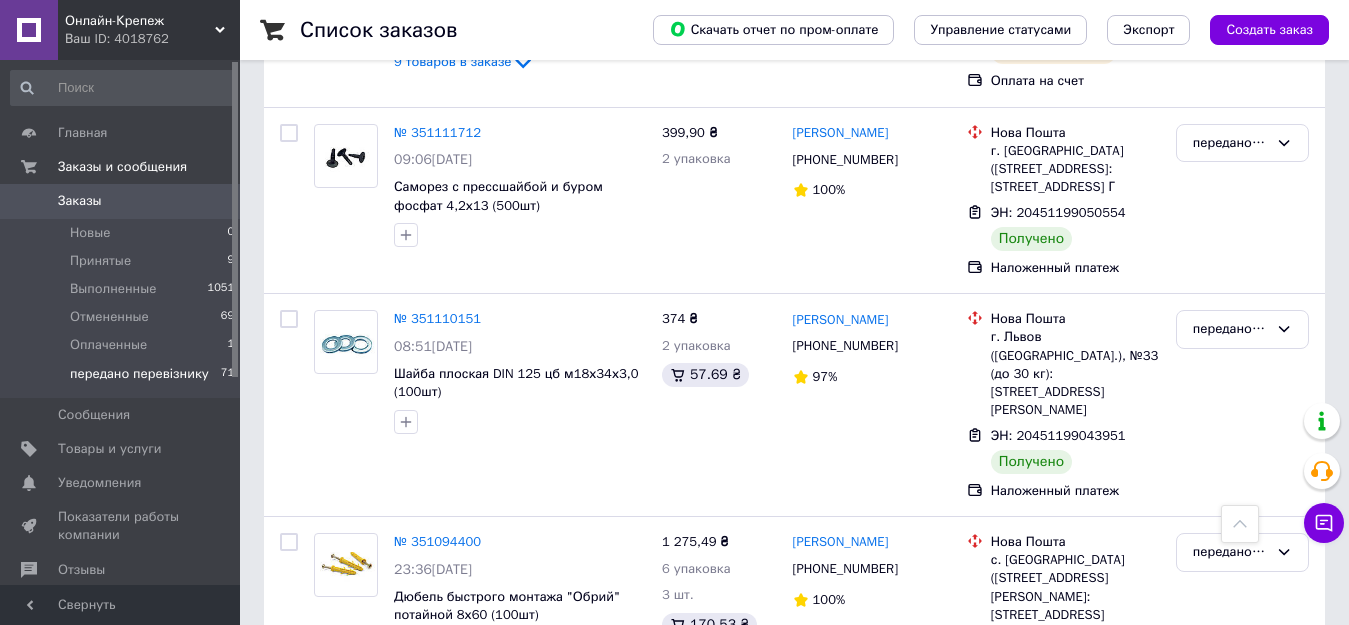 scroll, scrollTop: 7839, scrollLeft: 0, axis: vertical 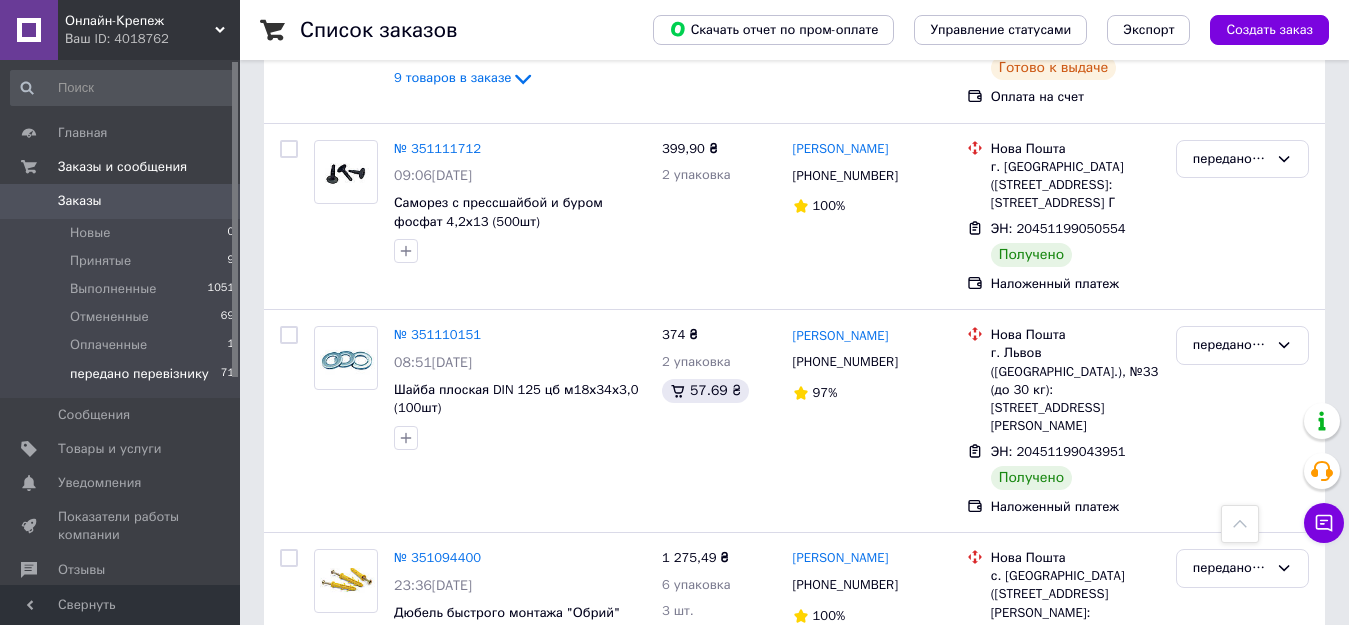 click on "передано перевізнику" at bounding box center [1242, 773] 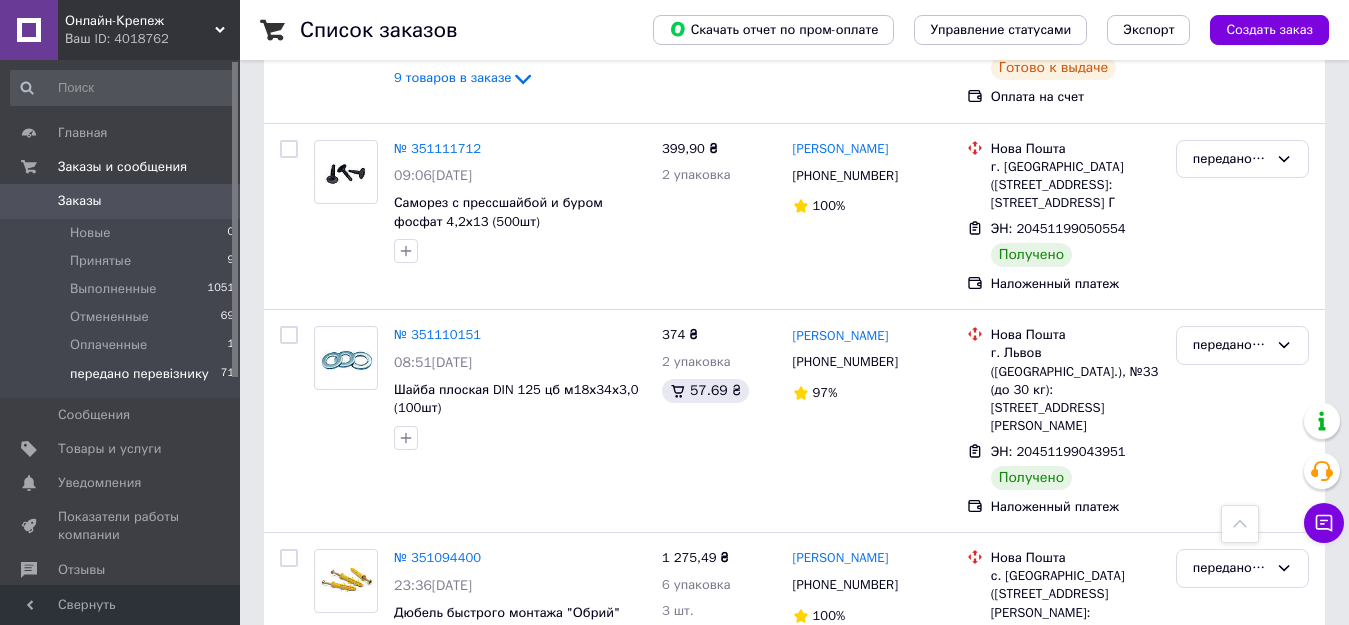 click on "Выполнен" at bounding box center (1242, 851) 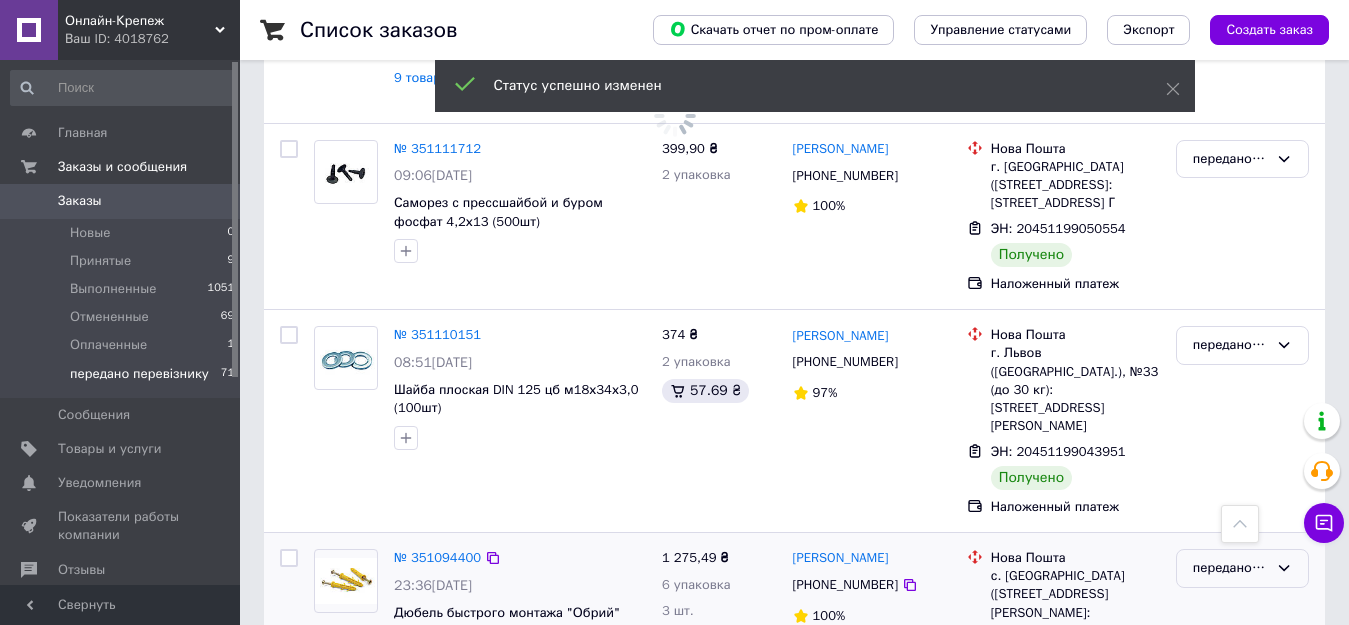 click 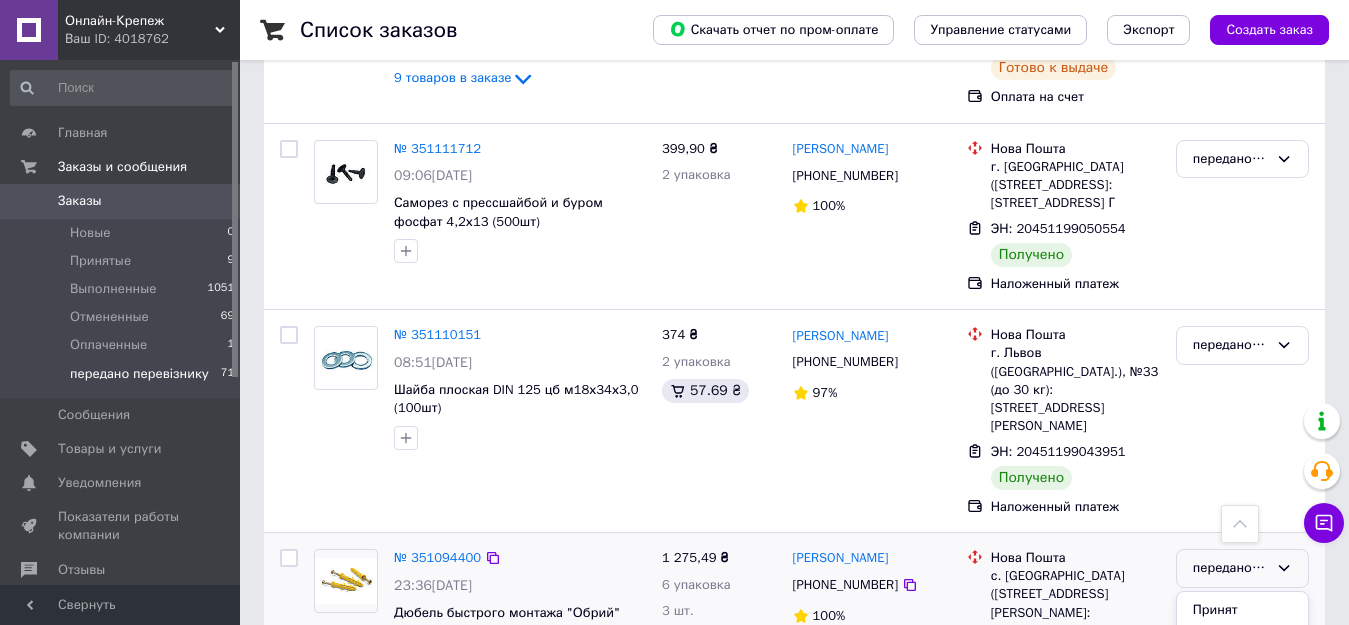 click on "Выполнен" at bounding box center [1242, 646] 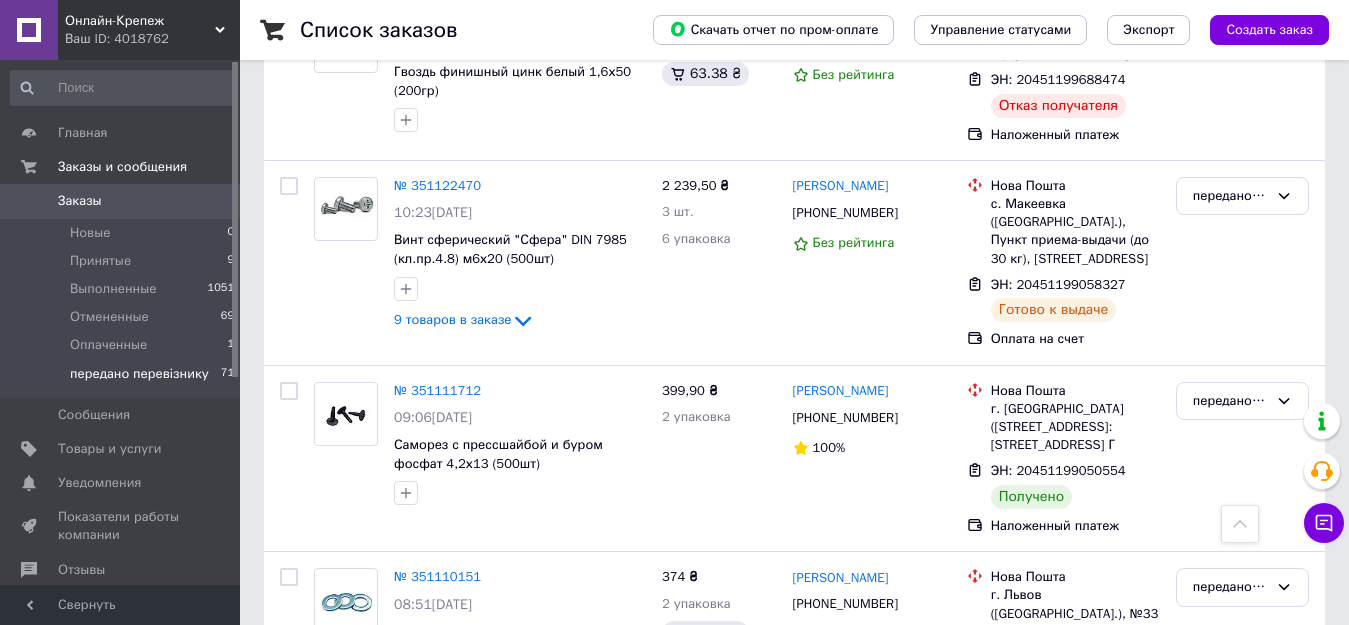 scroll, scrollTop: 7565, scrollLeft: 0, axis: vertical 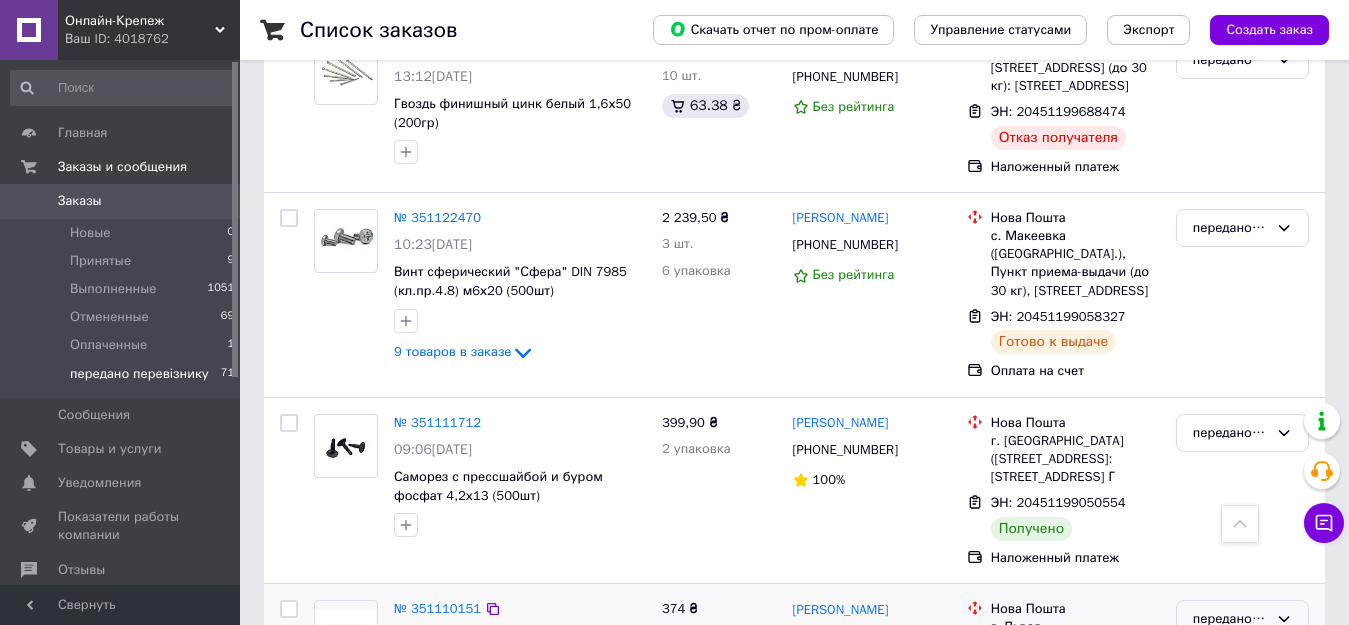 click on "передано перевізнику" at bounding box center (1242, 619) 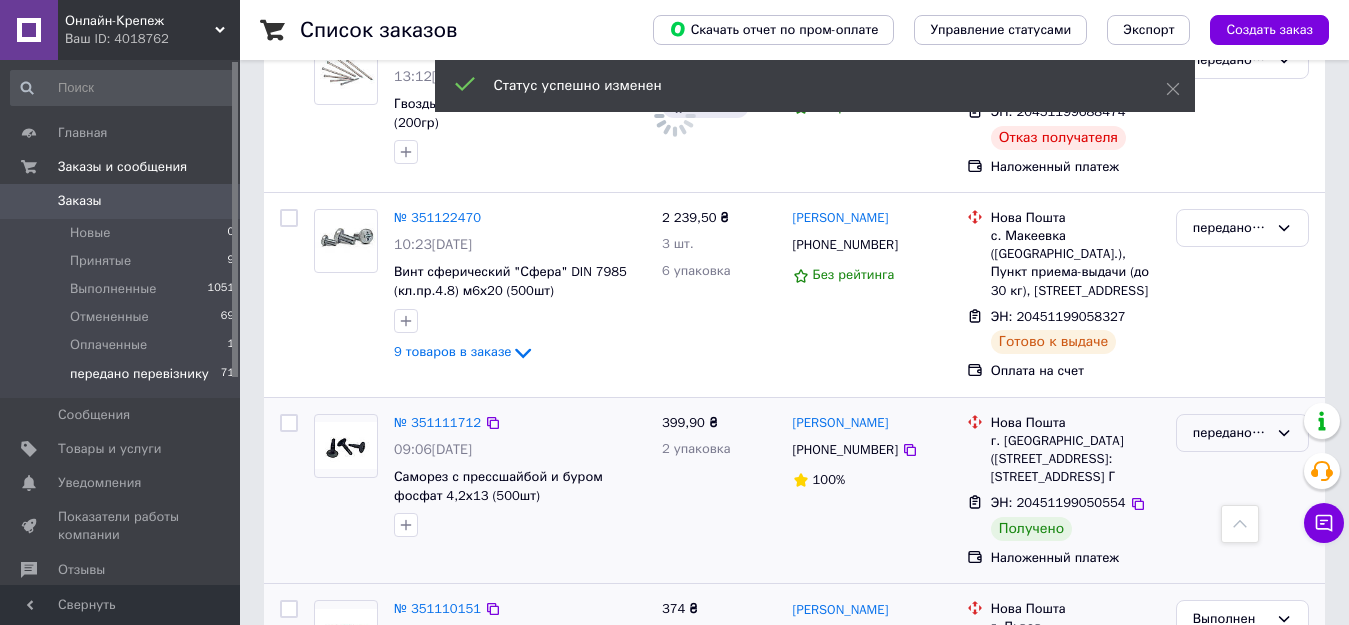 click 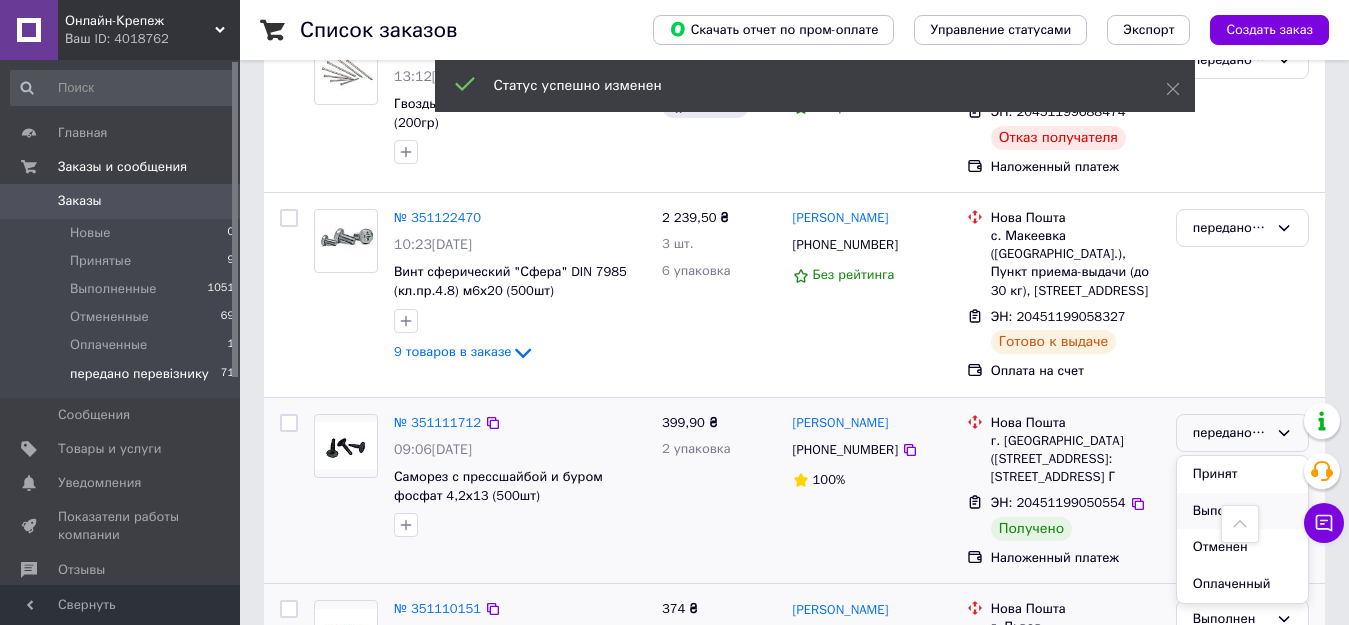 click on "Выполнен" at bounding box center (1242, 511) 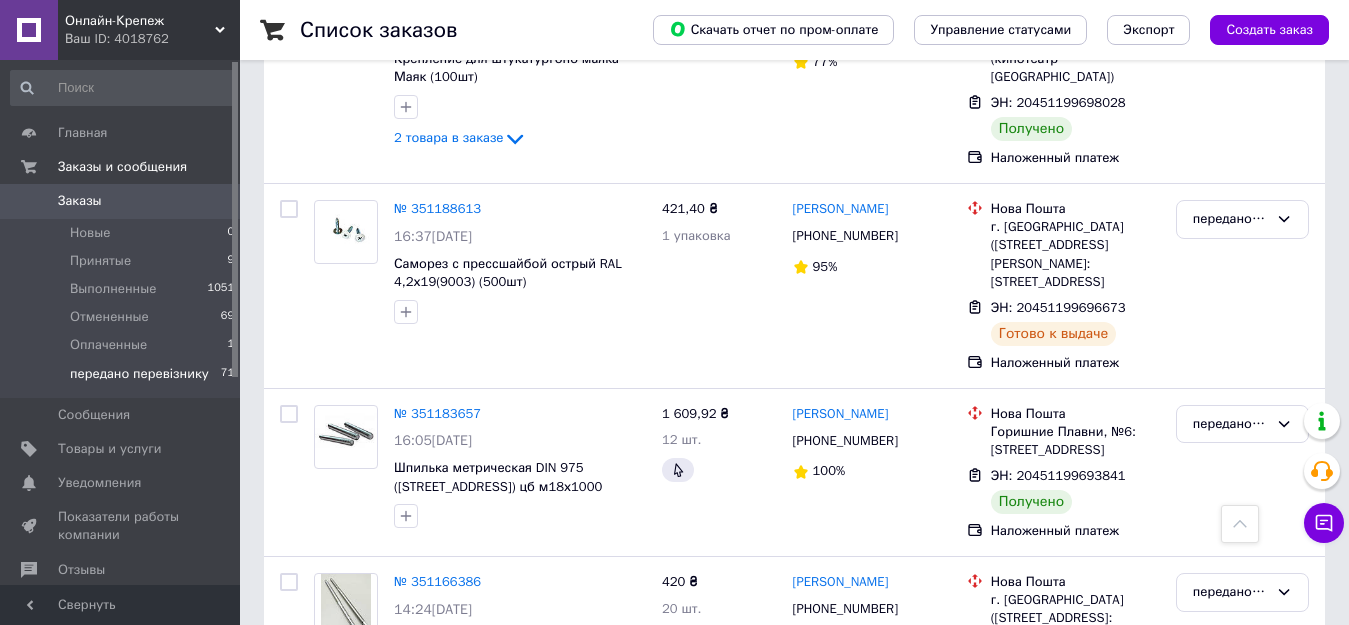 scroll, scrollTop: 6805, scrollLeft: 0, axis: vertical 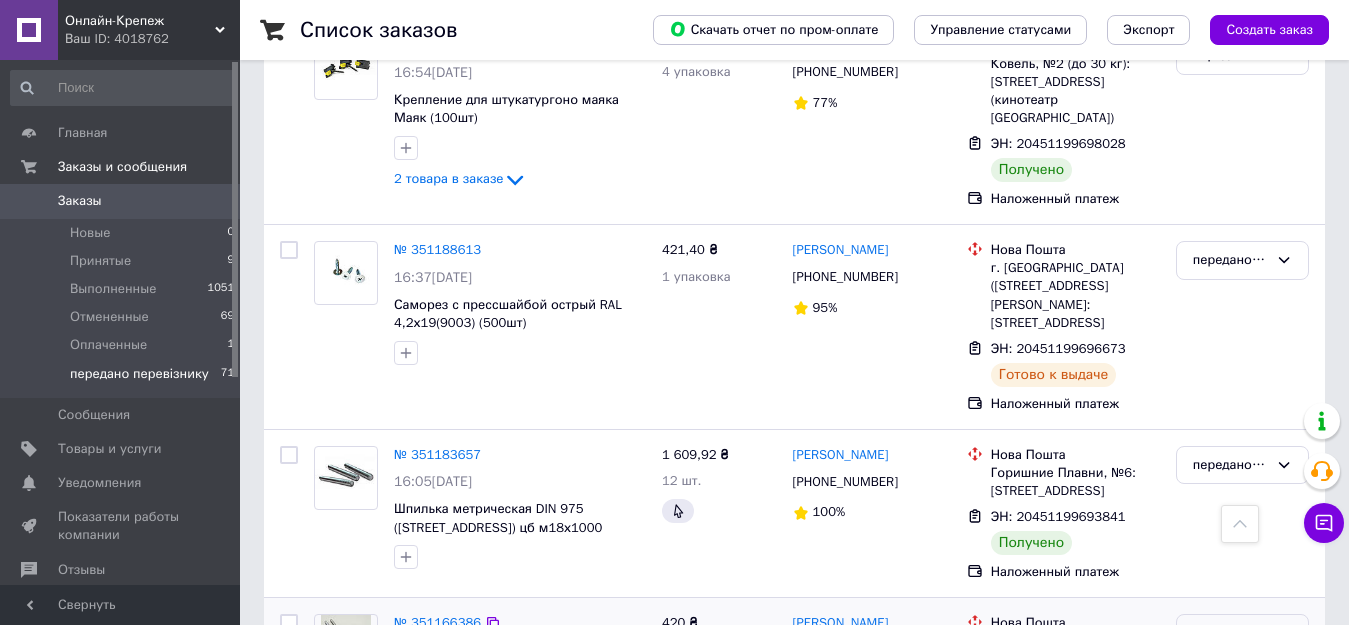 click on "передано перевізнику" at bounding box center (1242, 633) 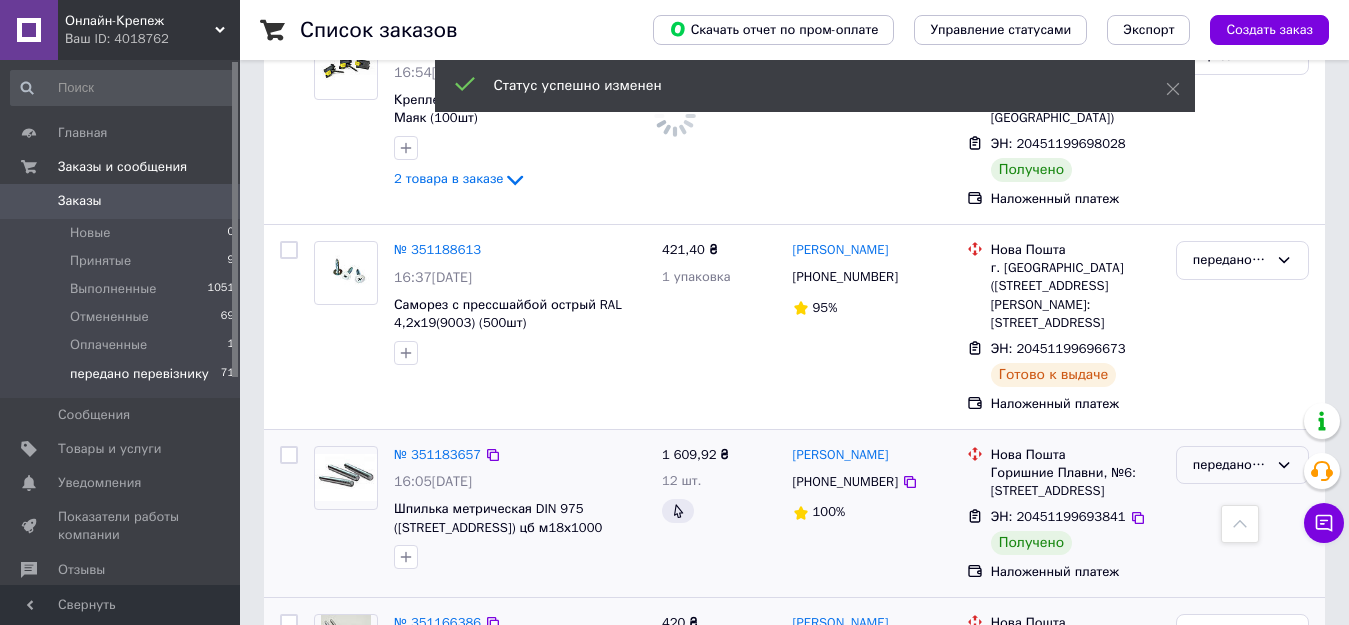 click 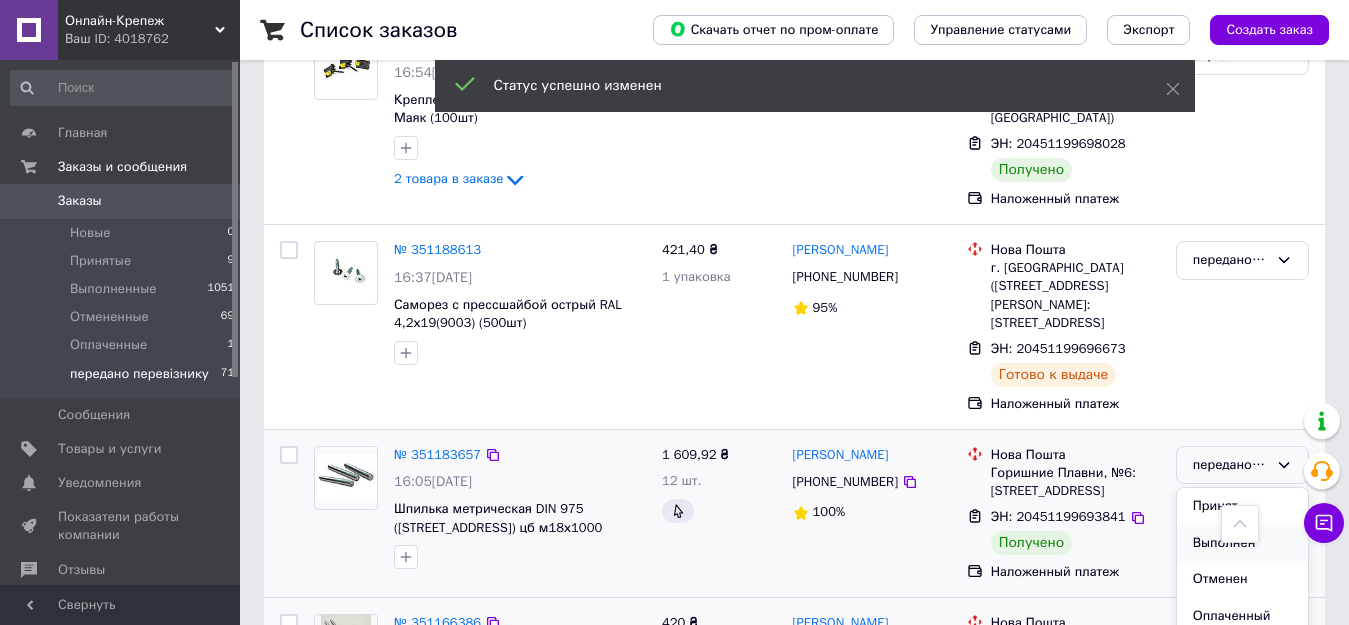 click on "Выполнен" at bounding box center (1242, 543) 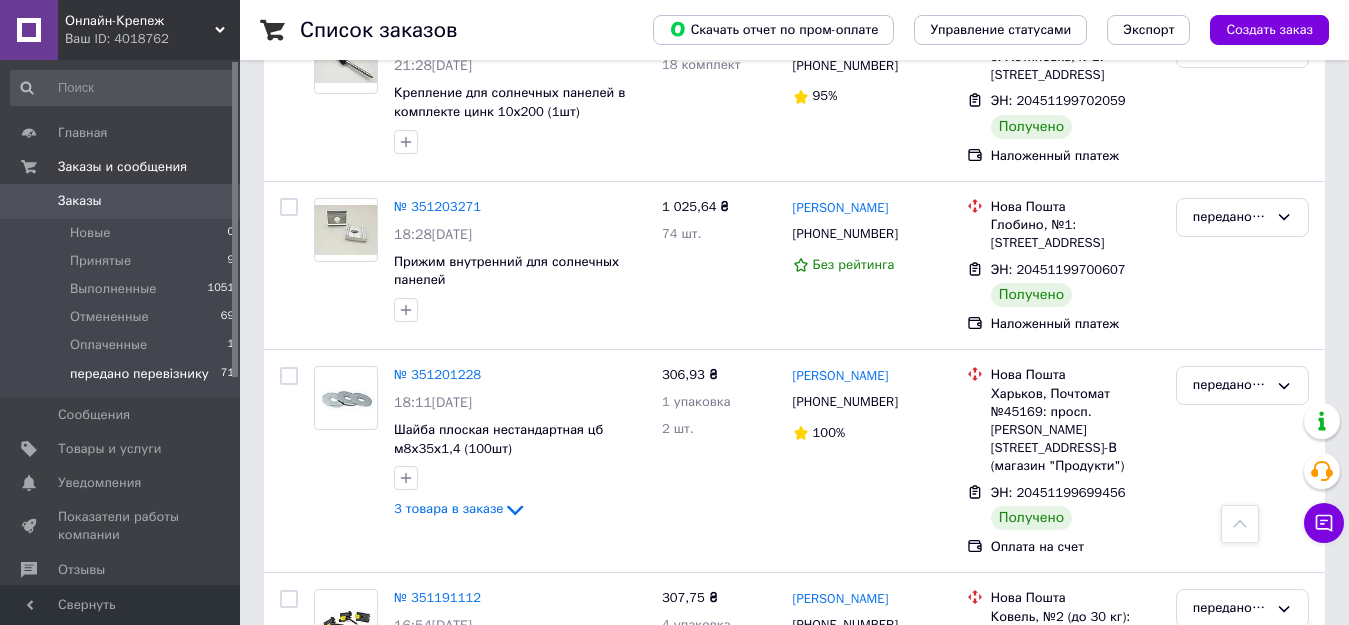scroll, scrollTop: 6245, scrollLeft: 0, axis: vertical 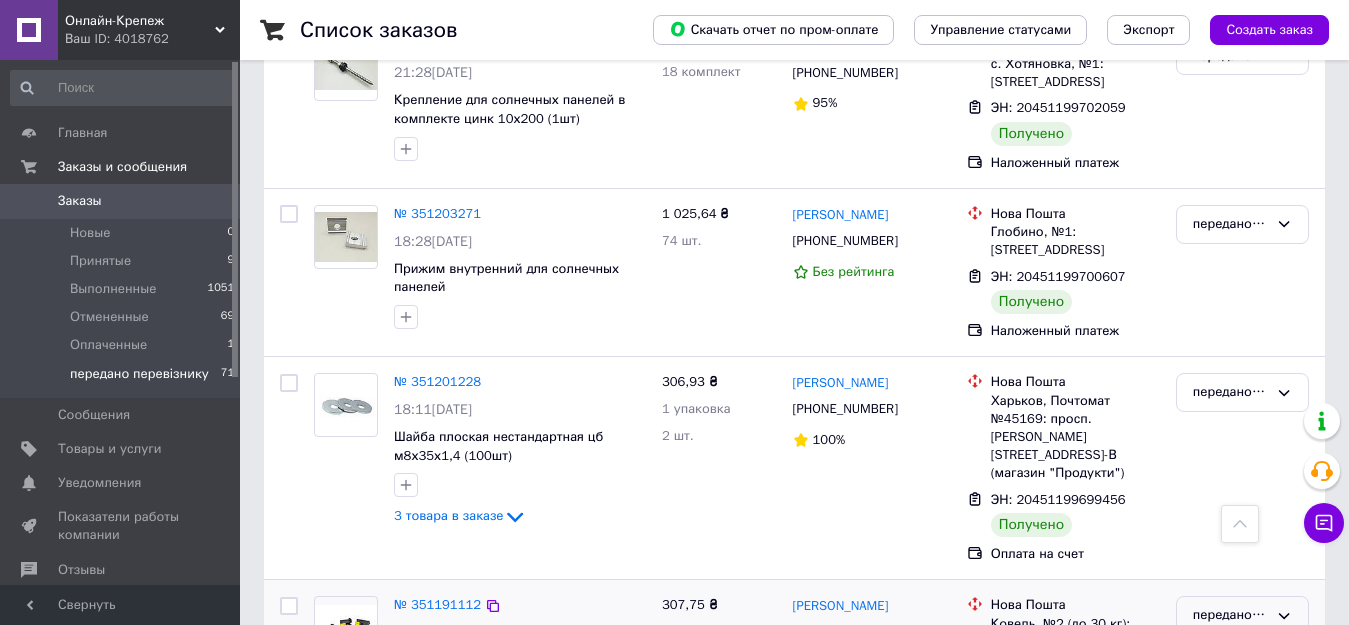 click 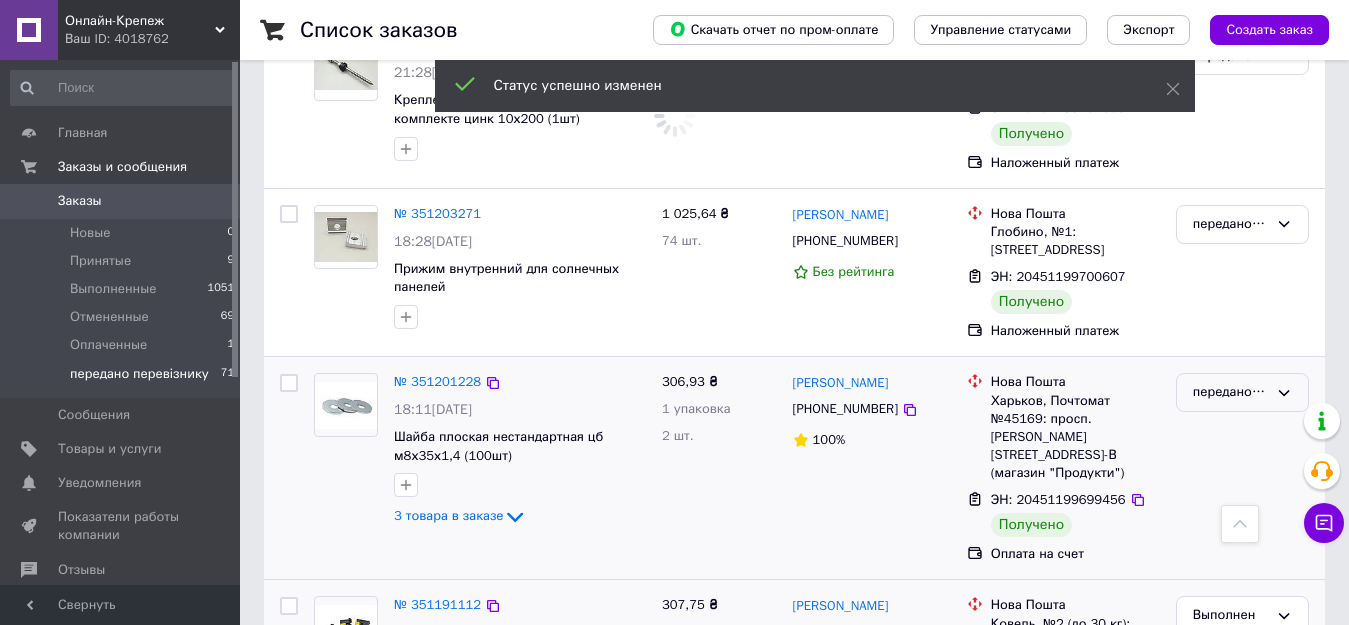 click 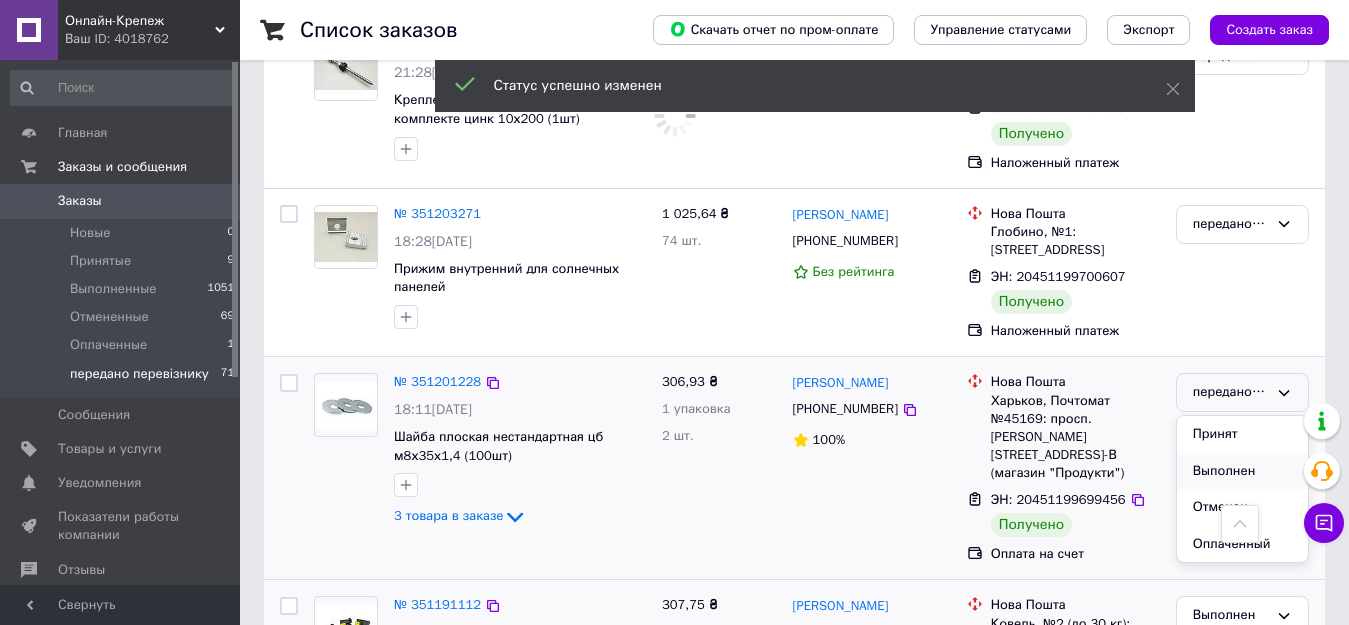 click on "Выполнен" at bounding box center (1242, 471) 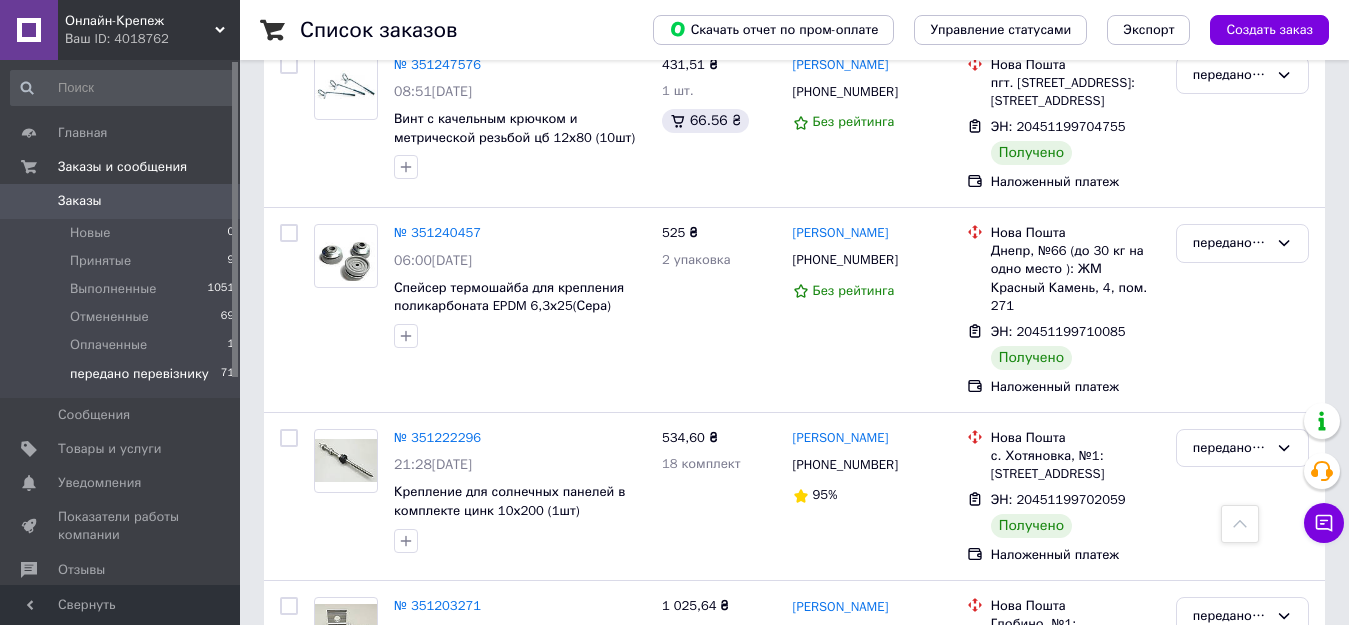 scroll, scrollTop: 5845, scrollLeft: 0, axis: vertical 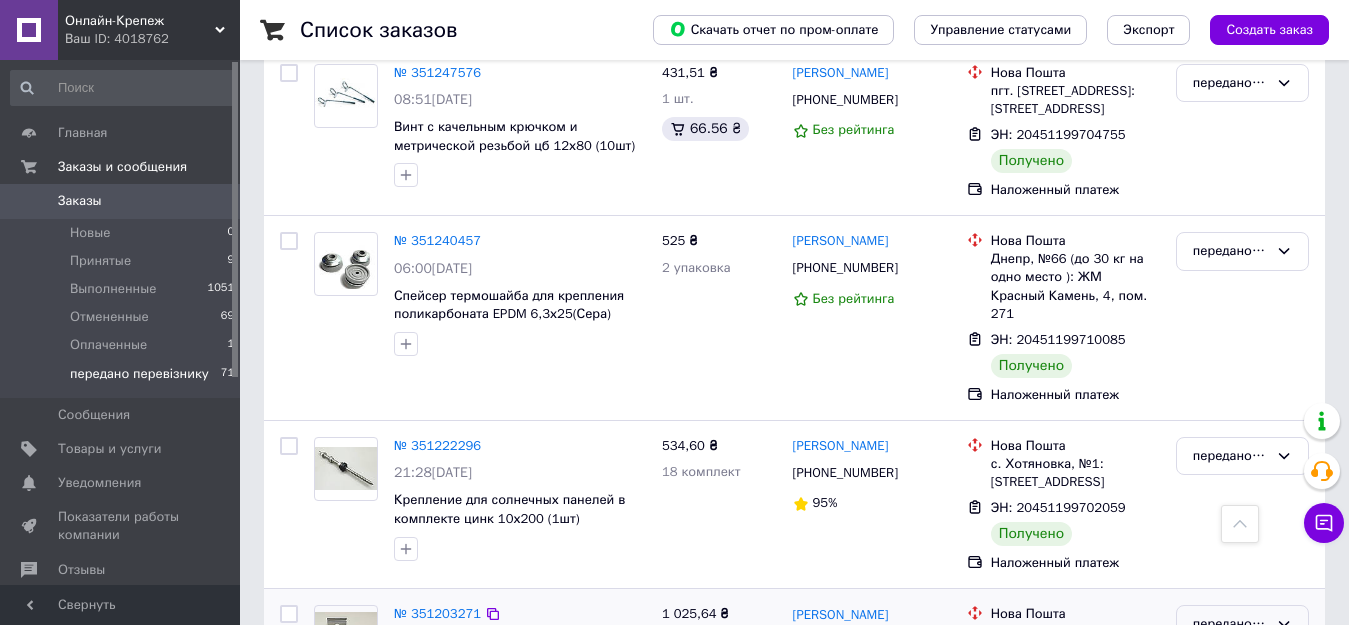 click on "передано перевізнику" at bounding box center [1242, 624] 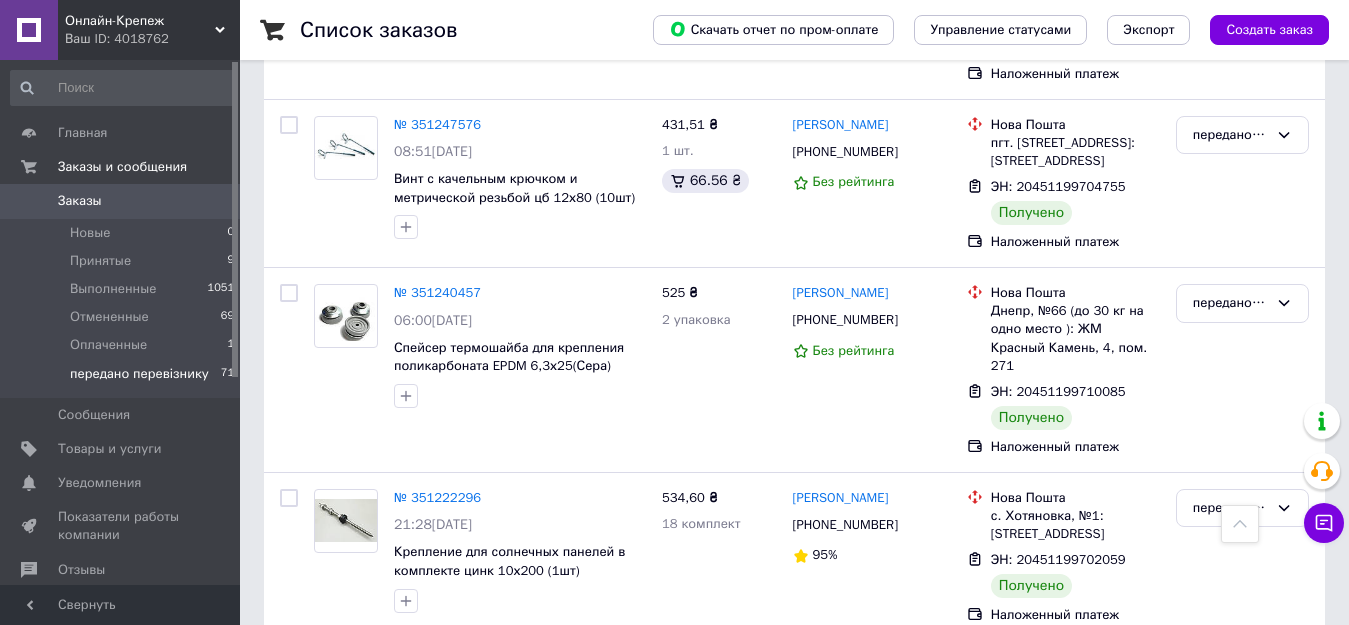 scroll, scrollTop: 5832, scrollLeft: 0, axis: vertical 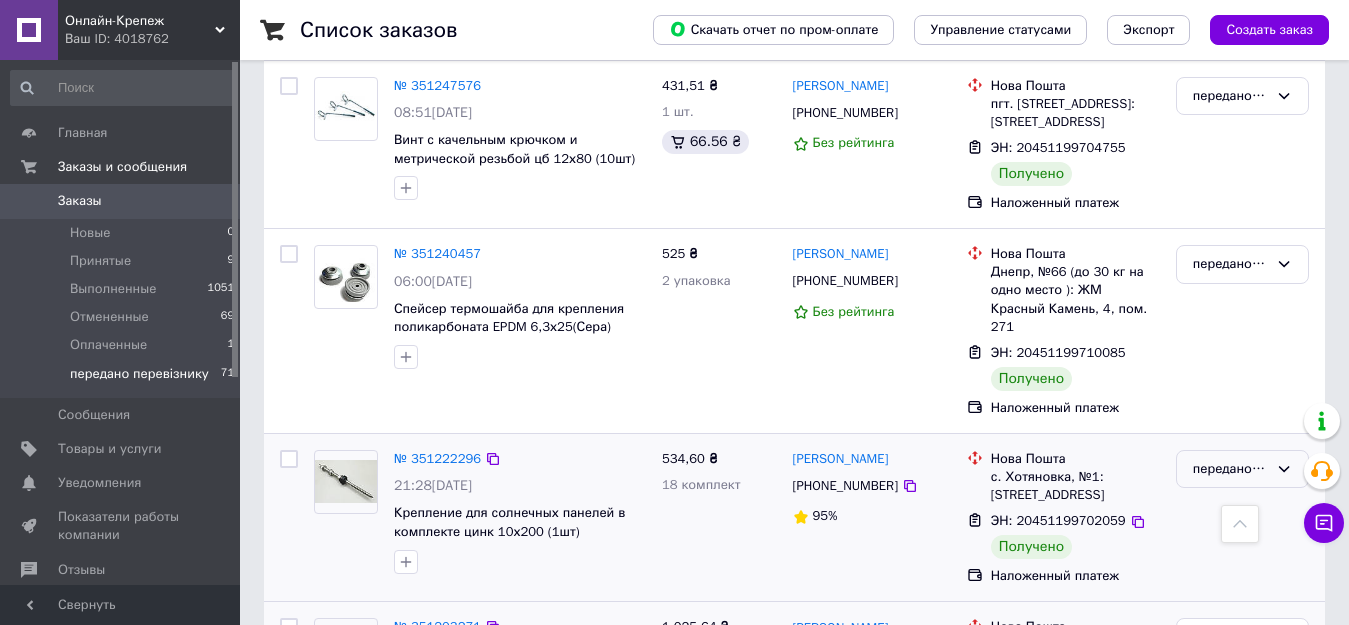 click on "передано перевізнику" at bounding box center [1242, 469] 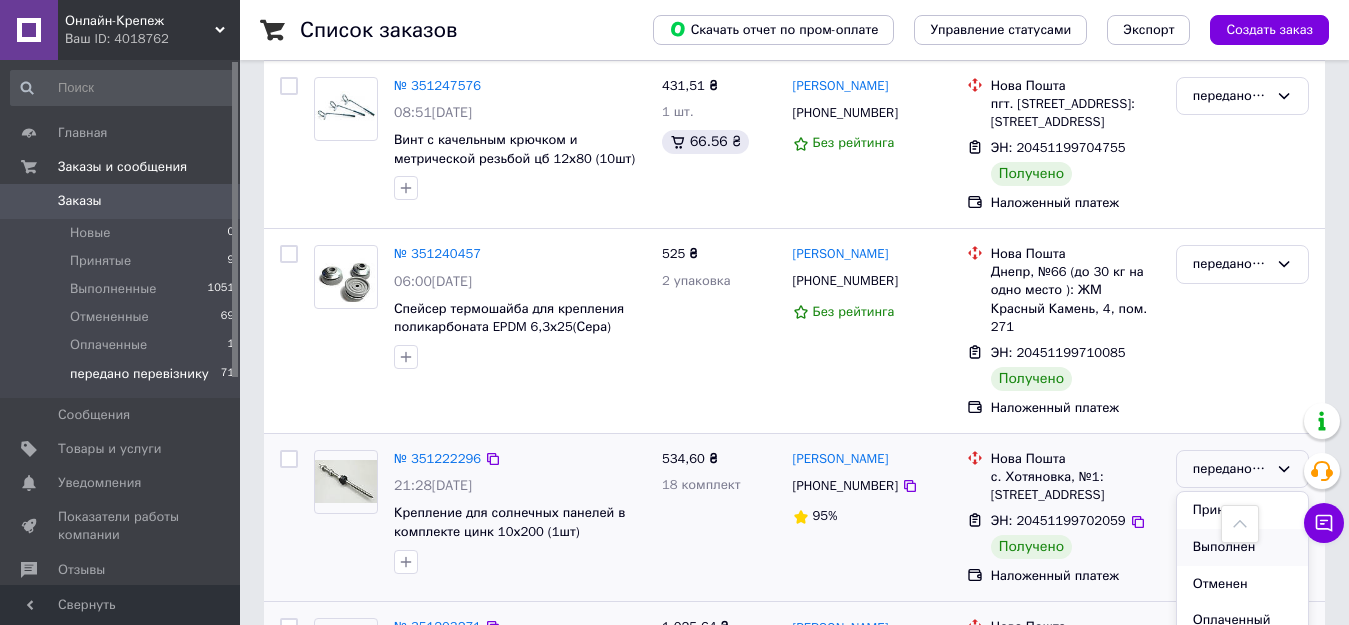 click on "Выполнен" at bounding box center (1242, 547) 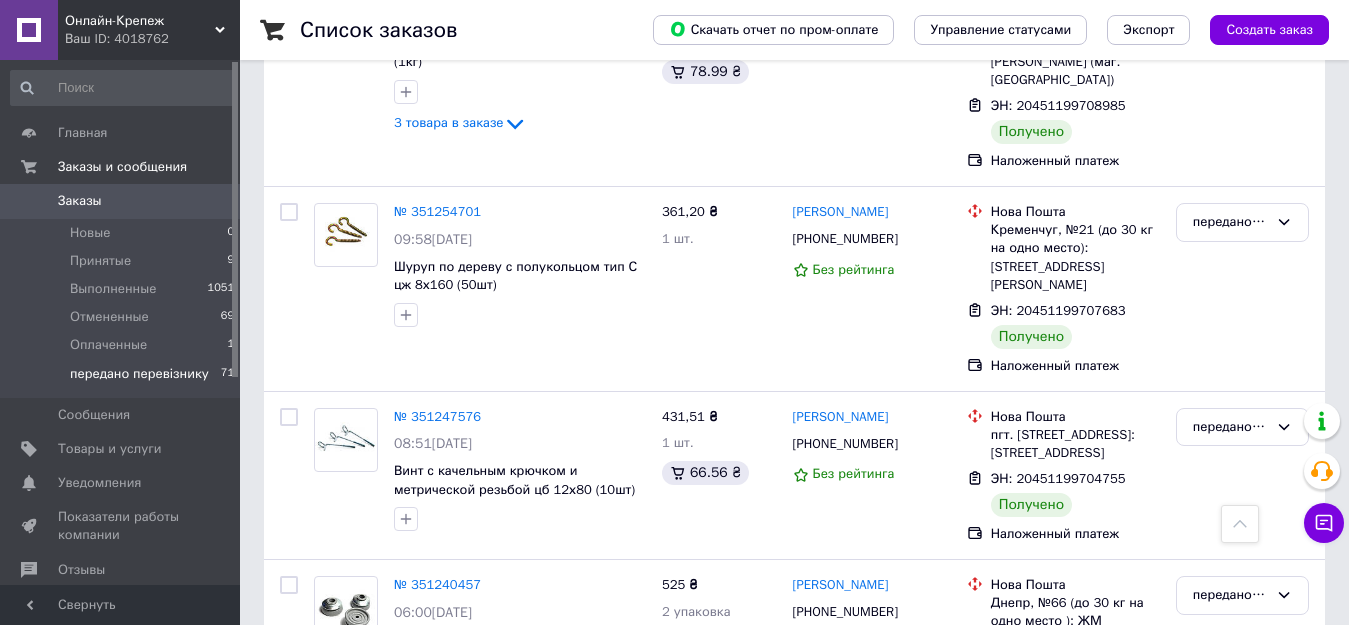 scroll, scrollTop: 5564, scrollLeft: 0, axis: vertical 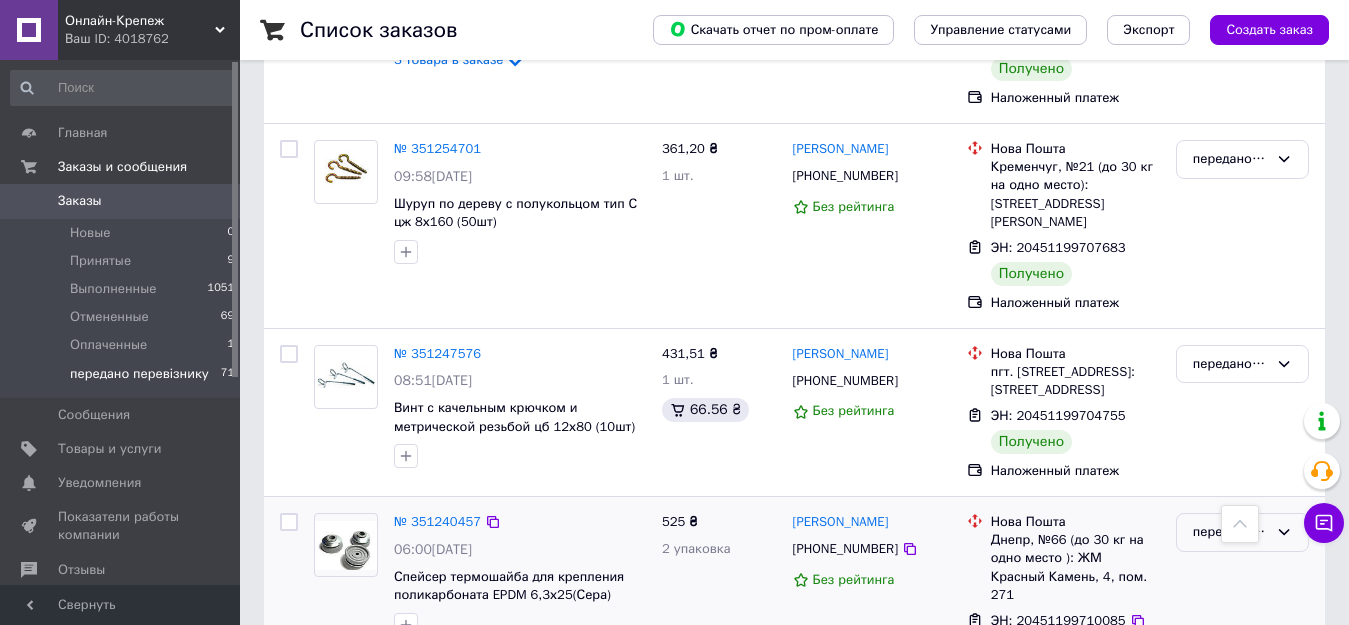 click on "передано перевізнику" at bounding box center [1242, 532] 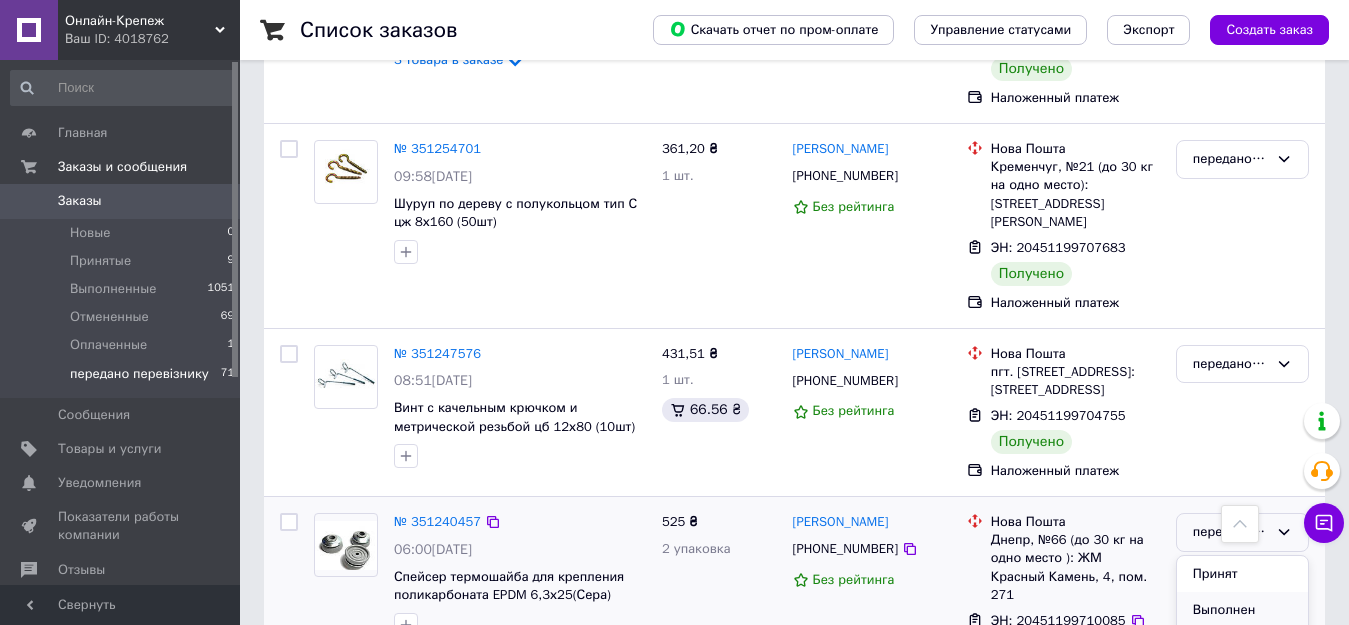 click on "Выполнен" at bounding box center [1242, 610] 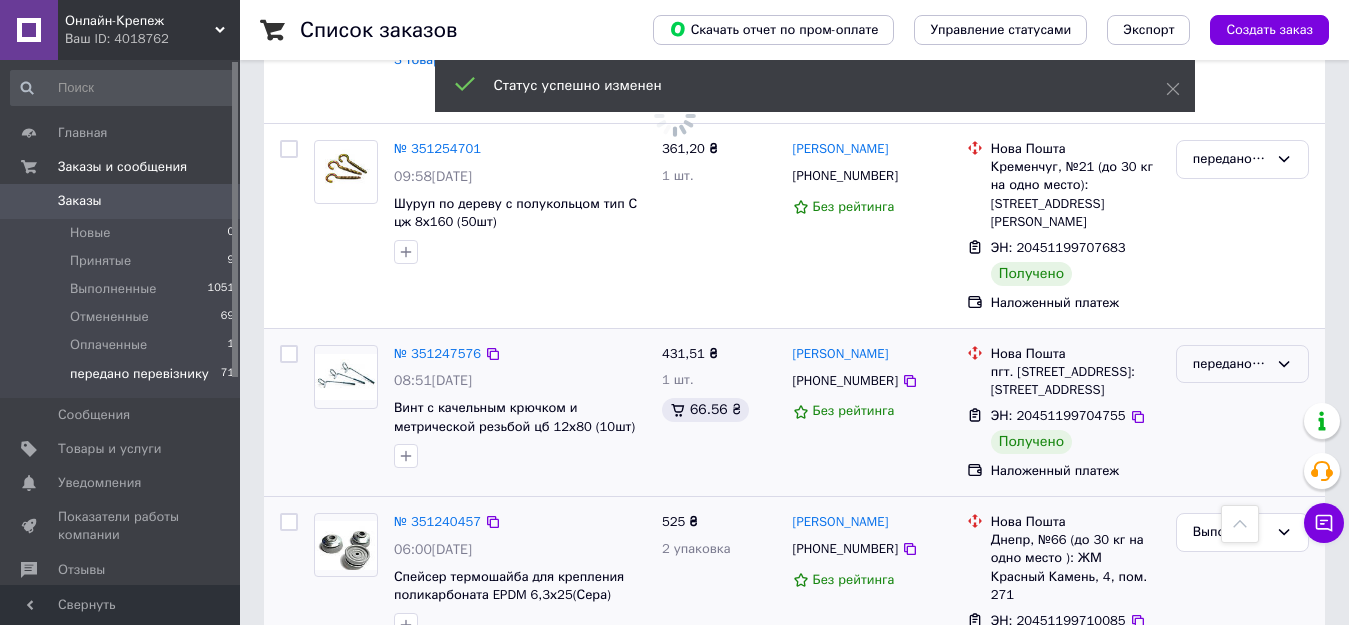 click 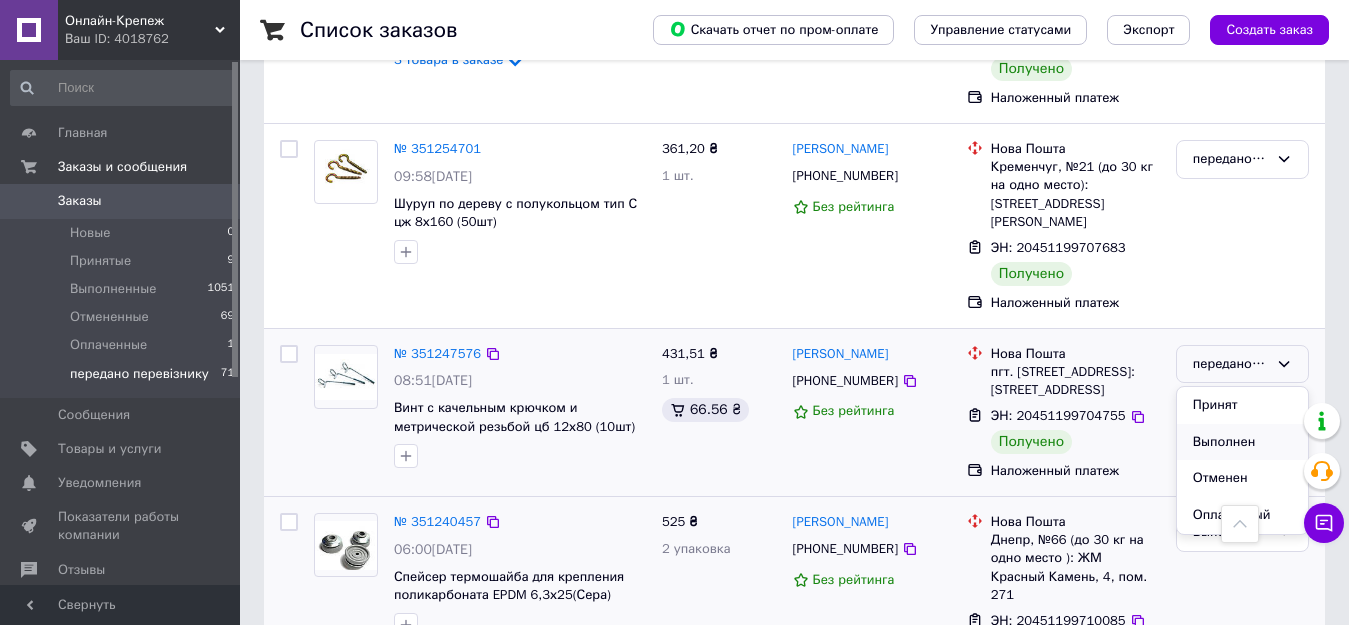 click on "Выполнен" at bounding box center [1242, 442] 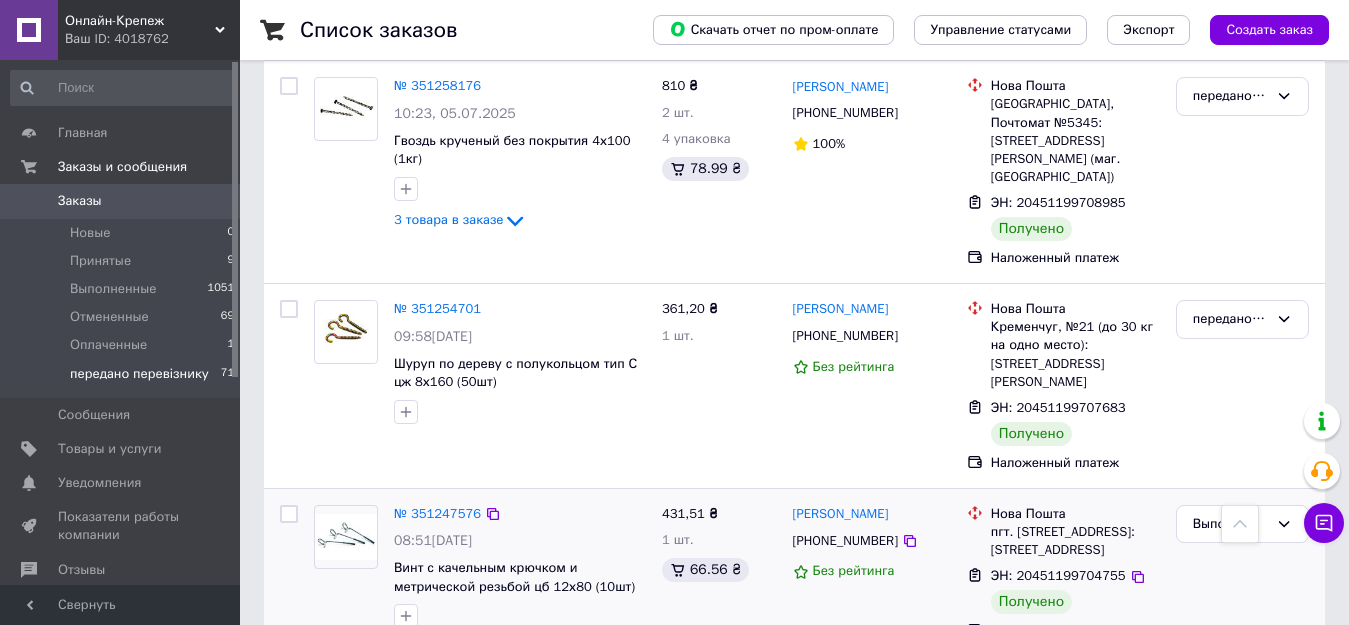 scroll, scrollTop: 5364, scrollLeft: 0, axis: vertical 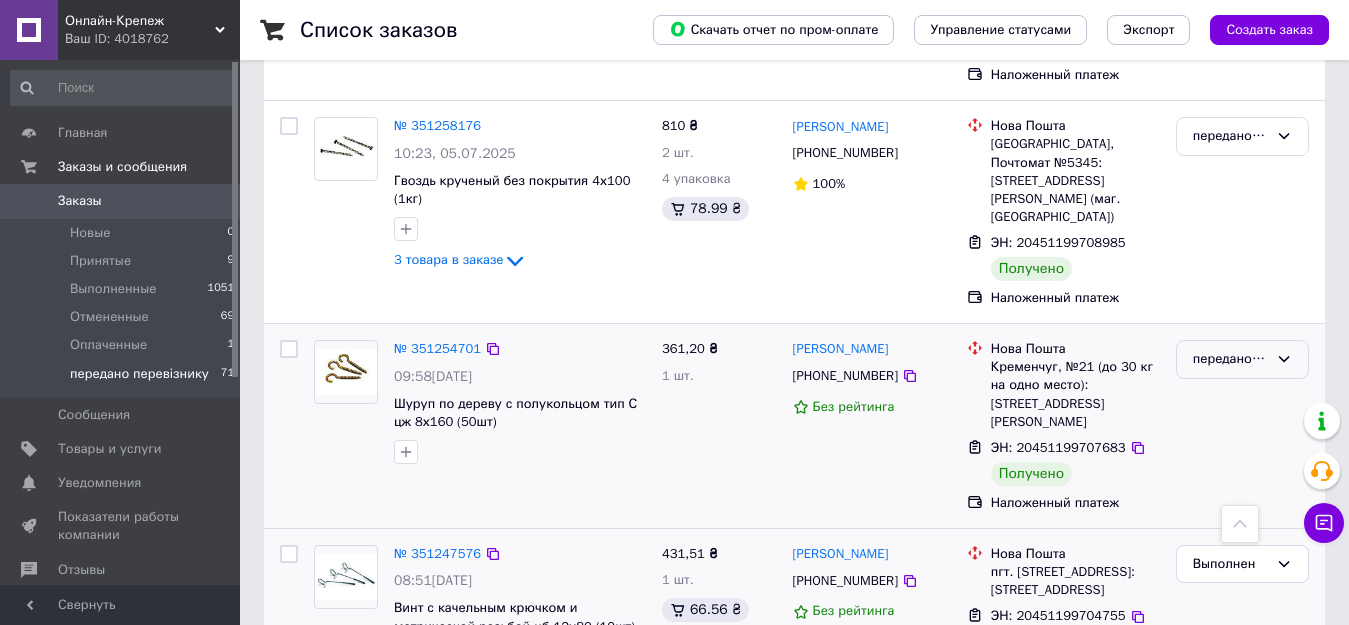 click 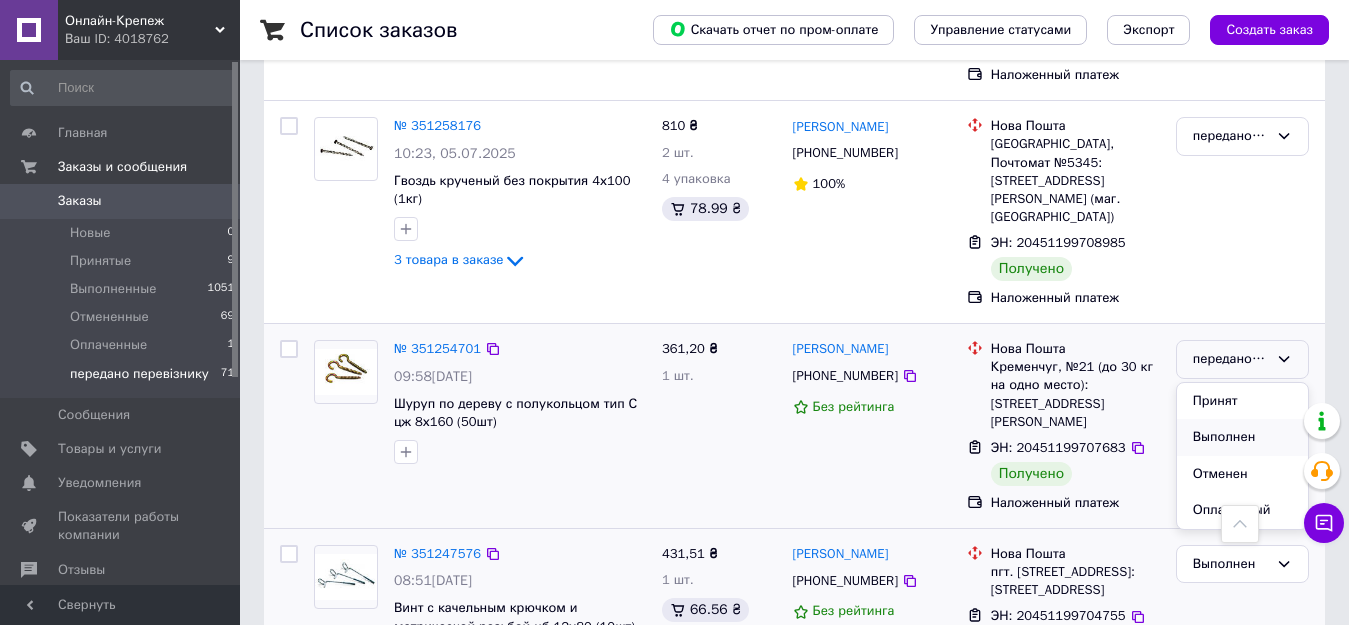click on "Выполнен" at bounding box center [1242, 437] 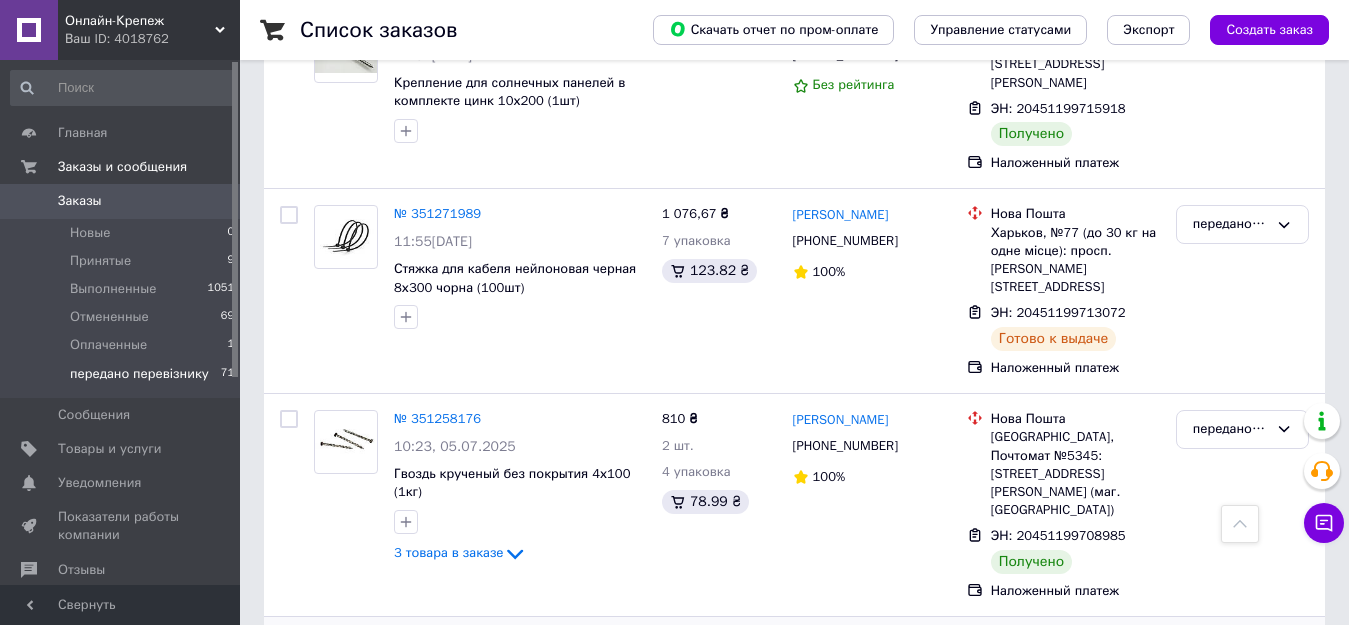scroll, scrollTop: 5004, scrollLeft: 0, axis: vertical 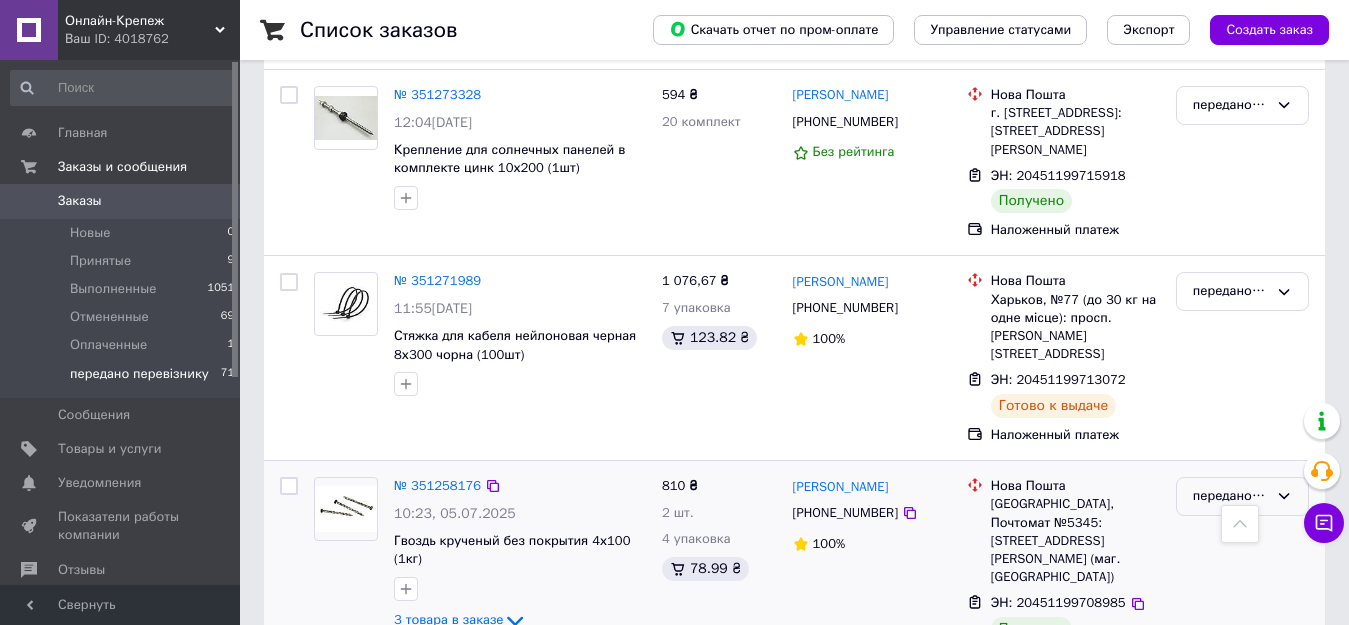 click 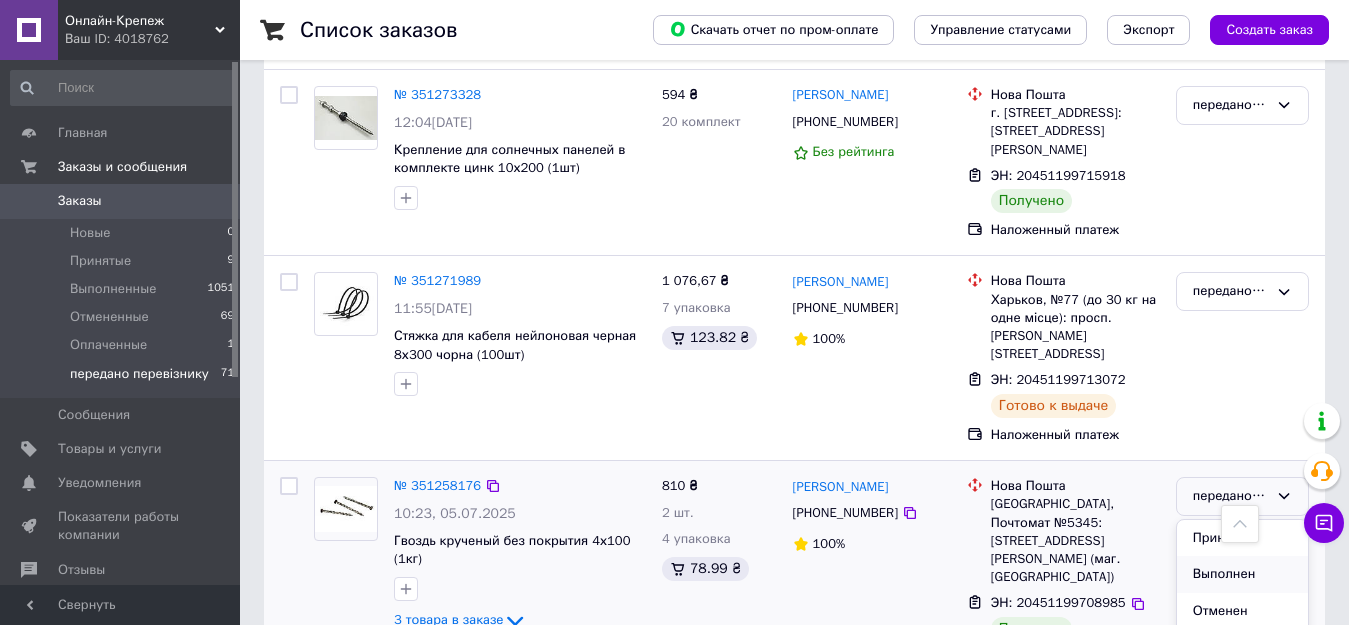 click on "Выполнен" at bounding box center (1242, 574) 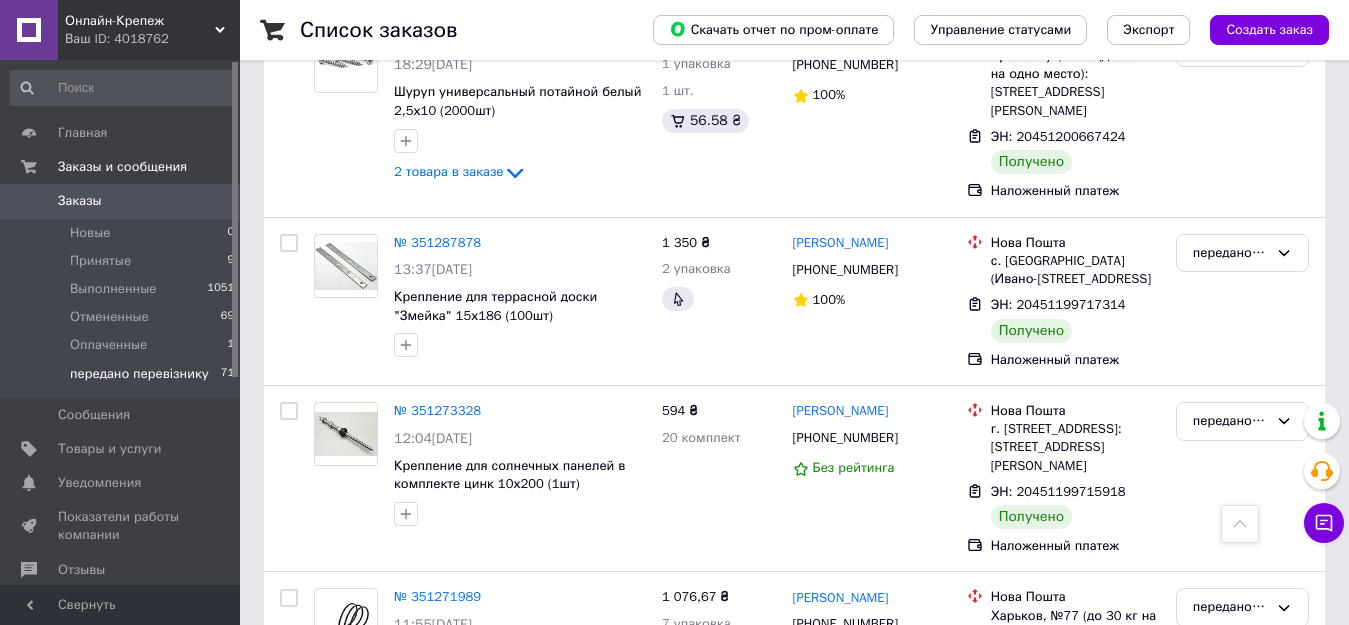 scroll, scrollTop: 4684, scrollLeft: 0, axis: vertical 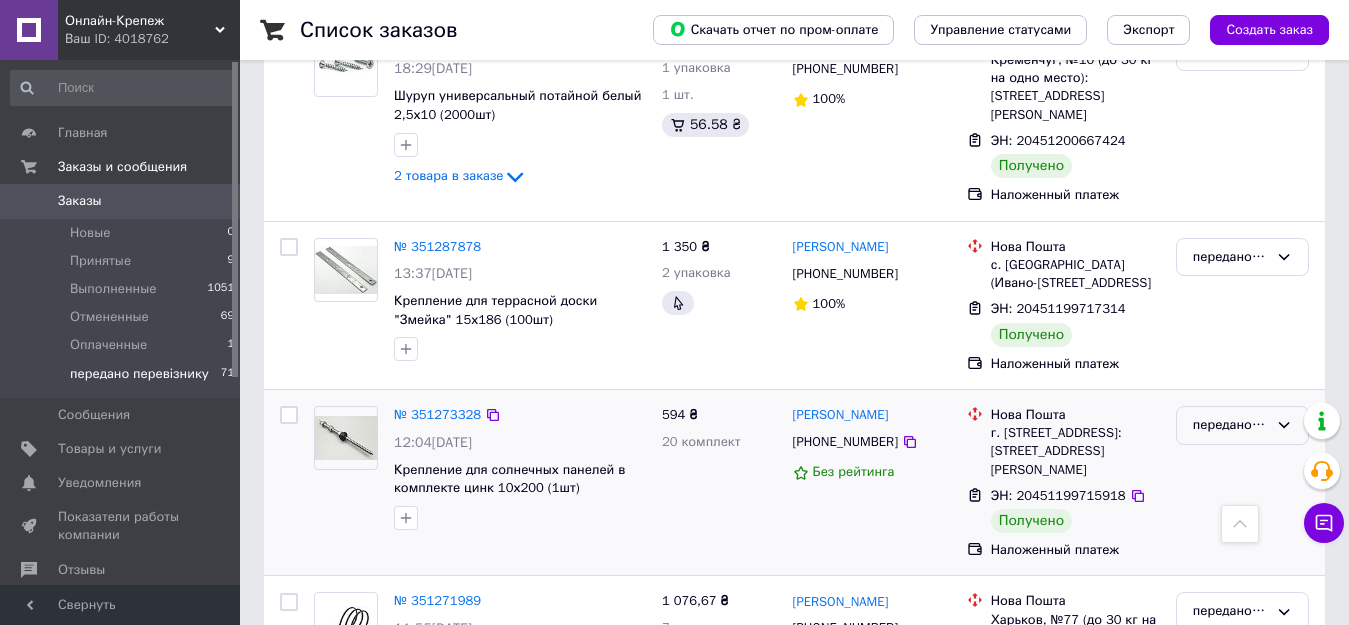 click on "передано перевізнику" at bounding box center [1242, 425] 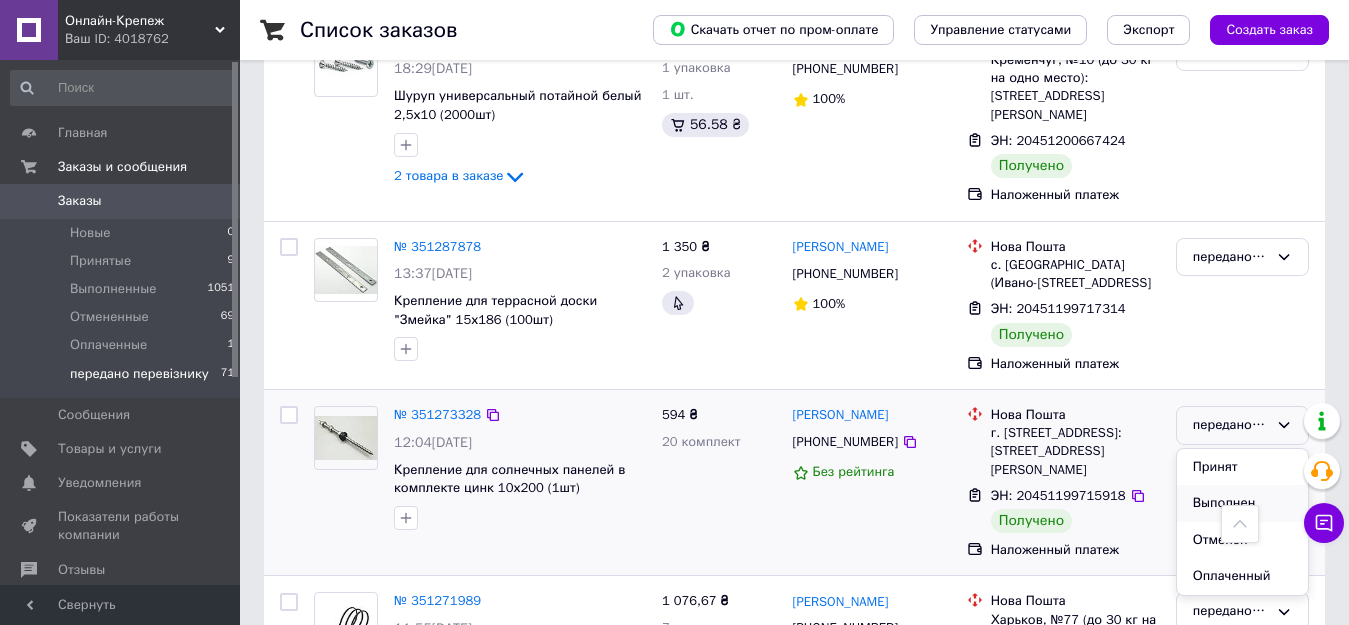 click on "Выполнен" at bounding box center [1242, 503] 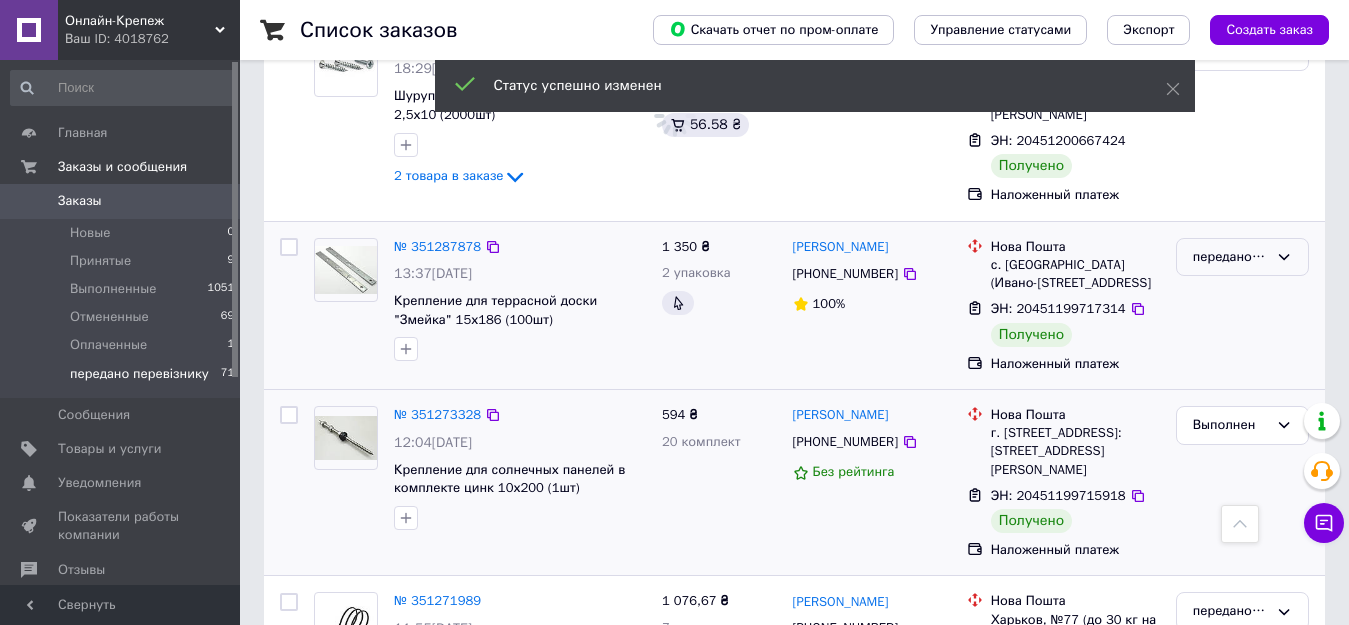click 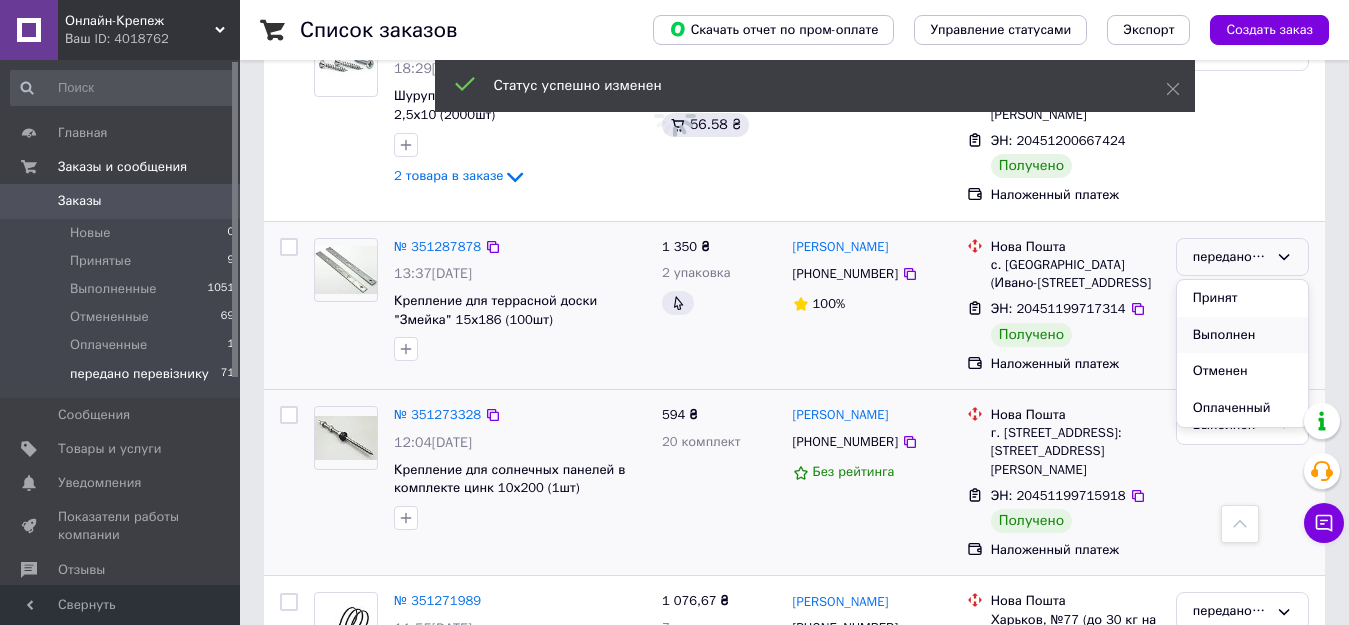 click on "Выполнен" at bounding box center (1242, 335) 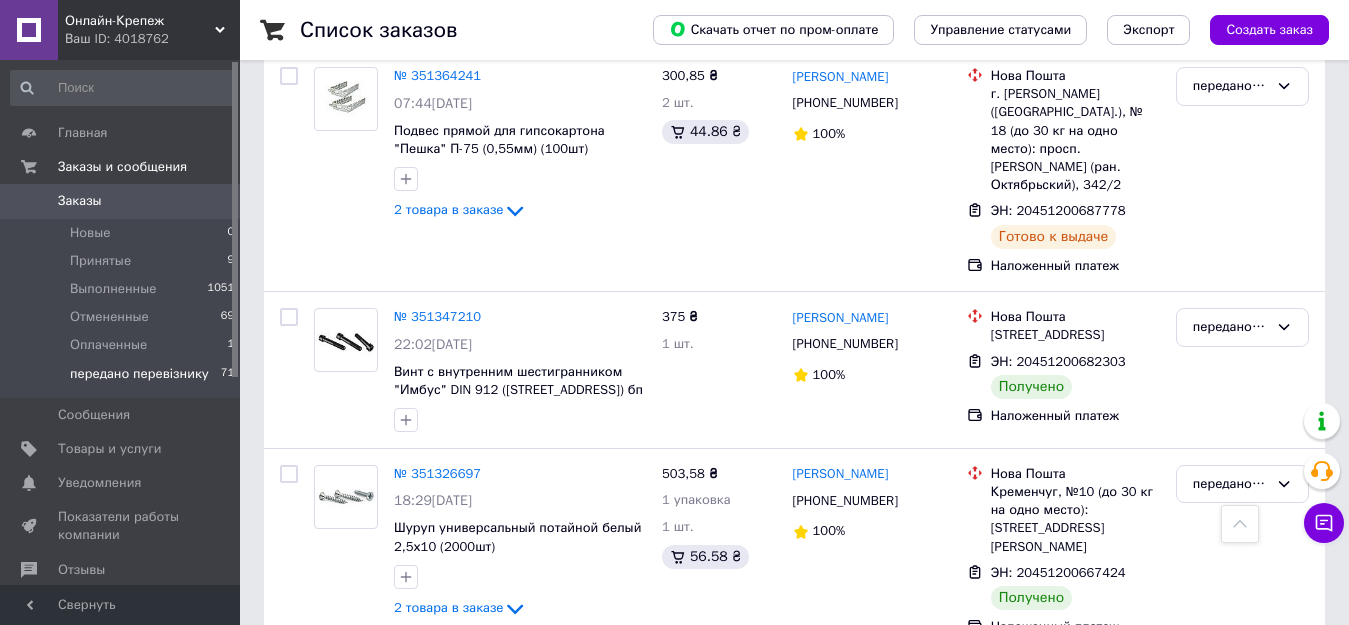 scroll, scrollTop: 4244, scrollLeft: 0, axis: vertical 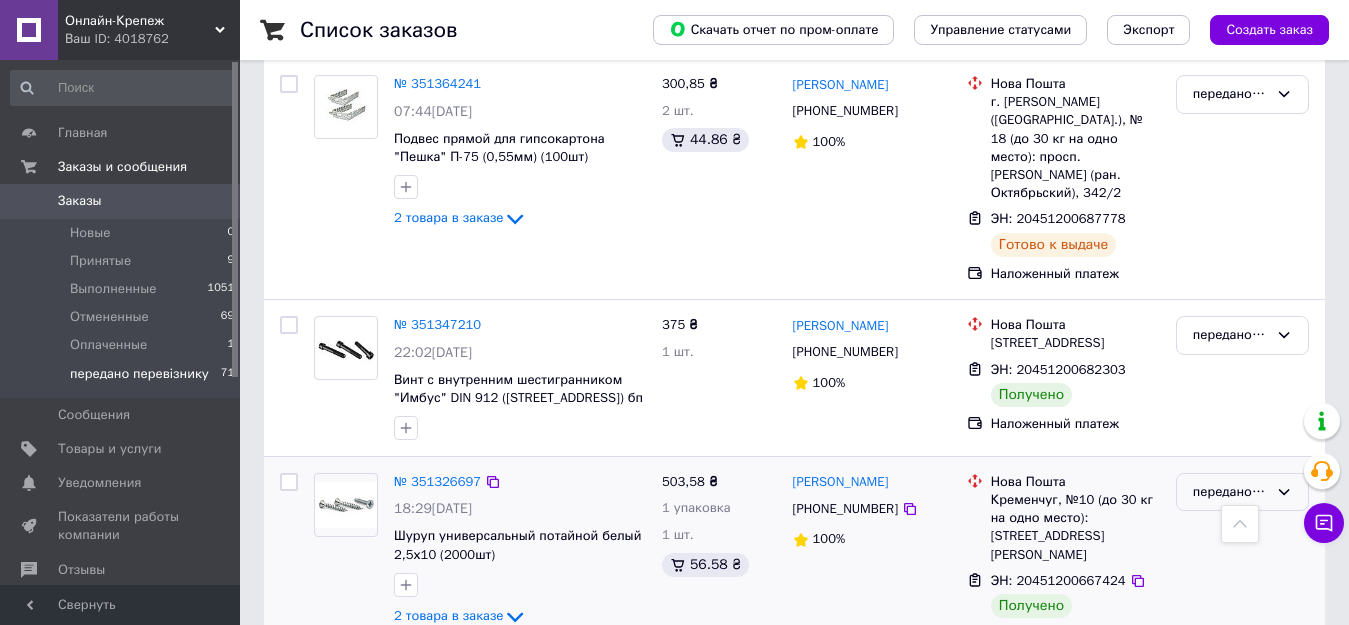 click on "передано перевізнику" at bounding box center (1242, 492) 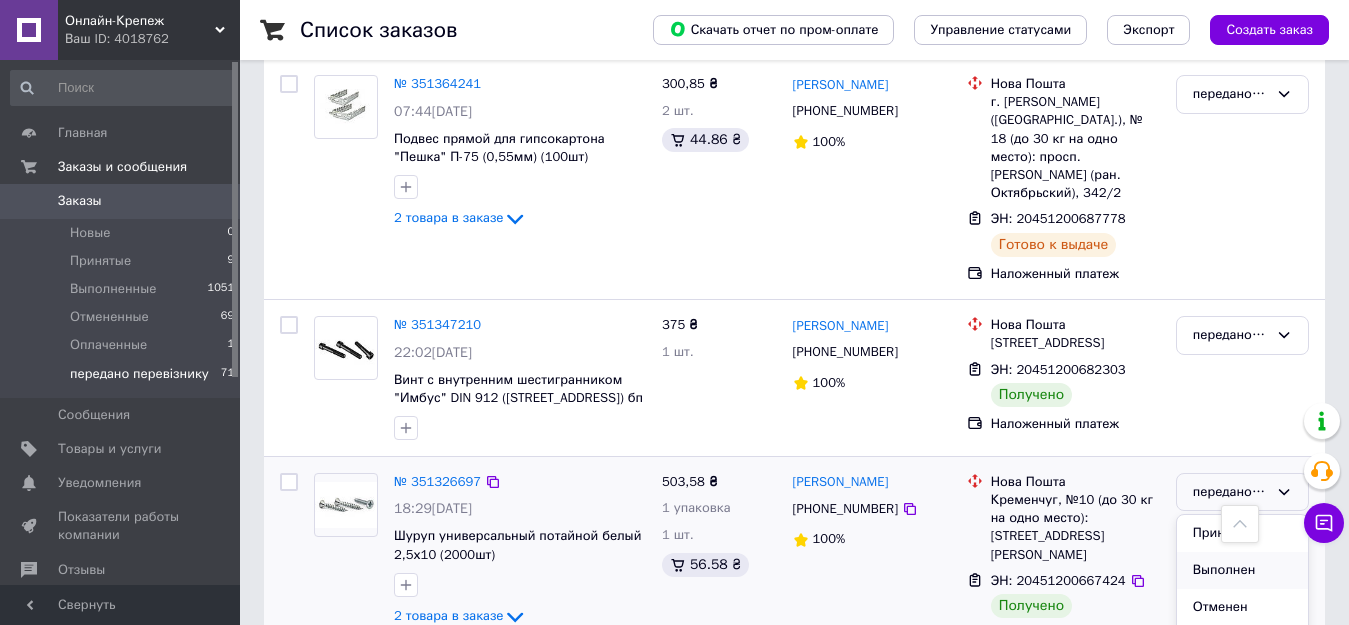 click on "Выполнен" at bounding box center (1242, 570) 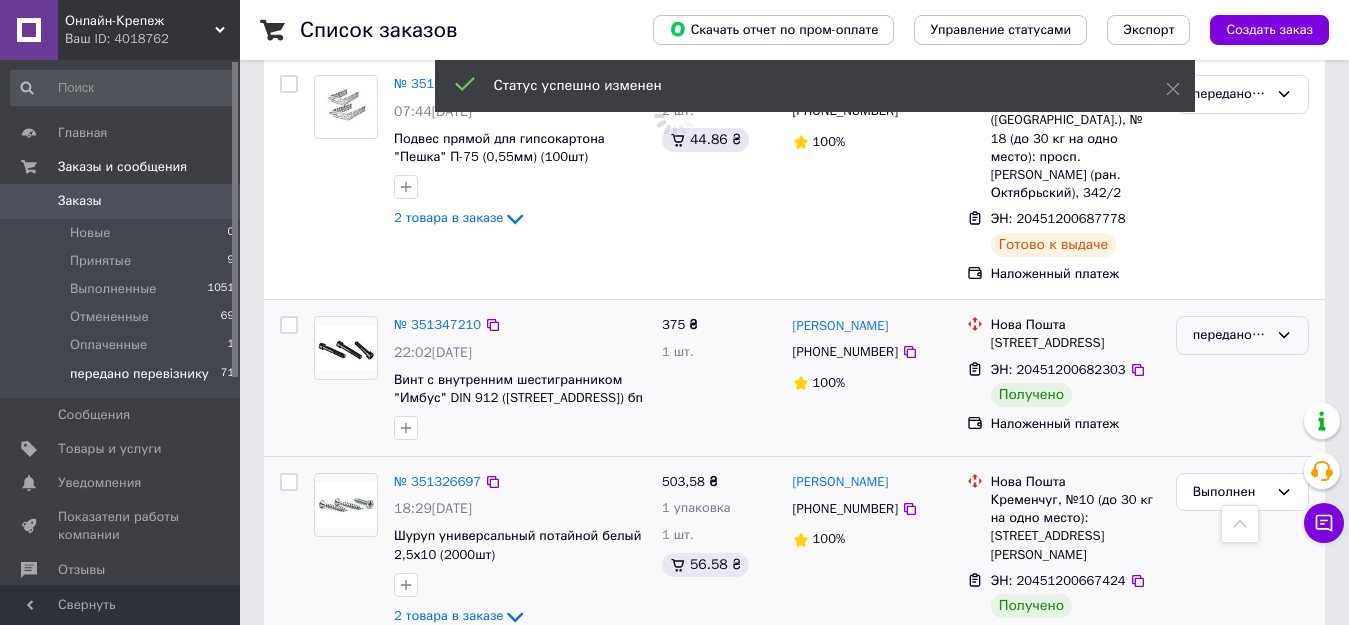 click 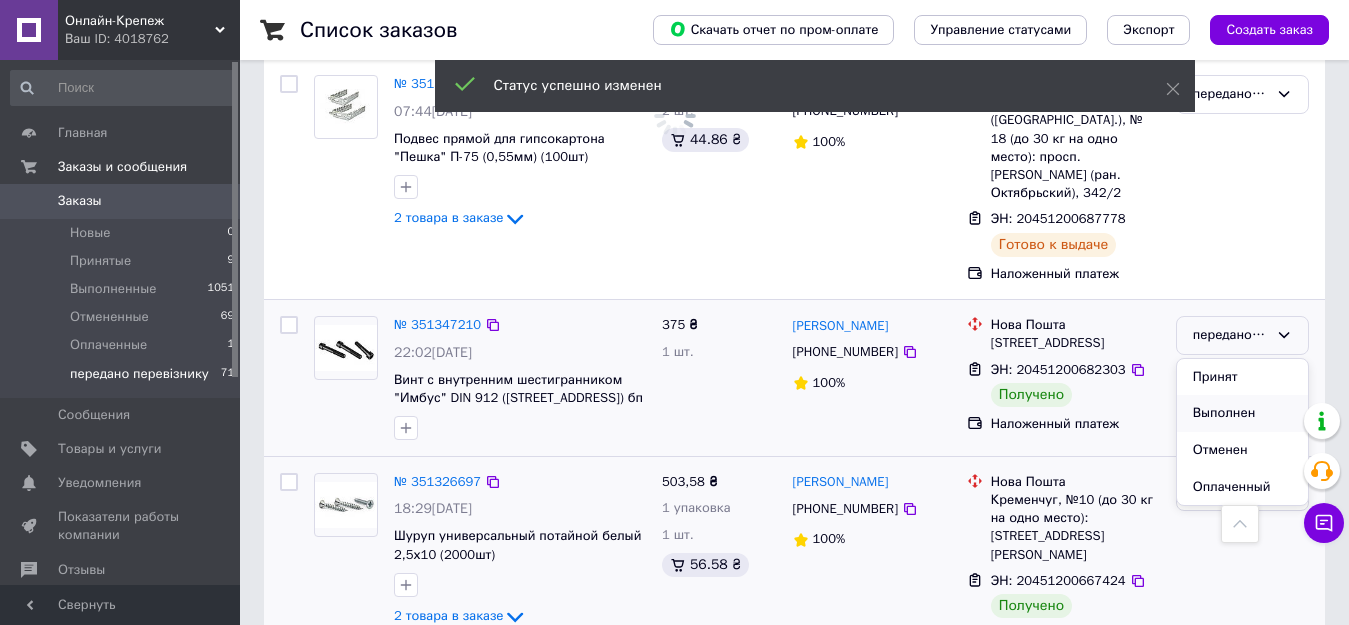 click on "Выполнен" at bounding box center [1242, 413] 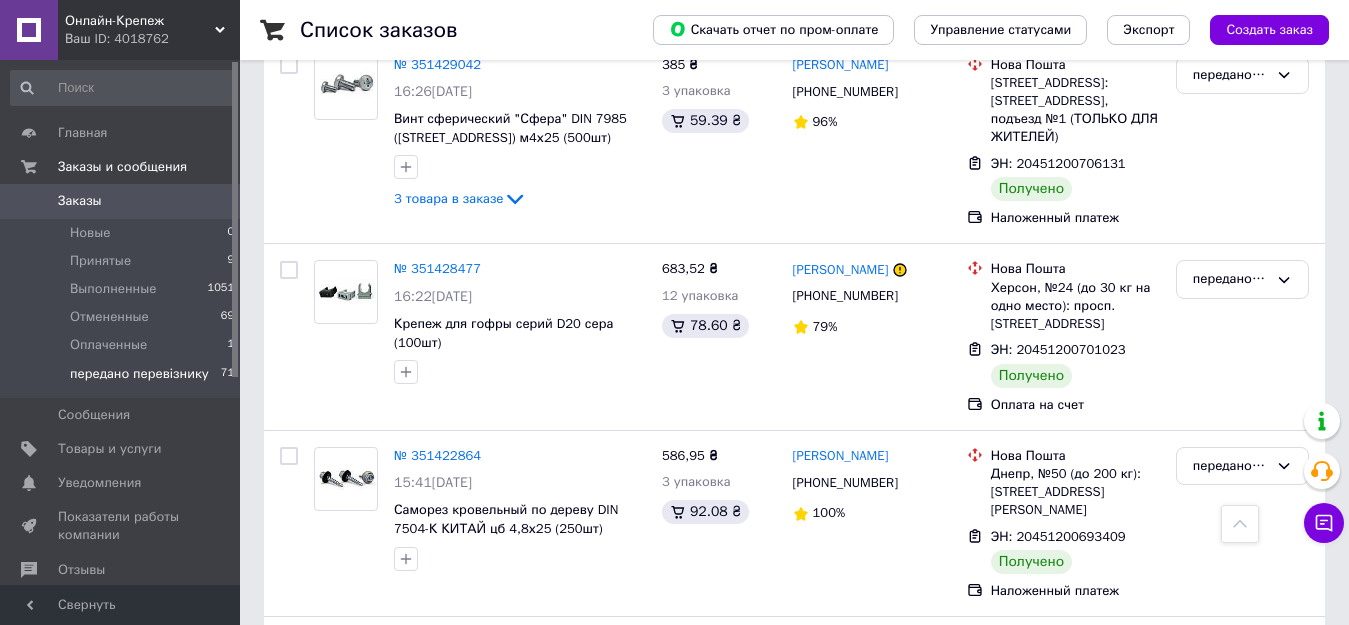 scroll, scrollTop: 3484, scrollLeft: 0, axis: vertical 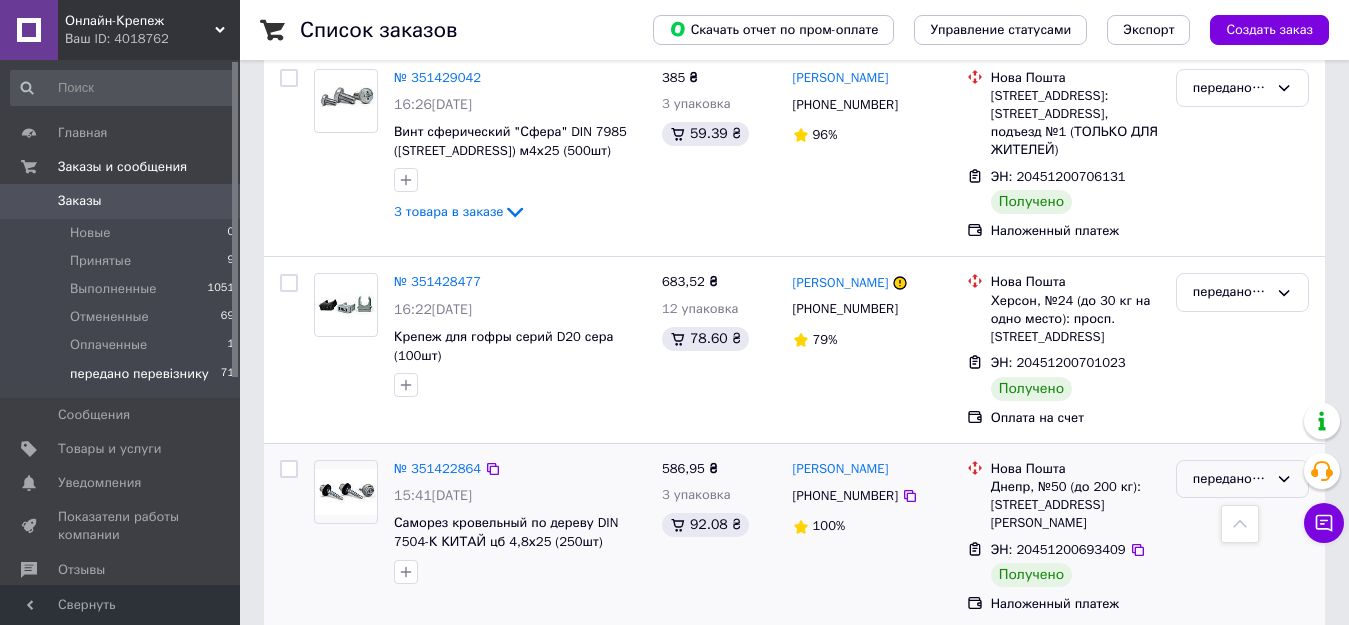 click on "передано перевізнику" at bounding box center (1230, 479) 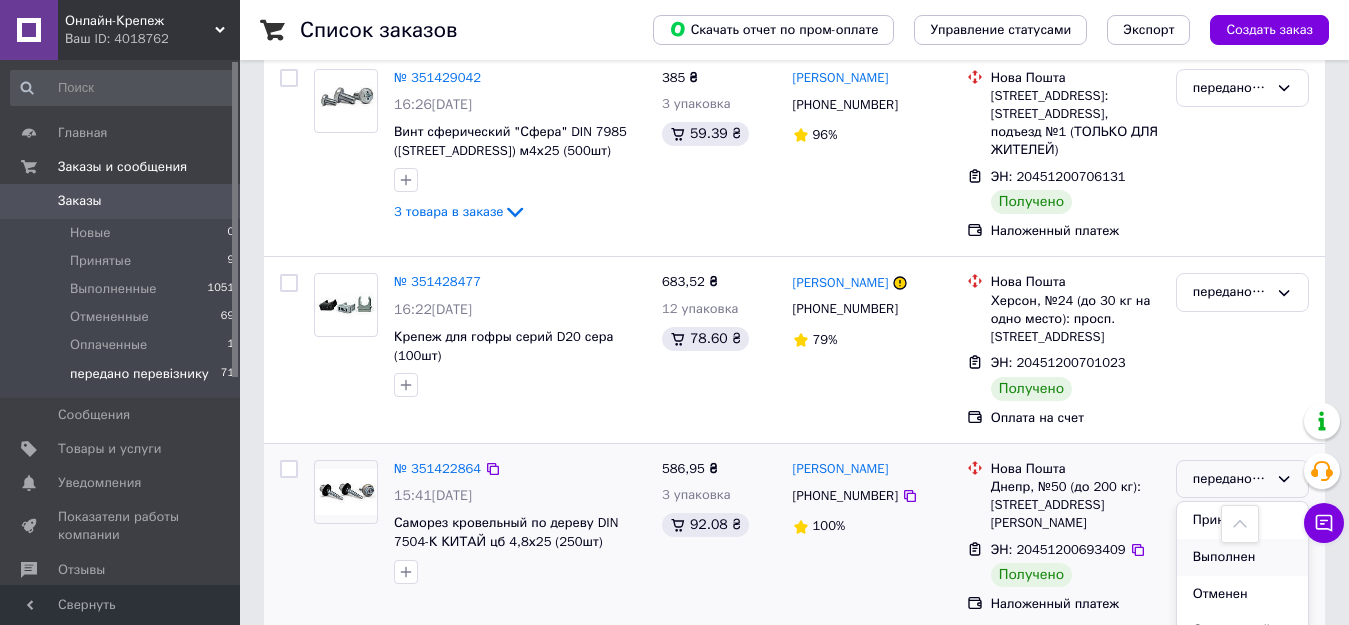 click on "Выполнен" at bounding box center (1242, 557) 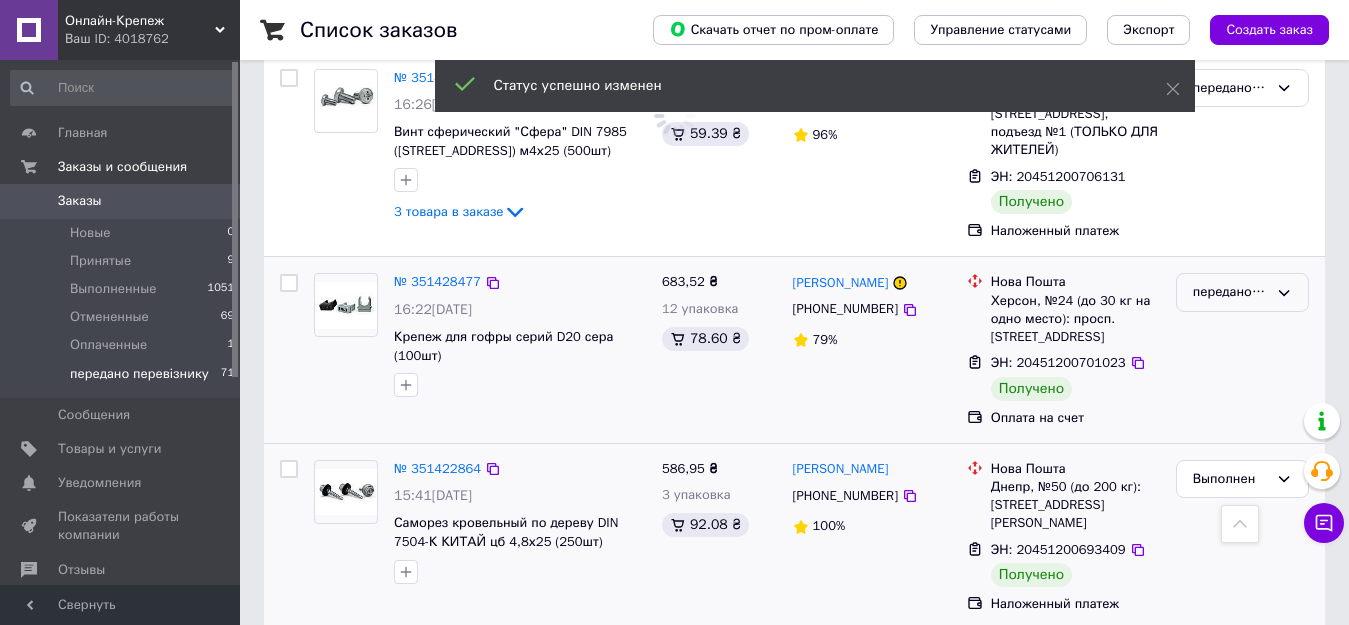 click on "передано перевізнику" at bounding box center [1242, 292] 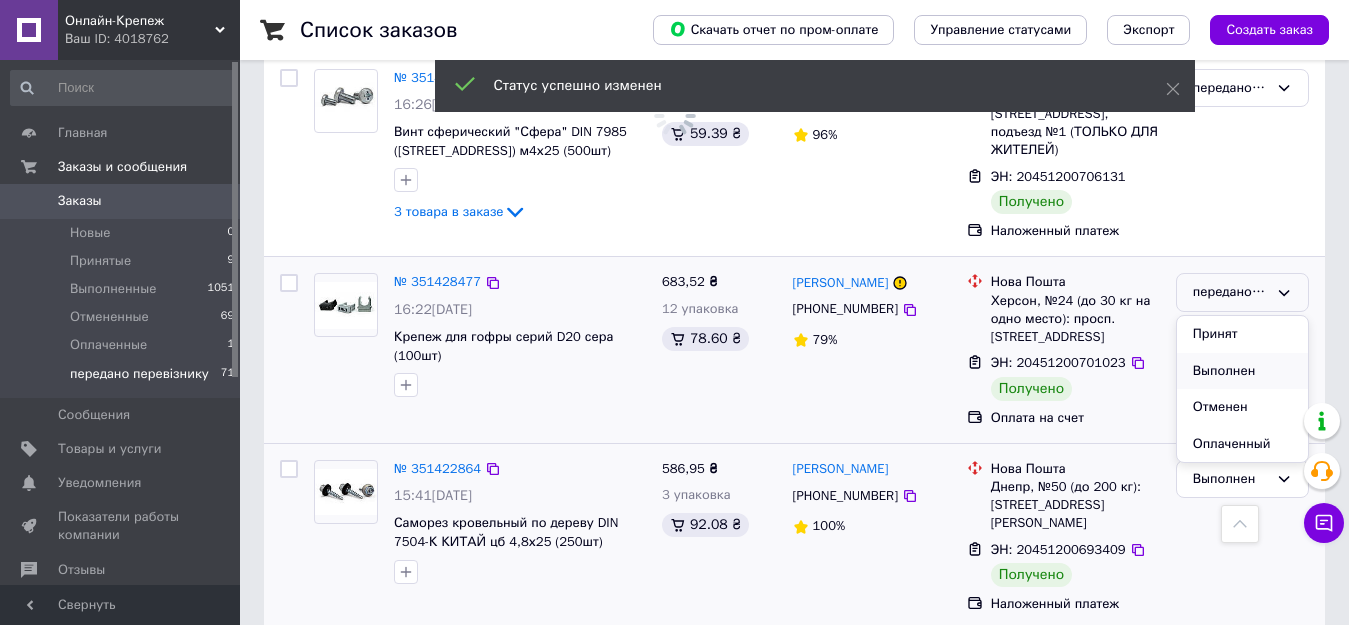click on "Выполнен" at bounding box center [1242, 371] 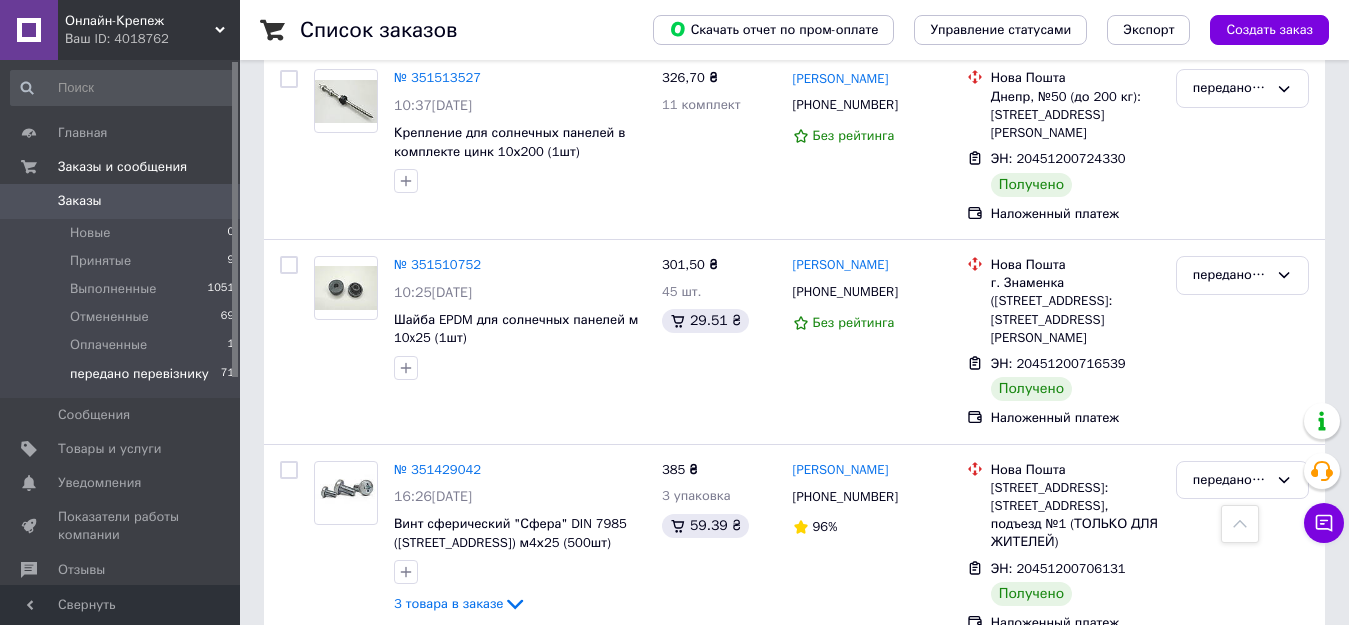 scroll, scrollTop: 3084, scrollLeft: 0, axis: vertical 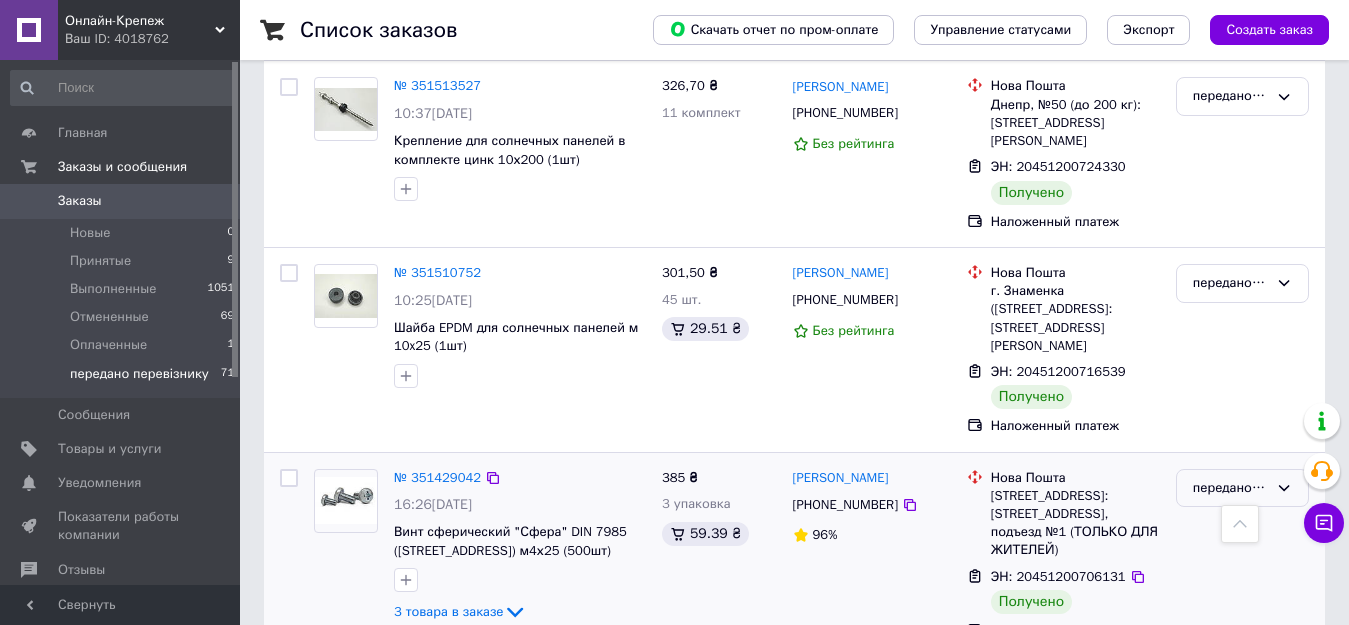 click on "передано перевізнику" at bounding box center (1230, 488) 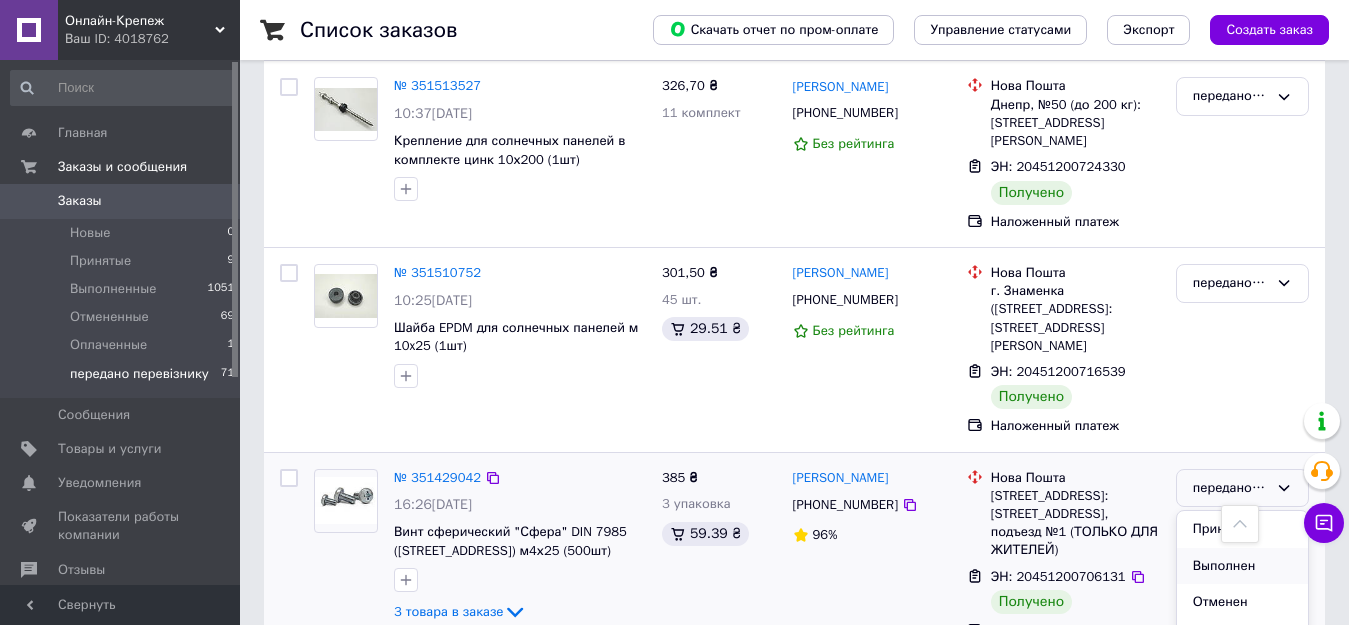 click on "Выполнен" at bounding box center (1242, 566) 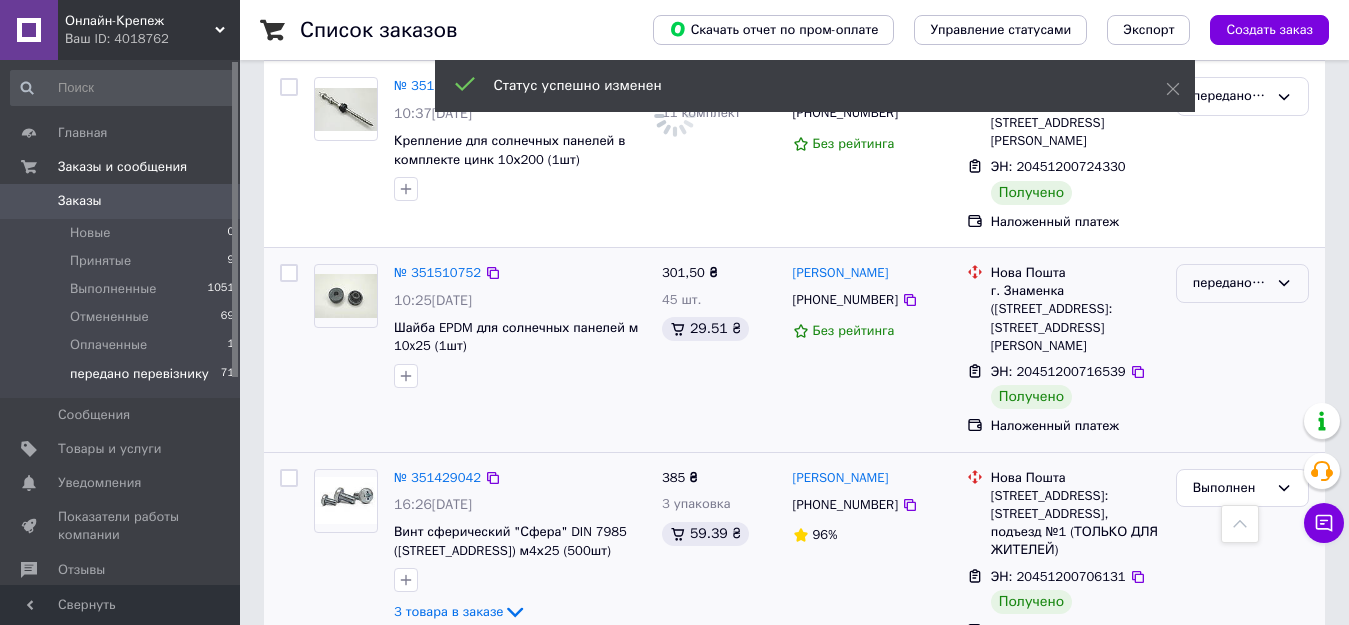 click 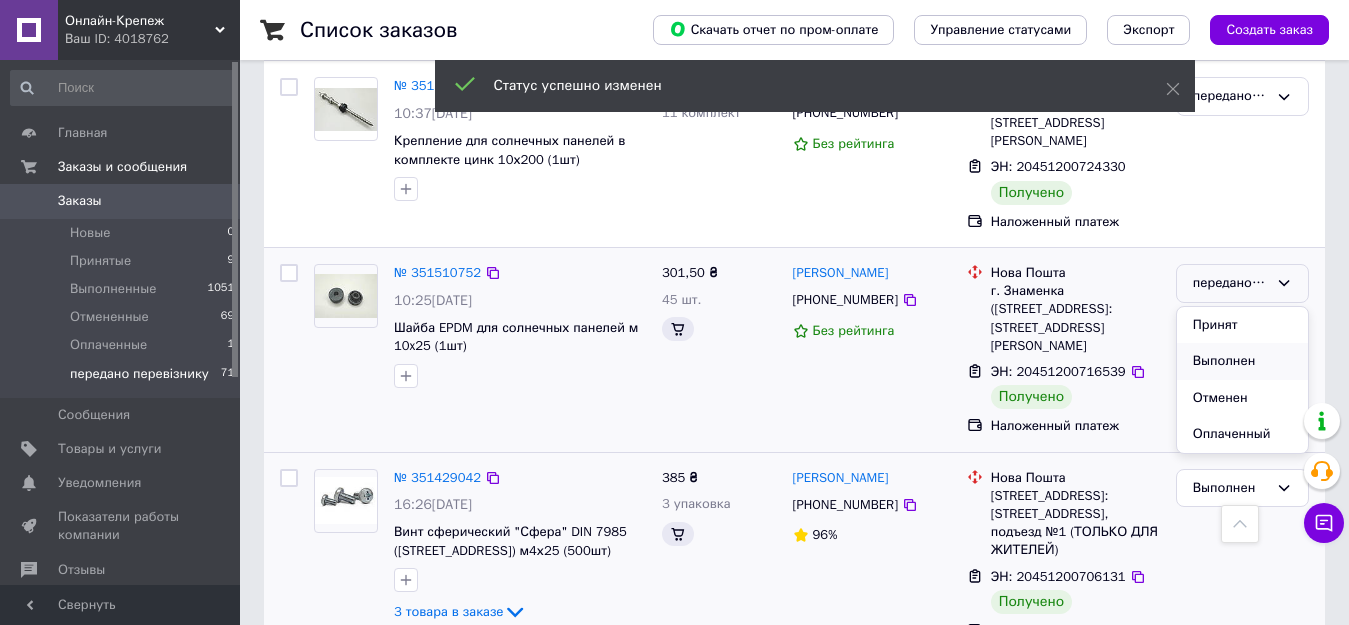 click on "Выполнен" at bounding box center [1242, 361] 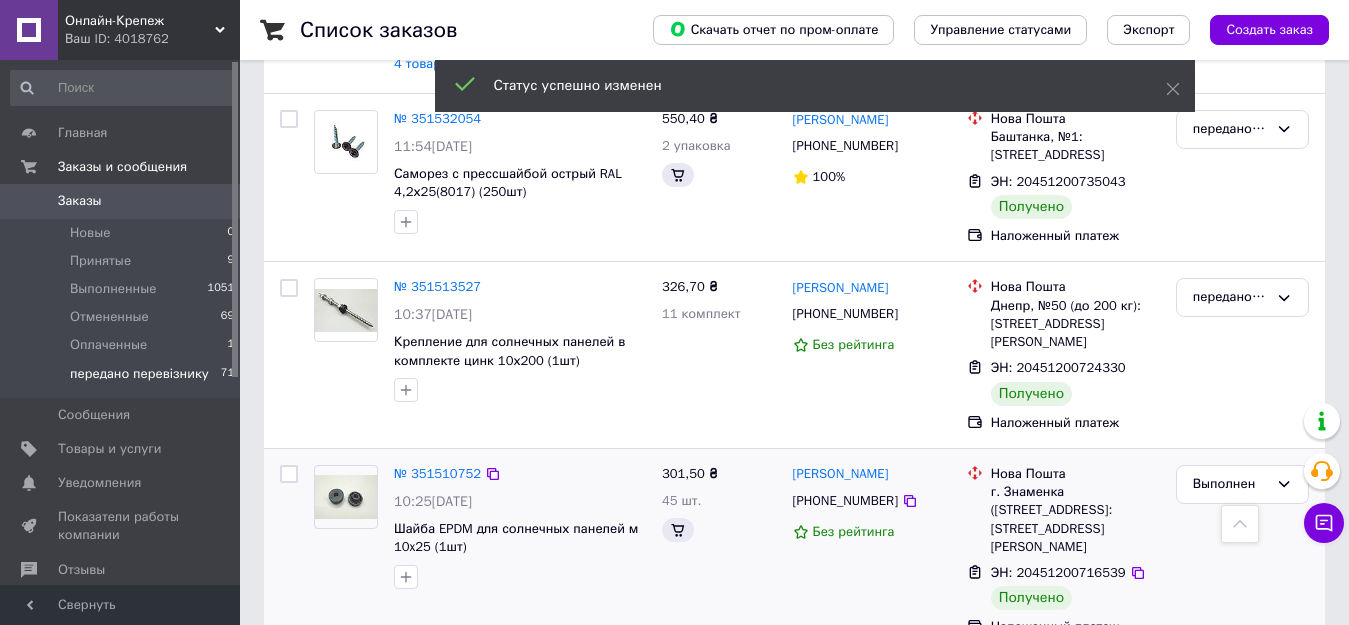 scroll, scrollTop: 2764, scrollLeft: 0, axis: vertical 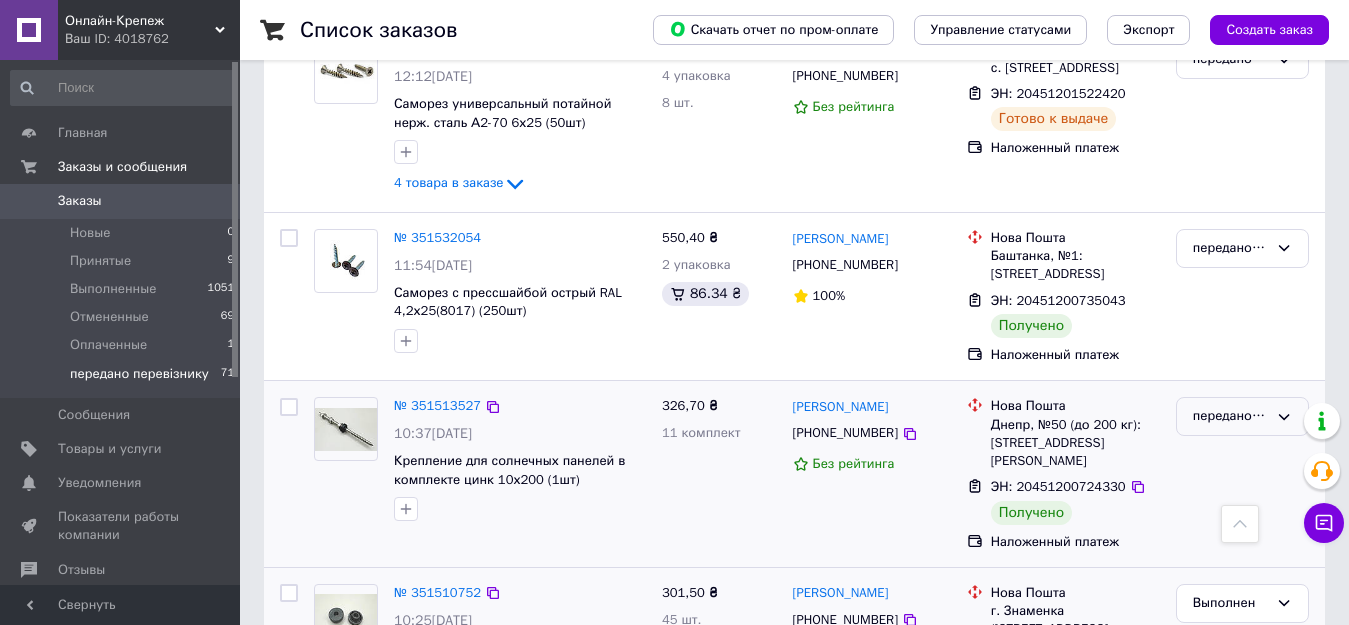 click on "передано перевізнику" at bounding box center [1242, 416] 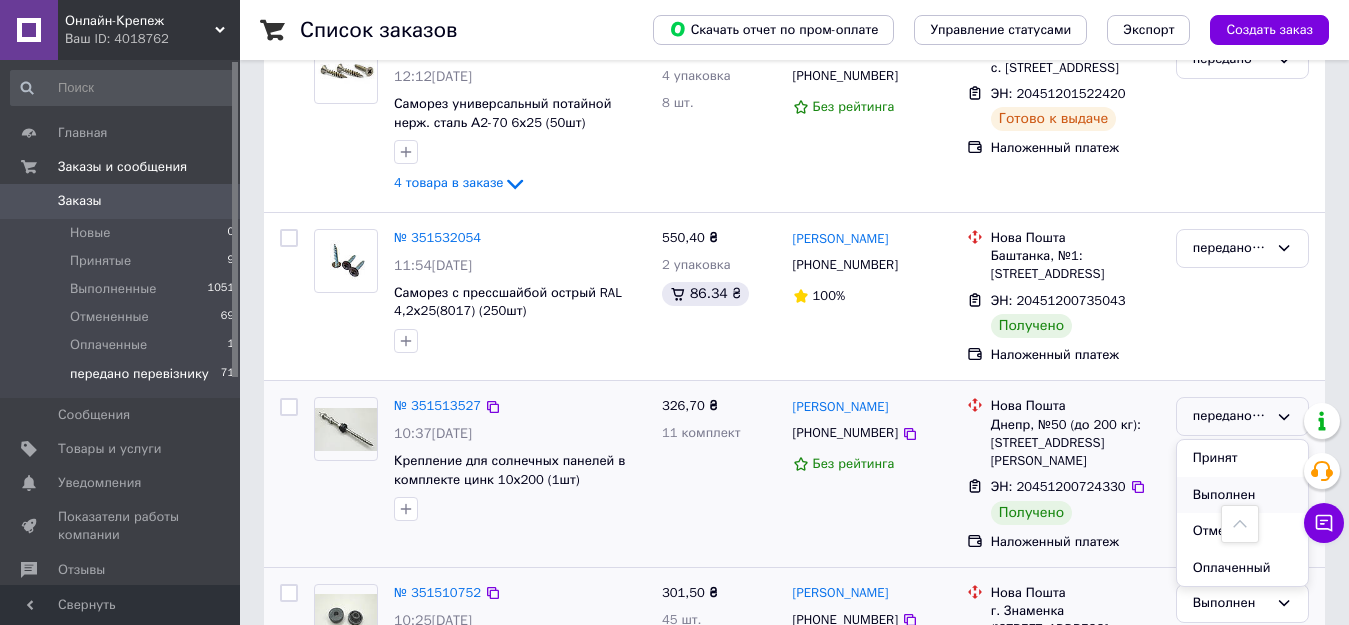 click on "Выполнен" at bounding box center [1242, 495] 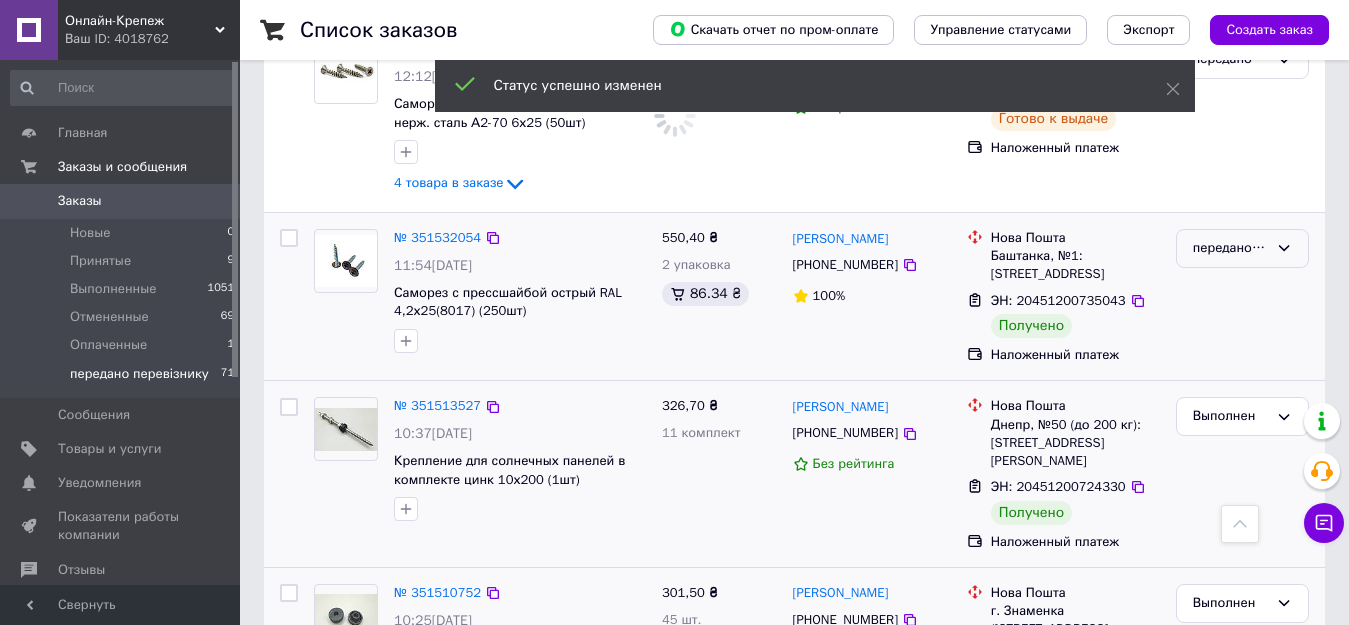 click 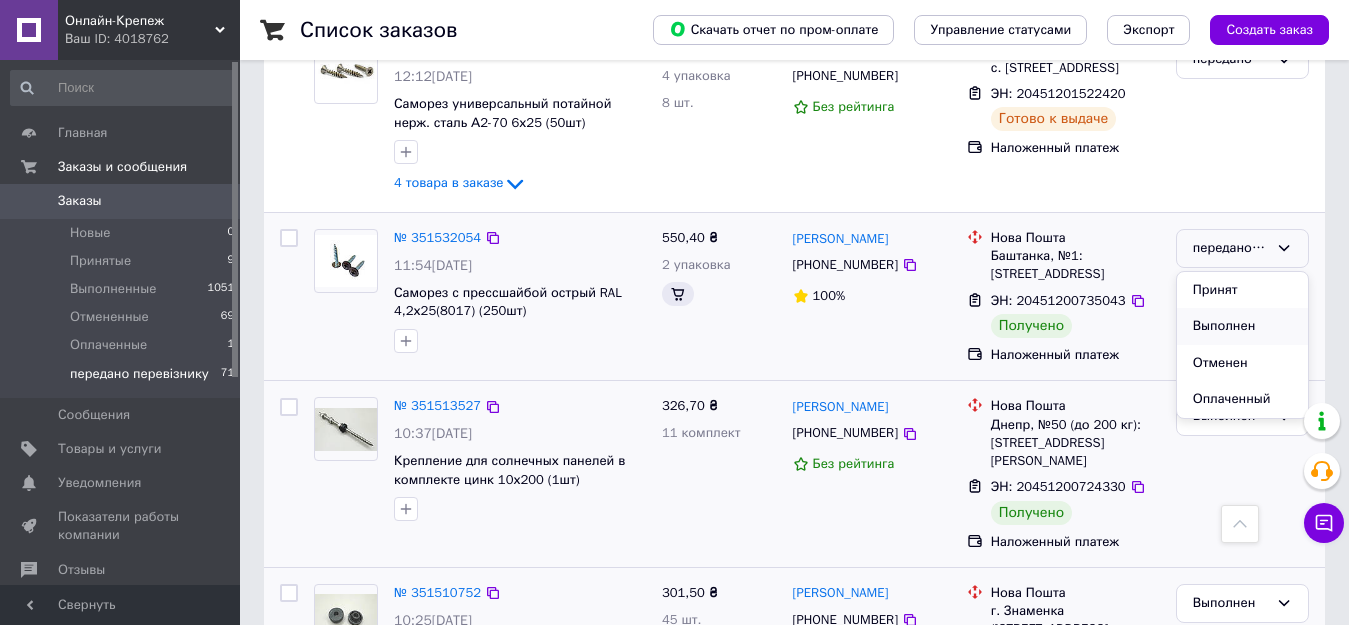 click on "Выполнен" at bounding box center [1242, 326] 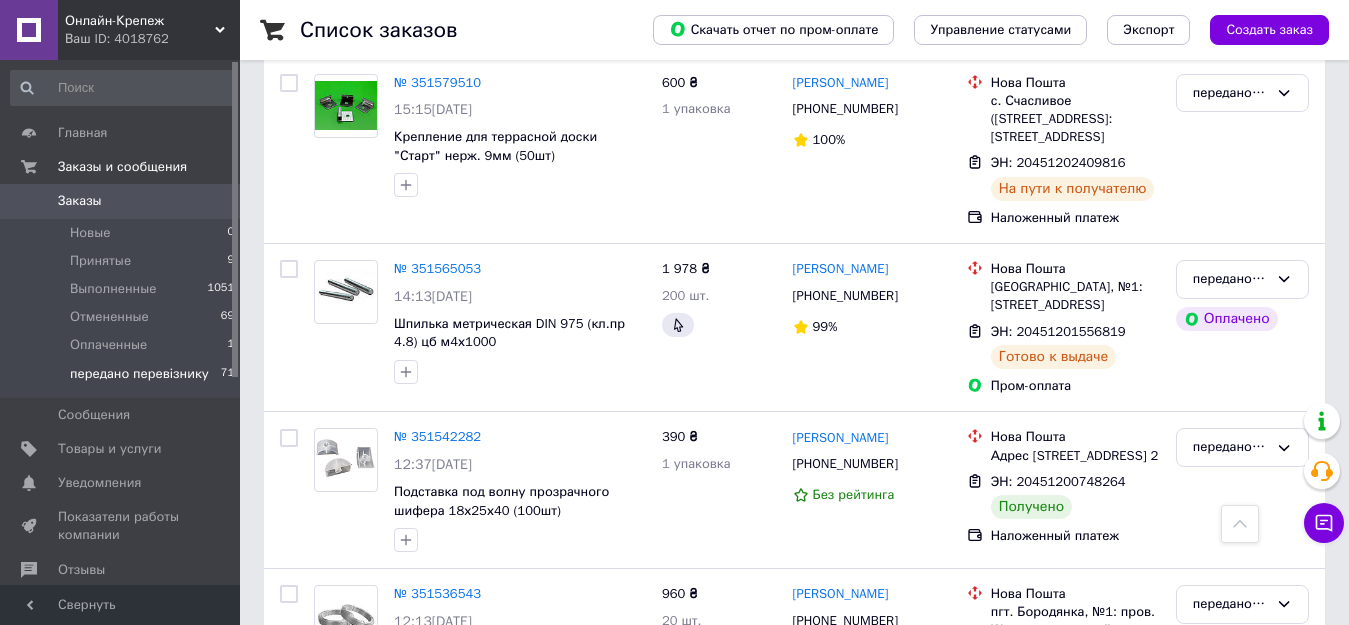 scroll, scrollTop: 2044, scrollLeft: 0, axis: vertical 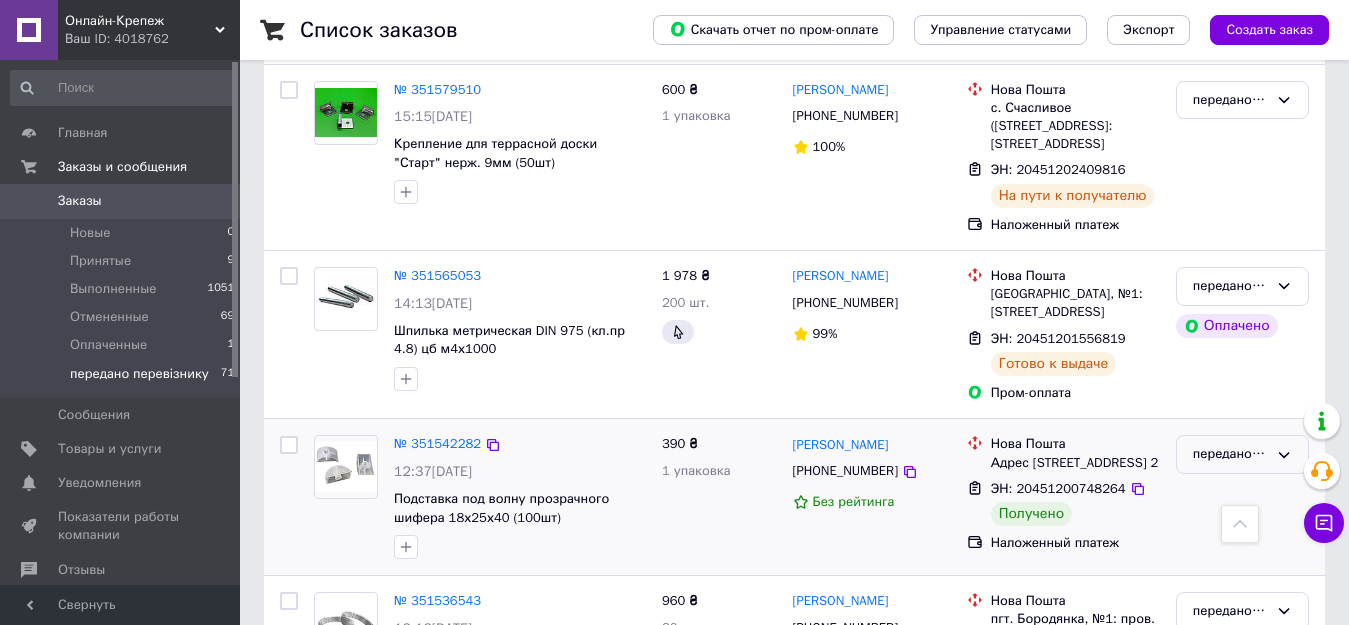 click 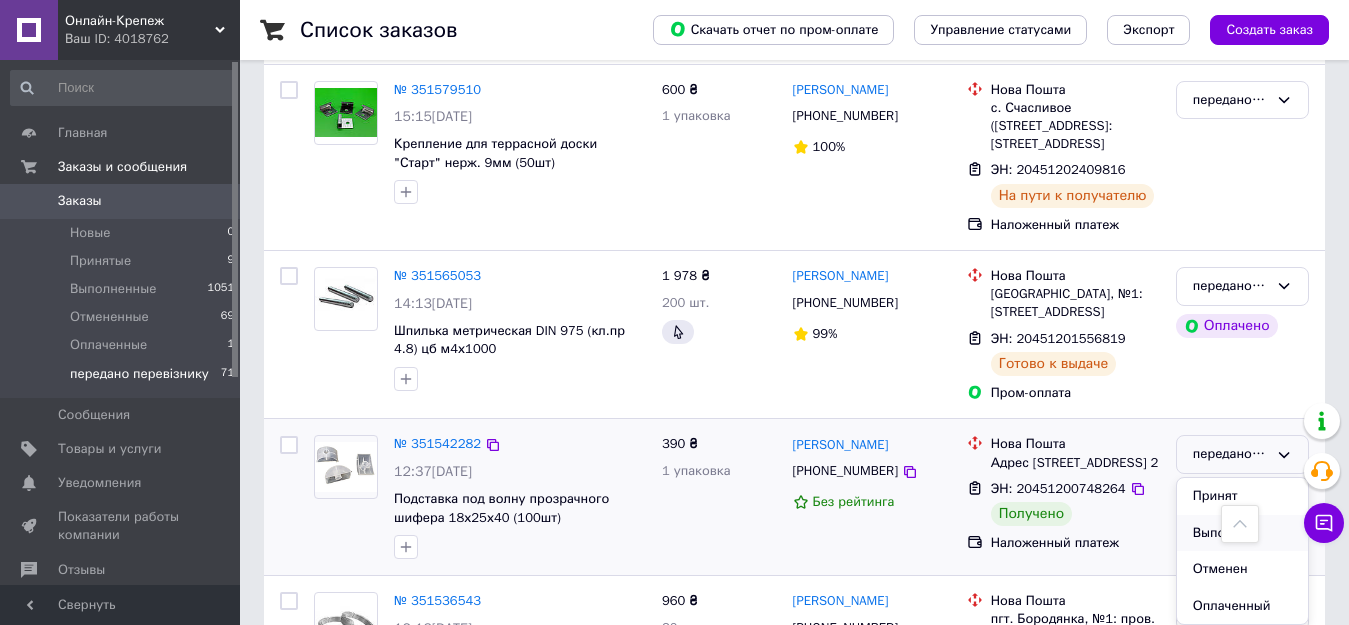 click on "Выполнен" at bounding box center [1242, 533] 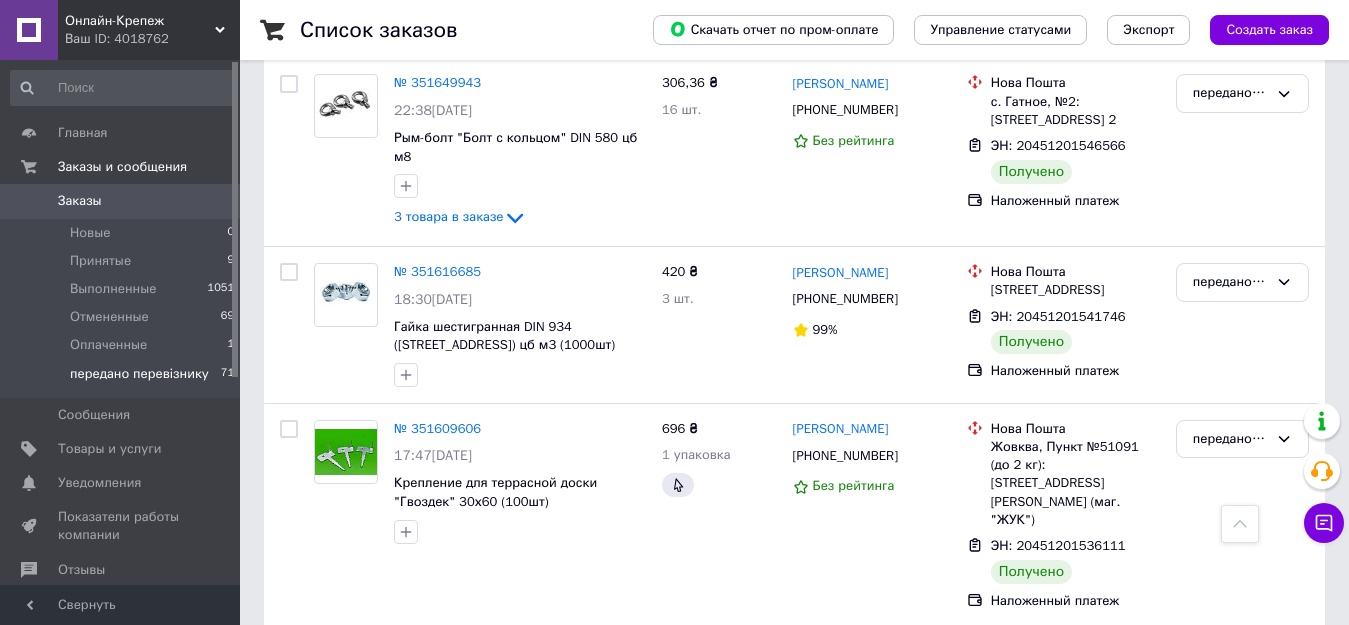 scroll, scrollTop: 1284, scrollLeft: 0, axis: vertical 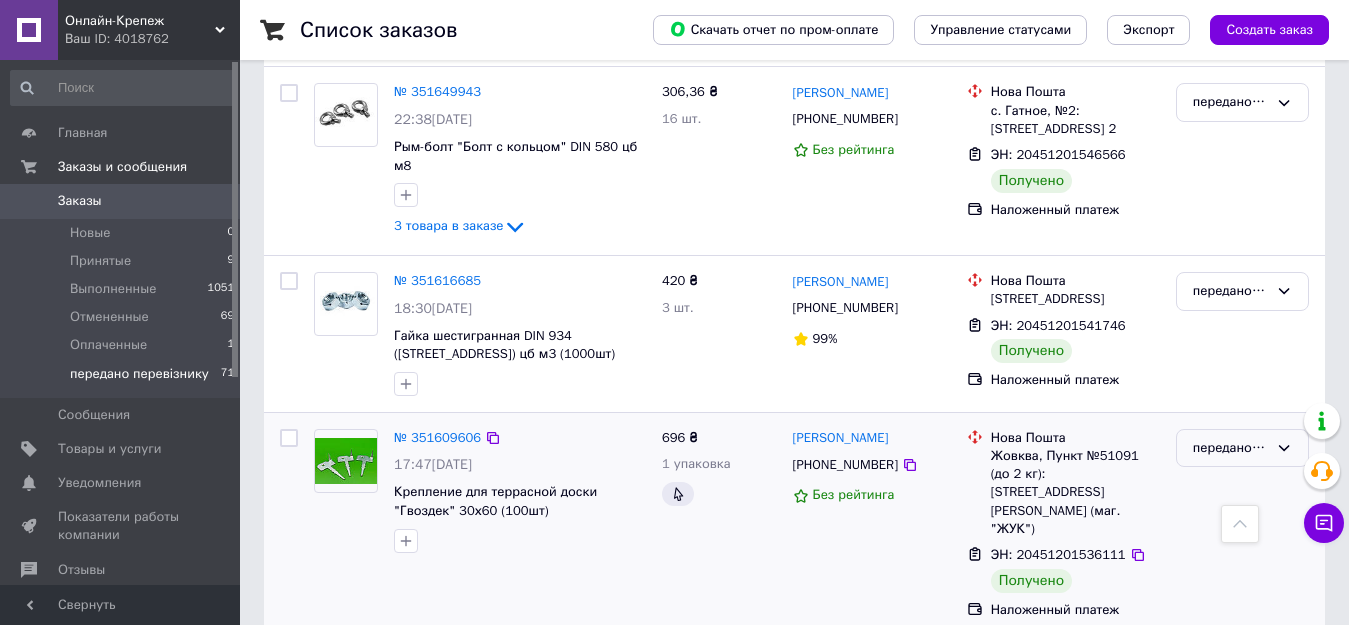 click 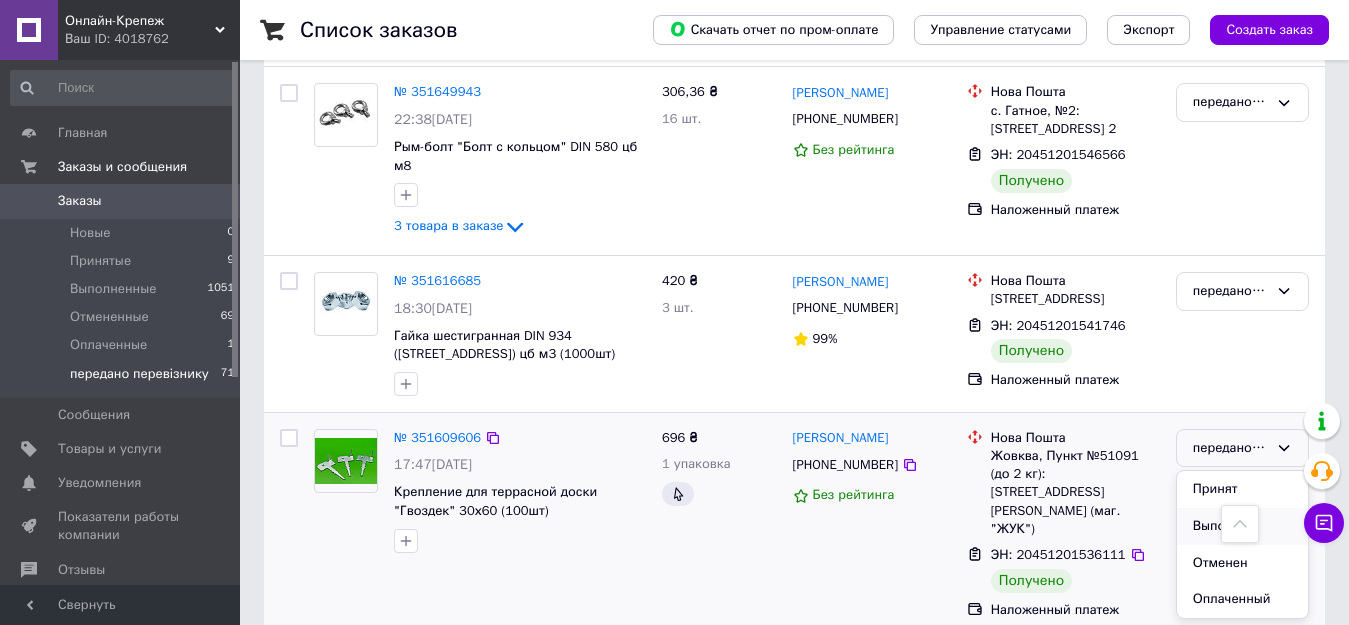 click on "Выполнен" at bounding box center [1242, 526] 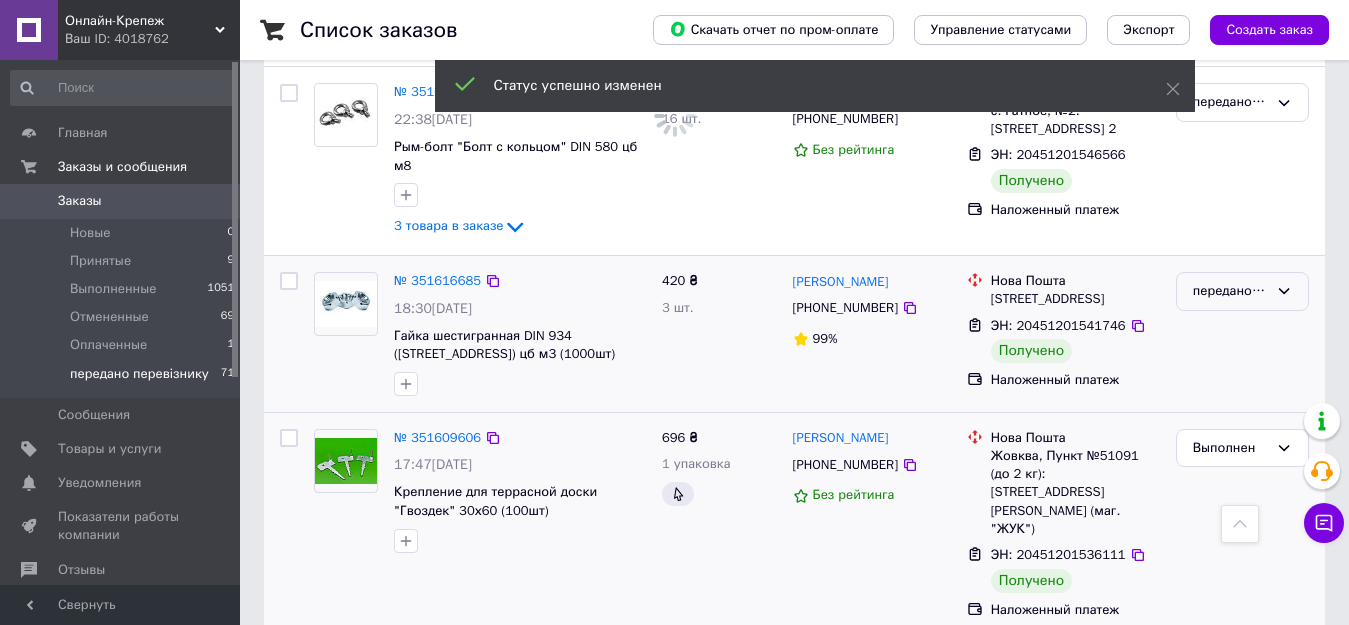 click 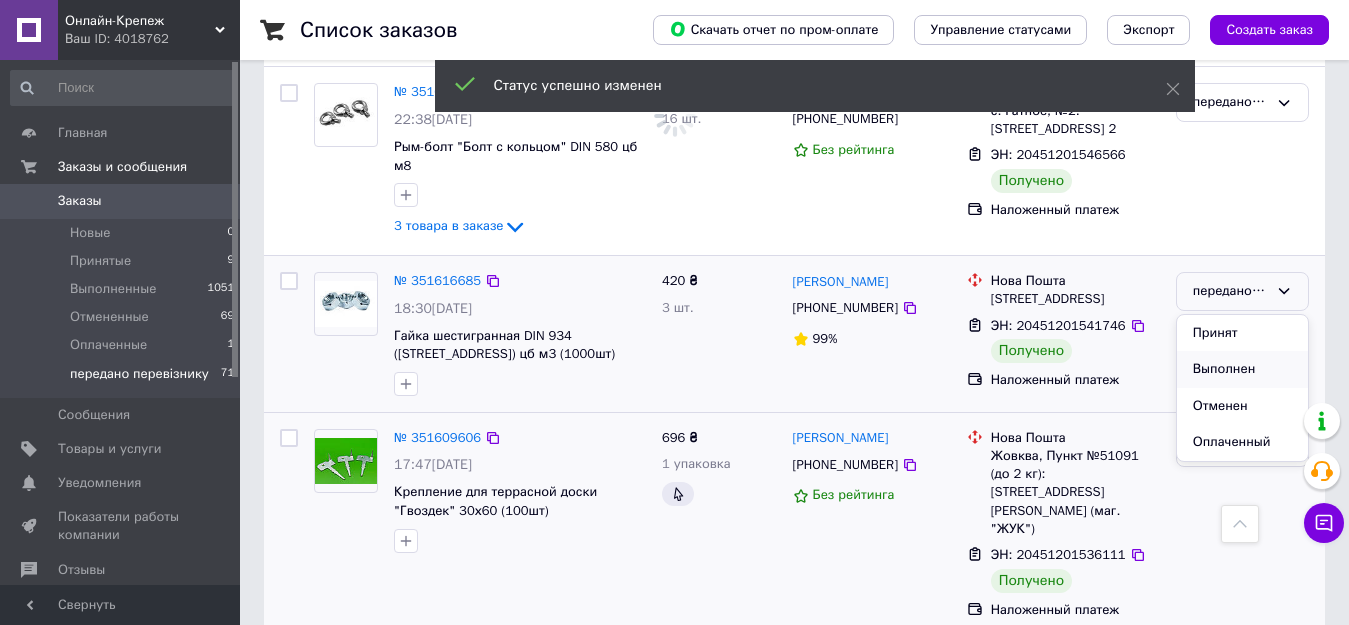 click on "Выполнен" at bounding box center [1242, 369] 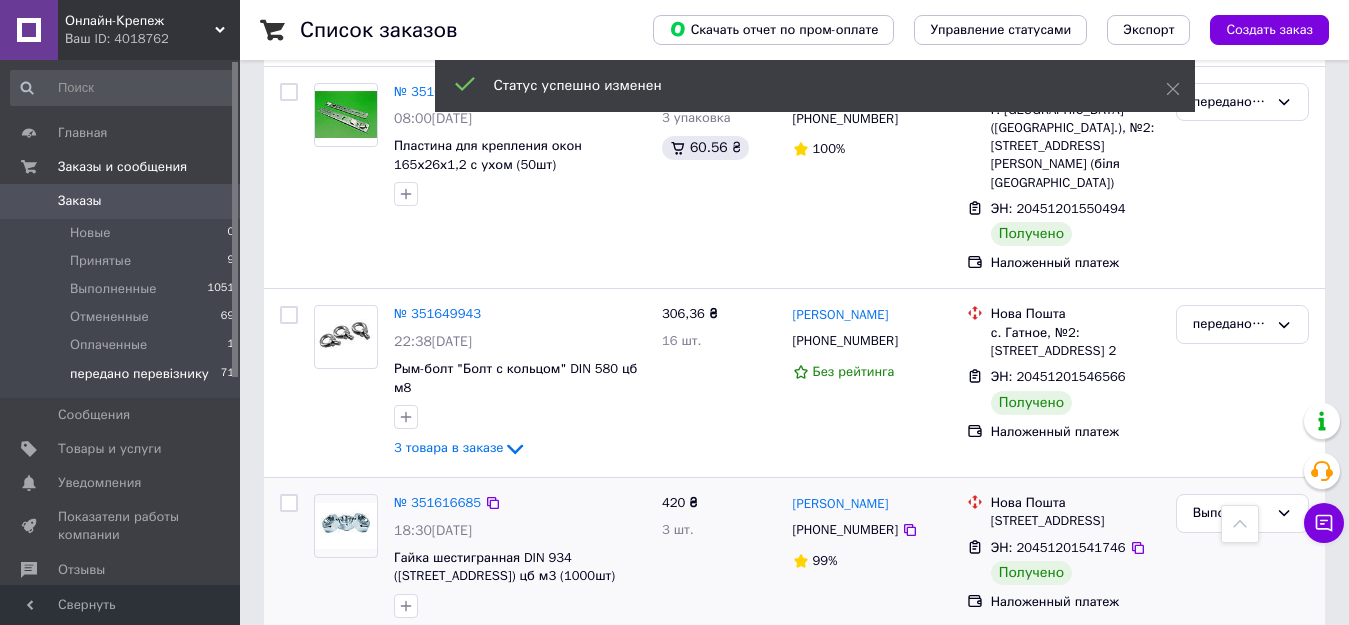 scroll, scrollTop: 1044, scrollLeft: 0, axis: vertical 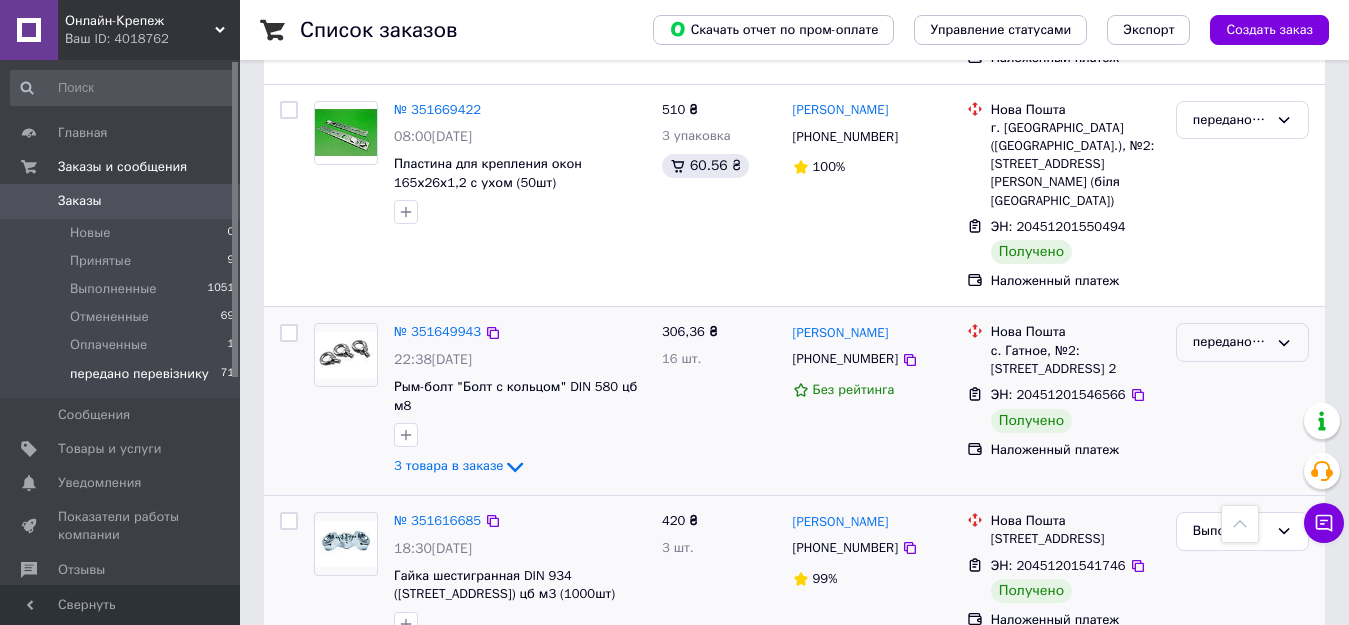 click on "передано перевізнику" at bounding box center [1242, 342] 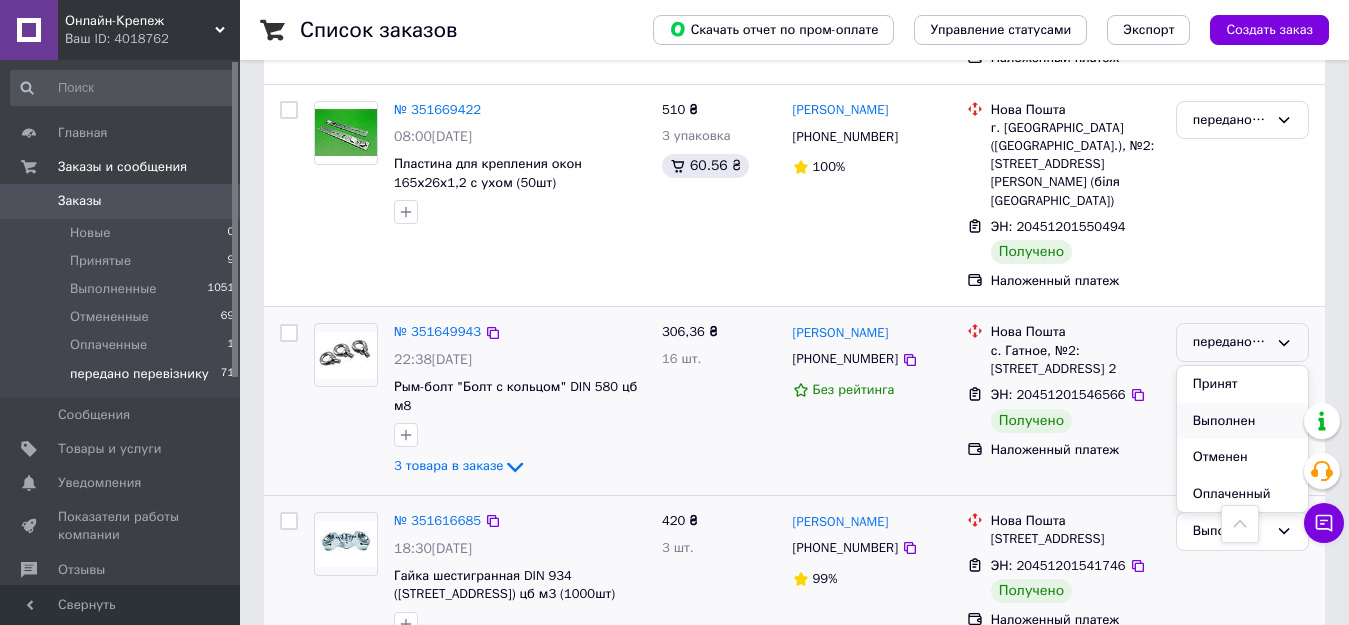 click on "Выполнен" at bounding box center [1242, 421] 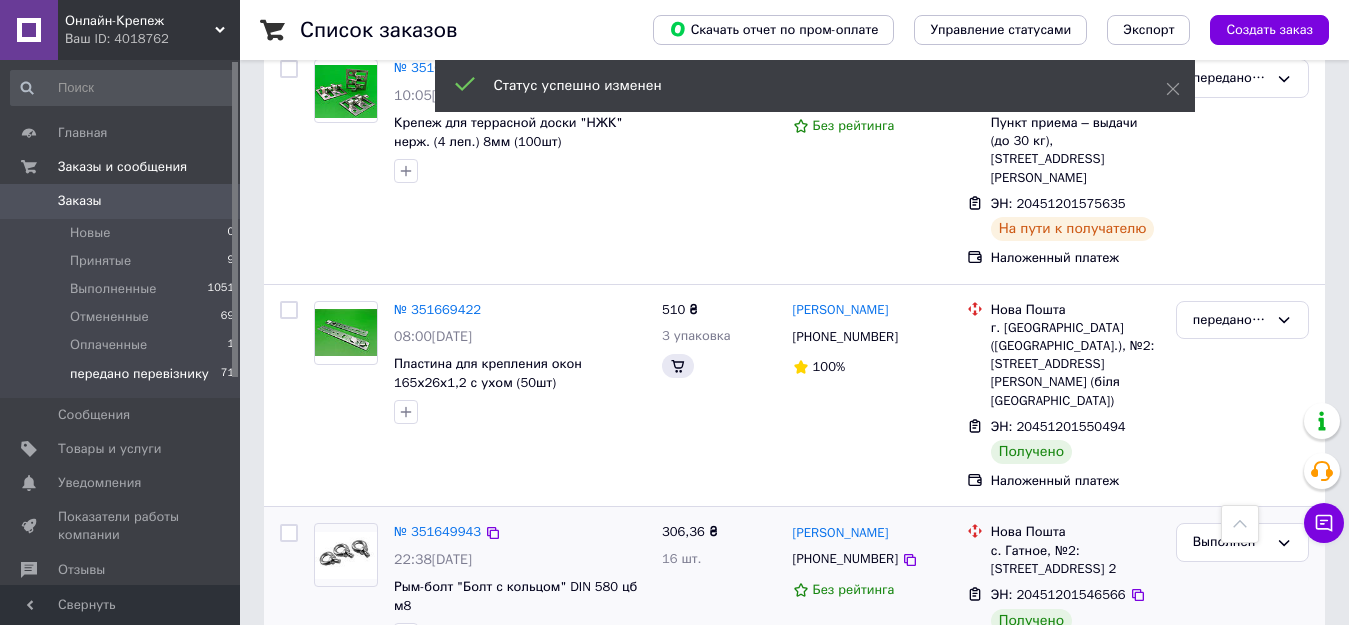 scroll, scrollTop: 804, scrollLeft: 0, axis: vertical 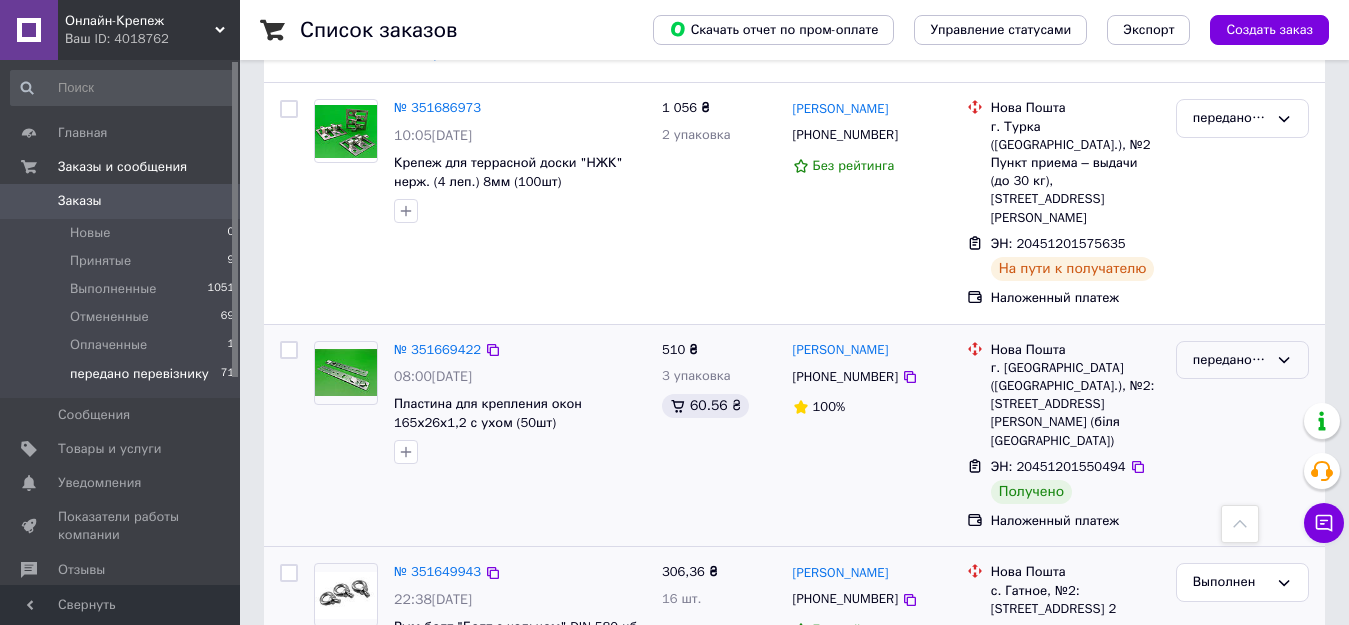 click 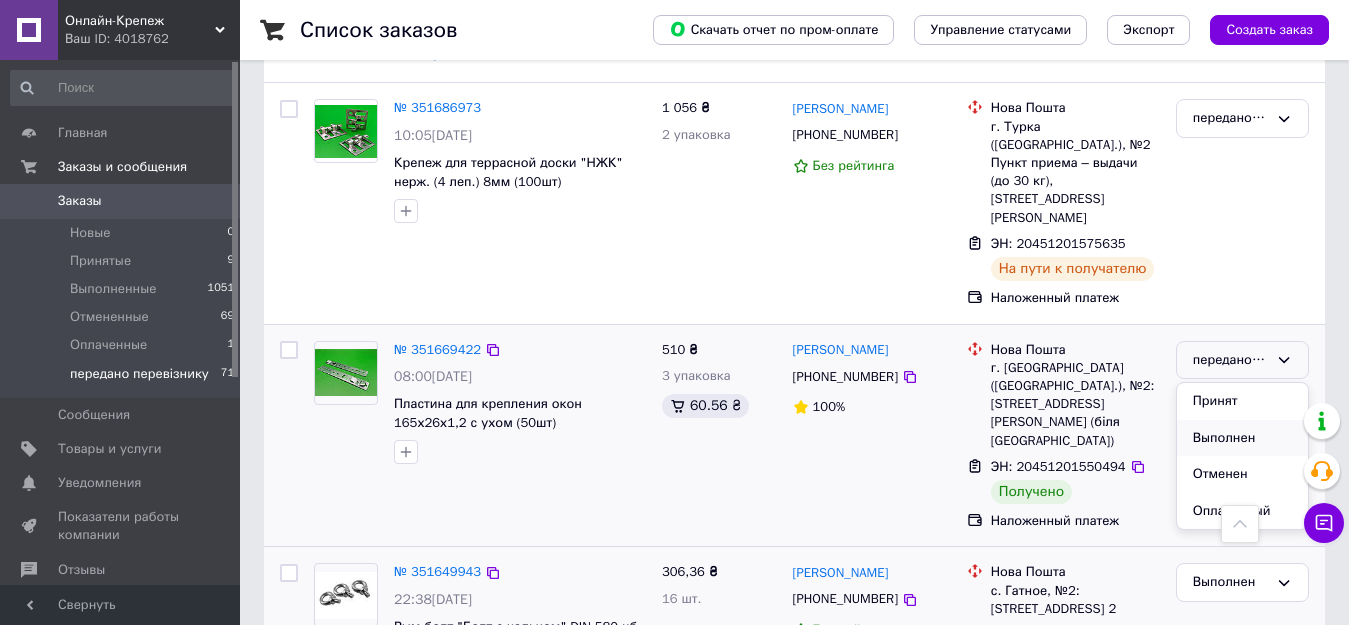 click on "Выполнен" at bounding box center (1242, 438) 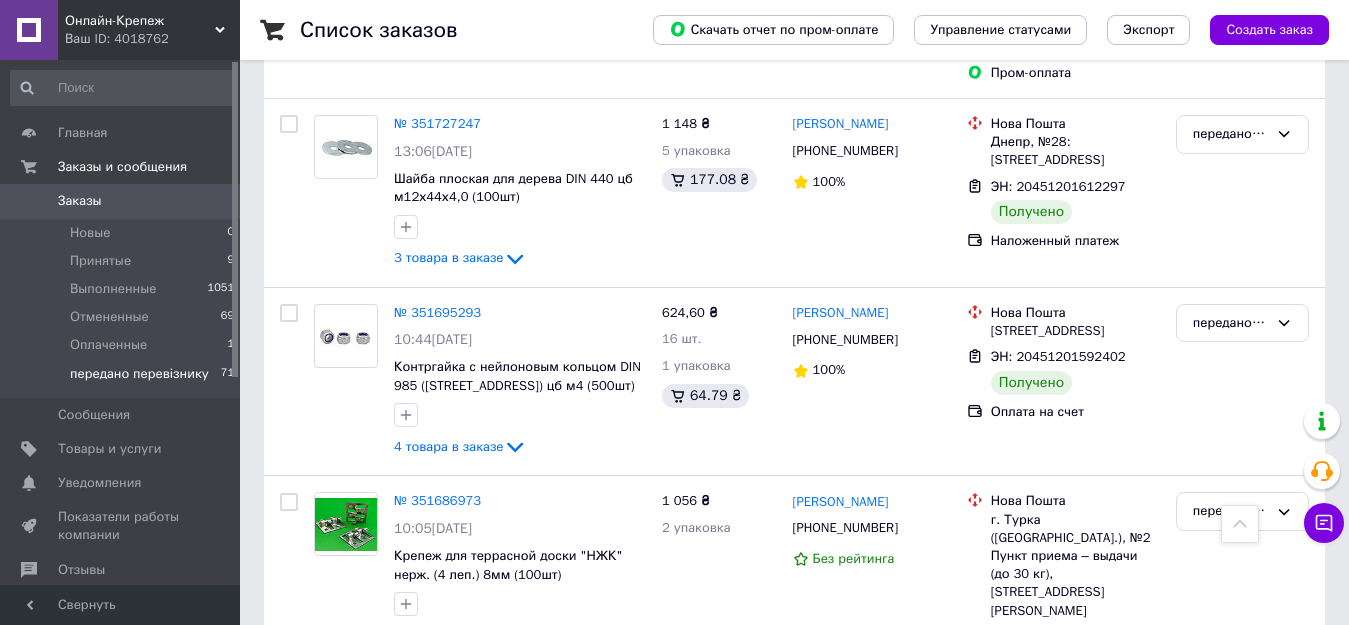 scroll, scrollTop: 404, scrollLeft: 0, axis: vertical 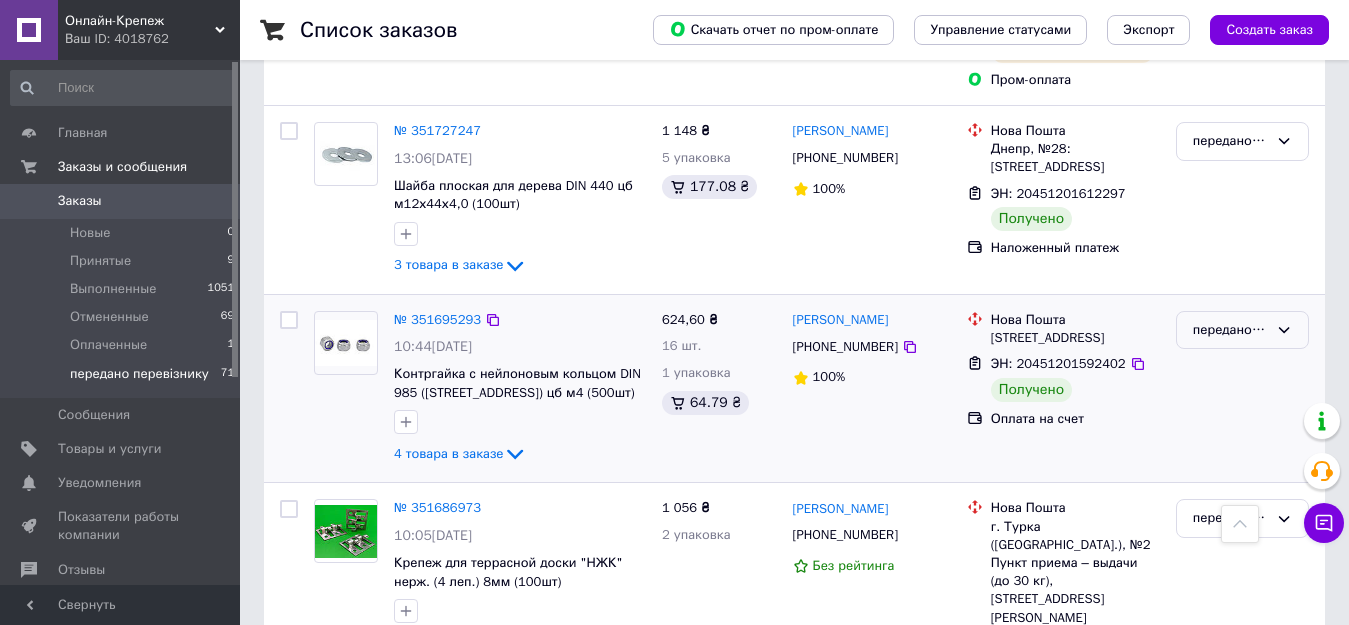 click on "передано перевізнику" at bounding box center [1242, 330] 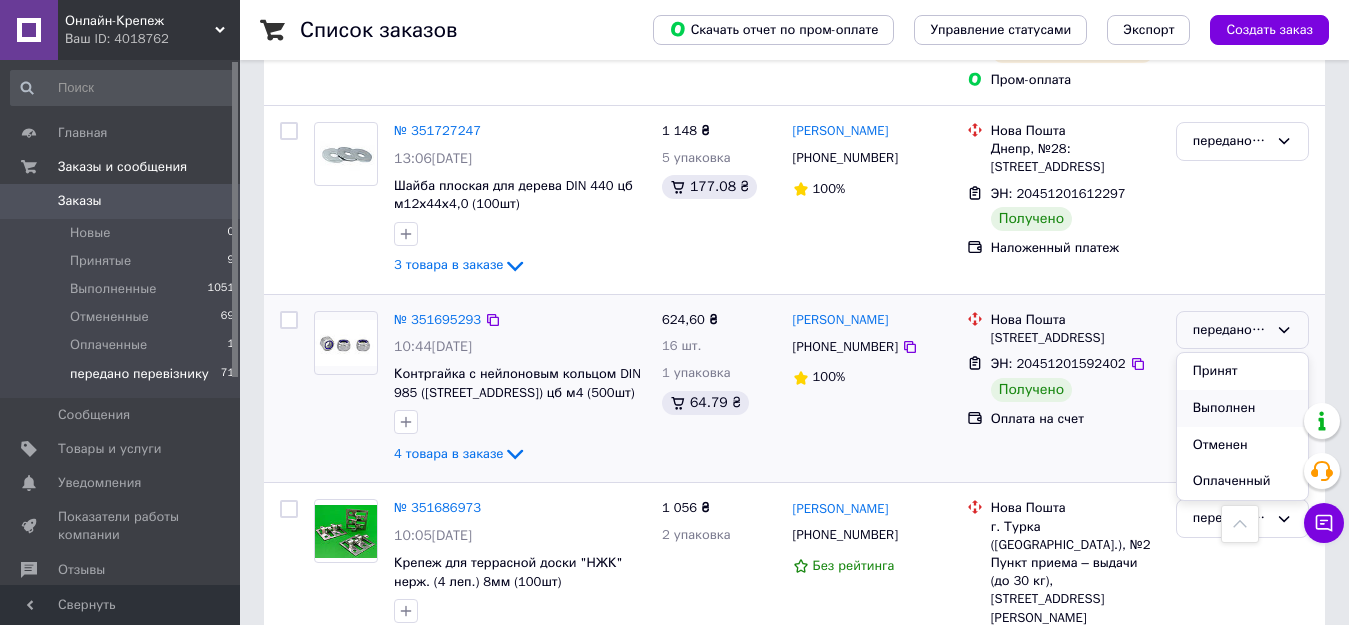 click on "Выполнен" at bounding box center (1242, 408) 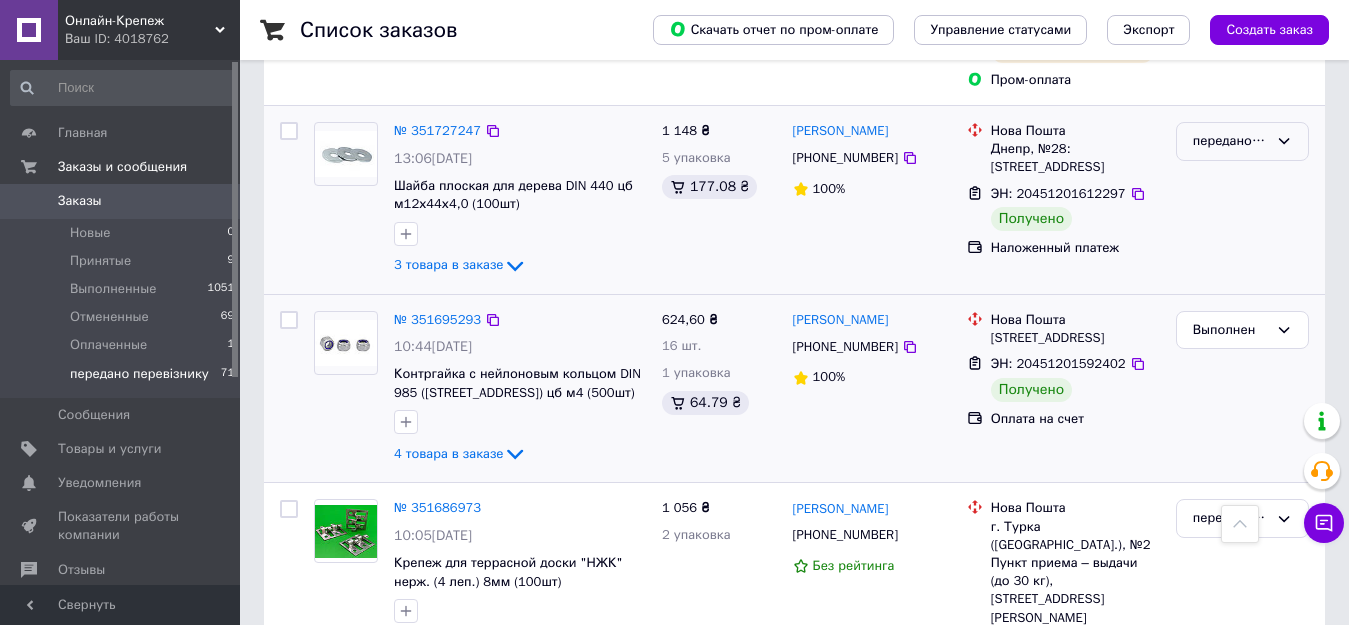 click 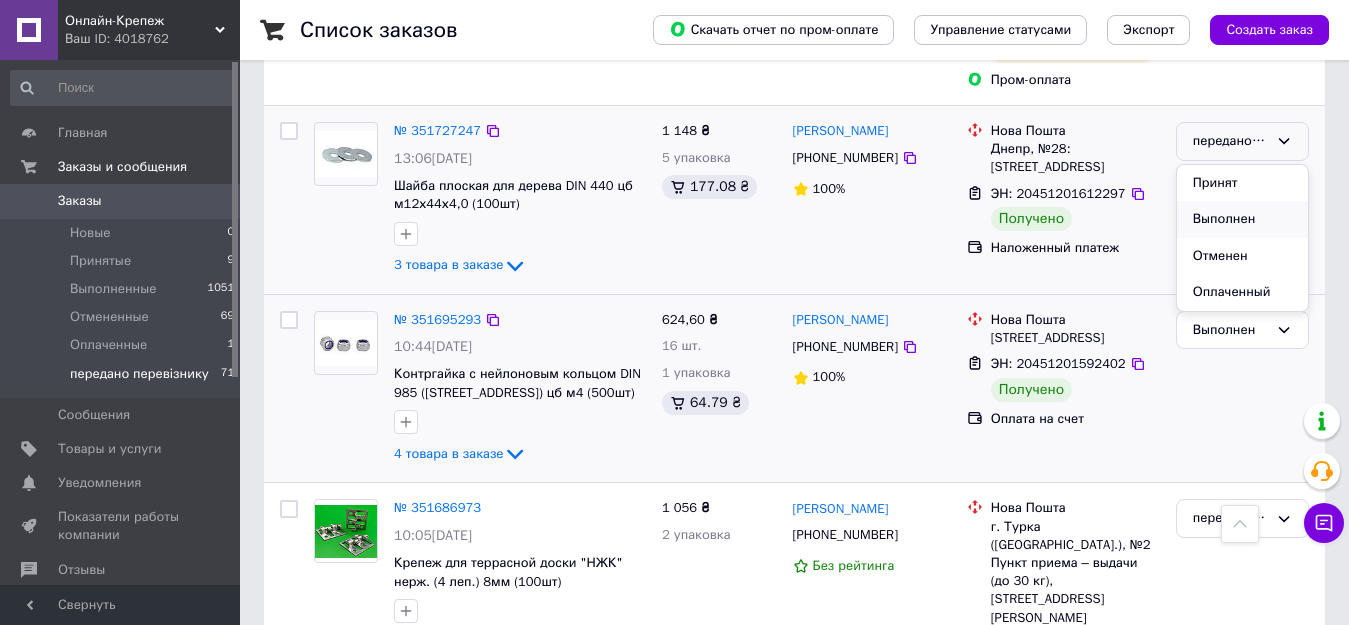 click on "Выполнен" at bounding box center [1242, 219] 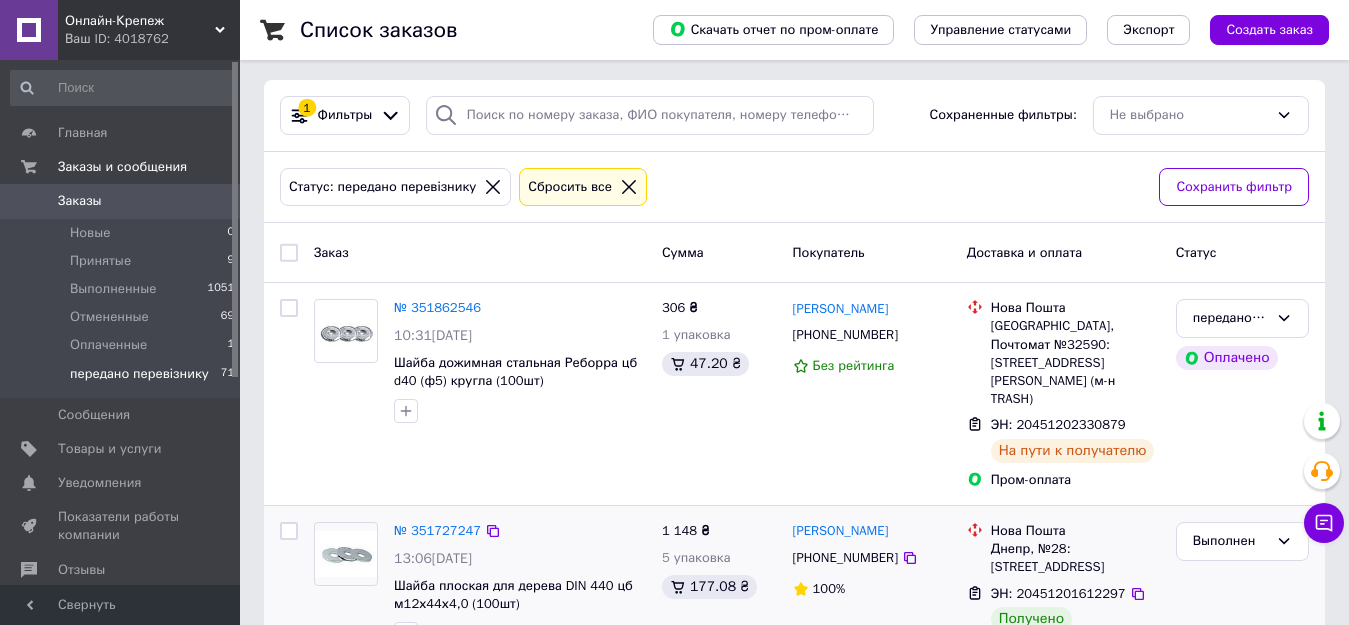 scroll, scrollTop: 0, scrollLeft: 0, axis: both 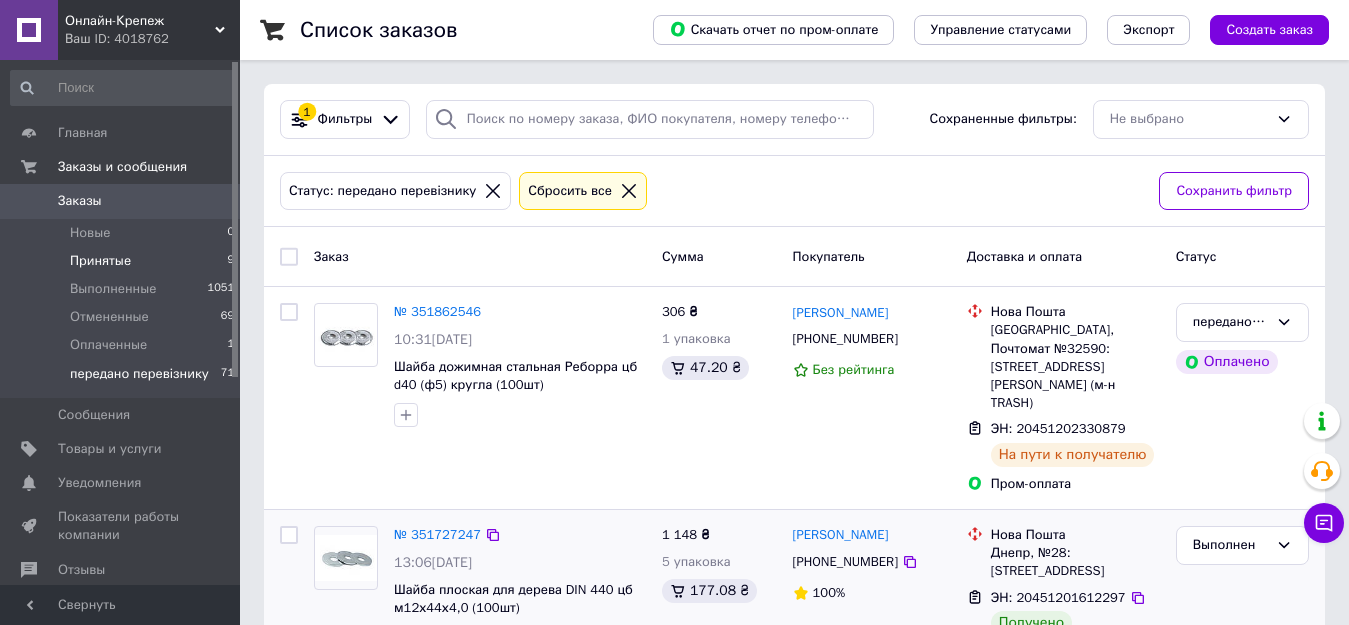 click on "Принятые 9" at bounding box center (123, 261) 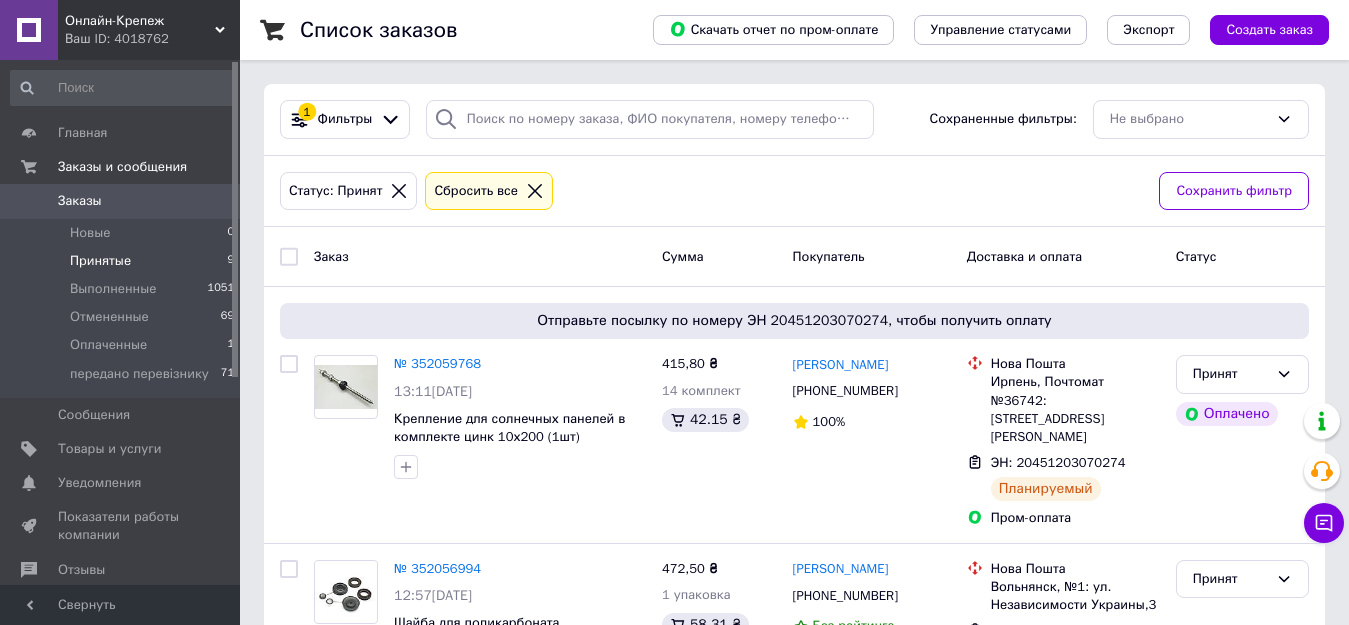 click on "Принятые 9" at bounding box center (123, 261) 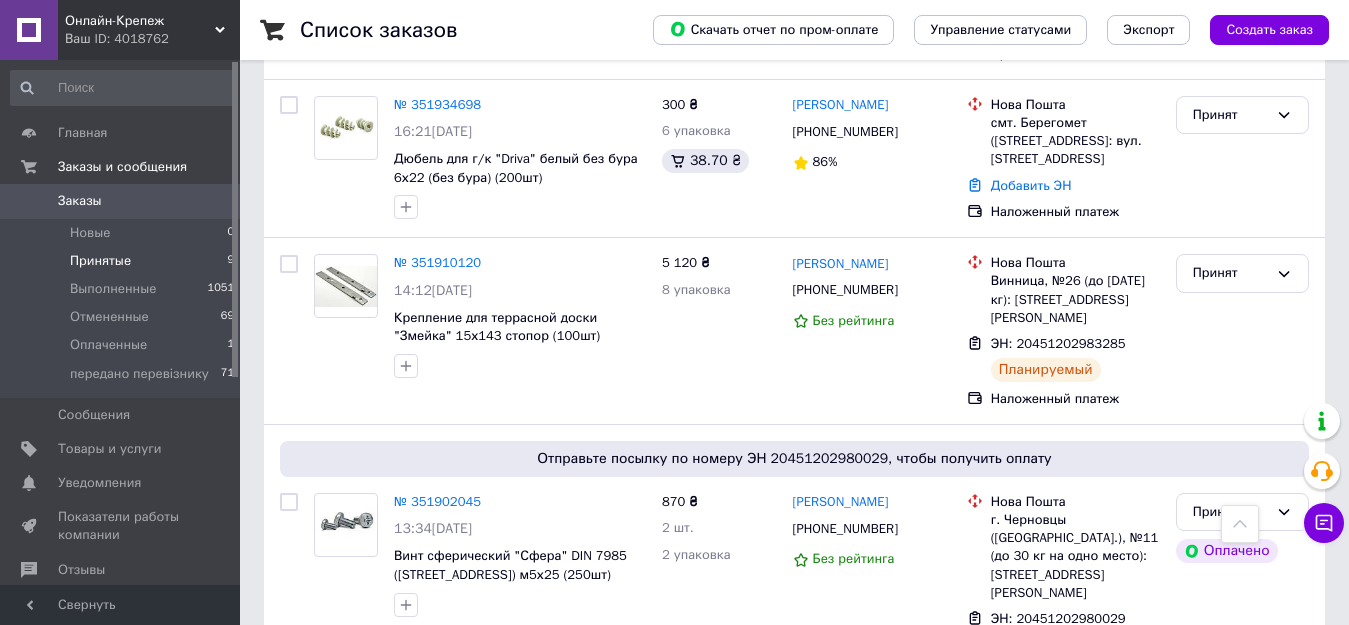 scroll, scrollTop: 1837, scrollLeft: 0, axis: vertical 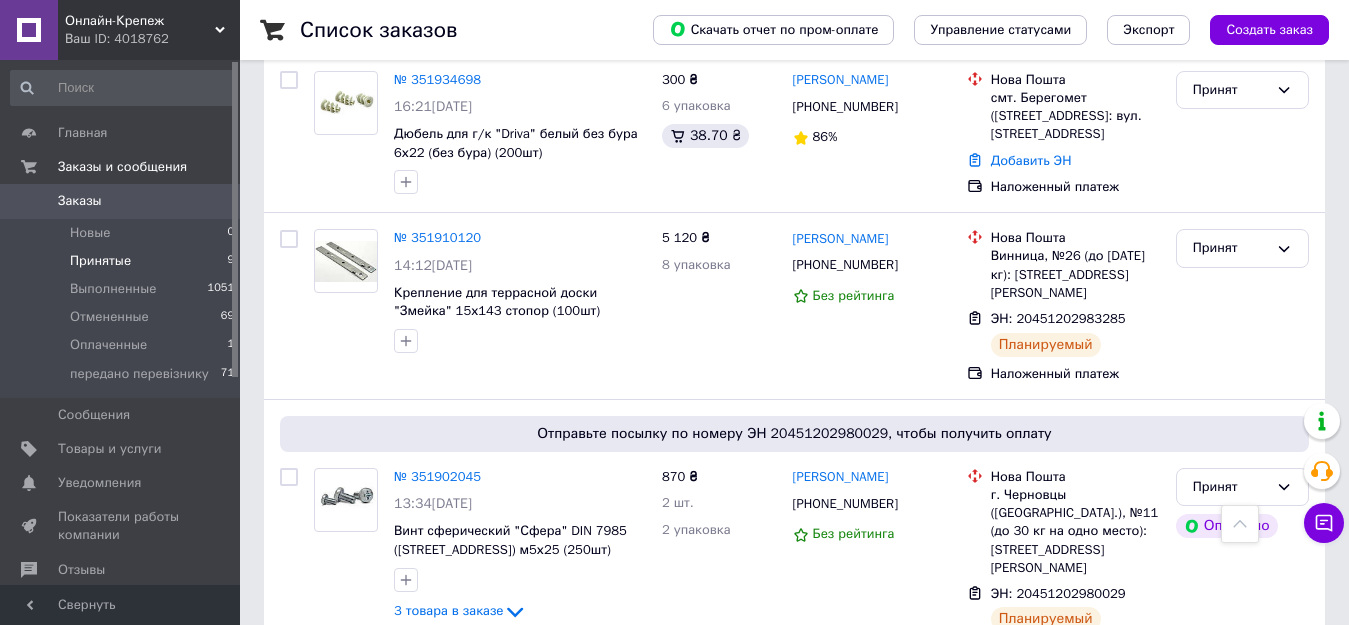 click on "Принятые 9" at bounding box center [123, 261] 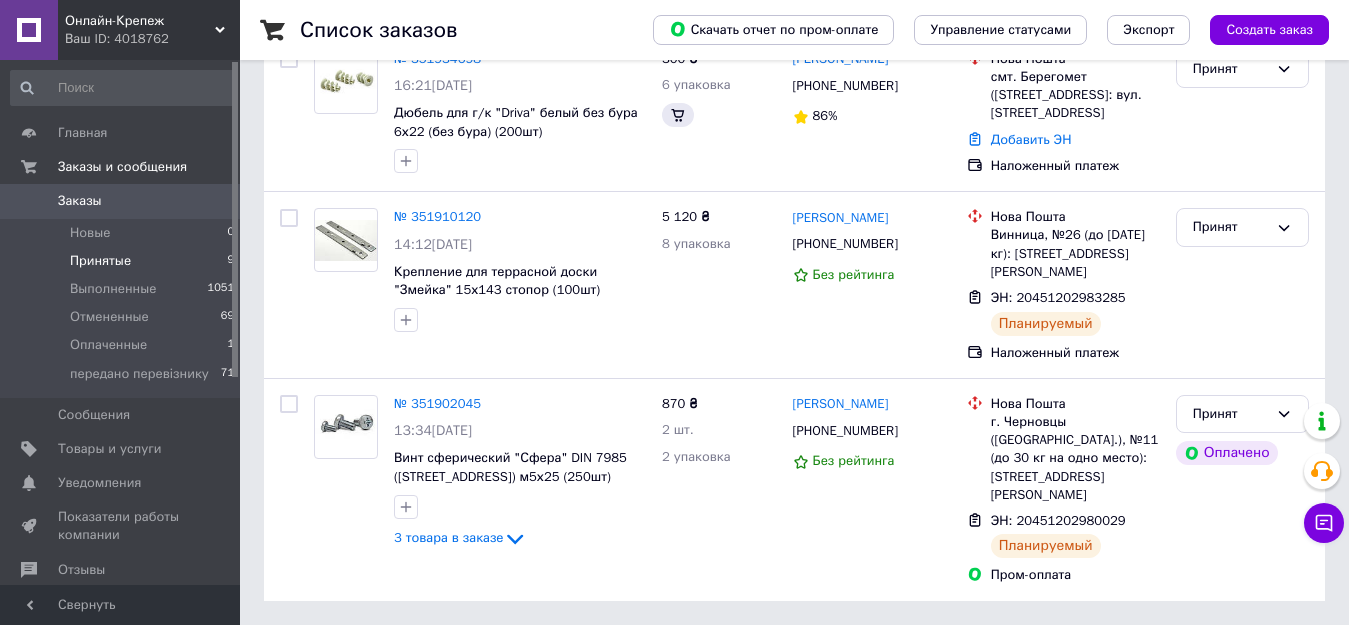 scroll, scrollTop: 0, scrollLeft: 0, axis: both 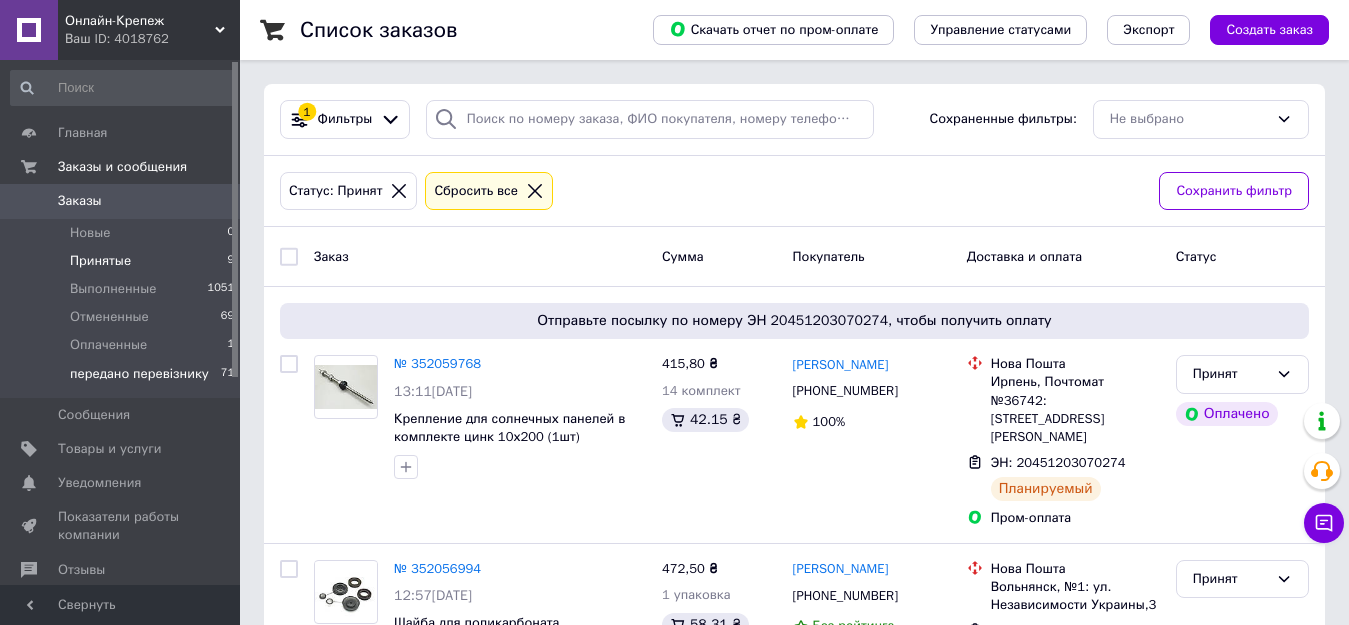 click on "передано перевізнику" at bounding box center [139, 374] 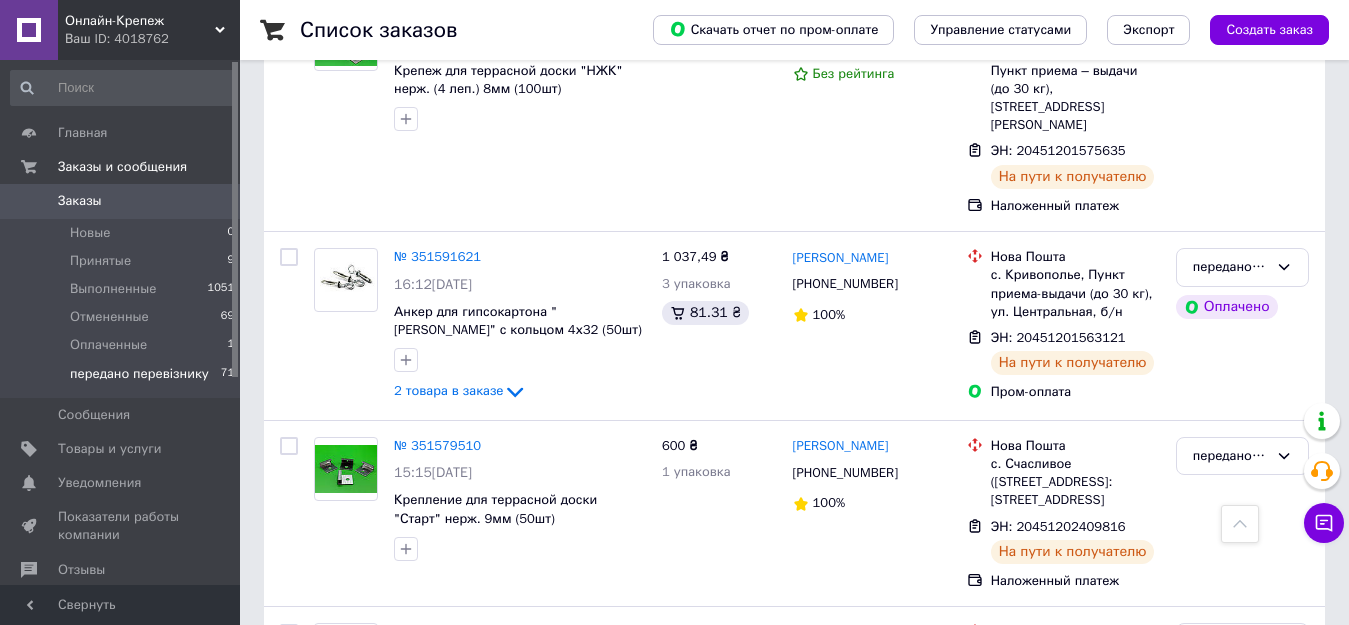 scroll, scrollTop: 531, scrollLeft: 0, axis: vertical 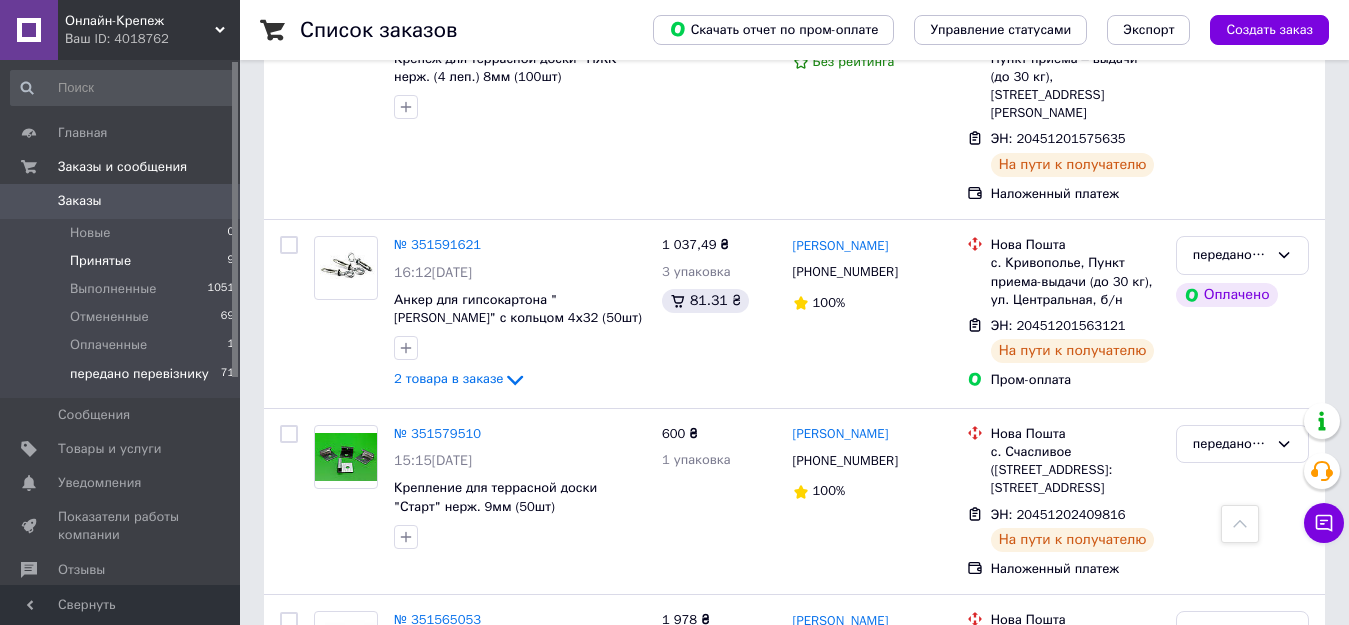 click on "Принятые 9" at bounding box center [123, 261] 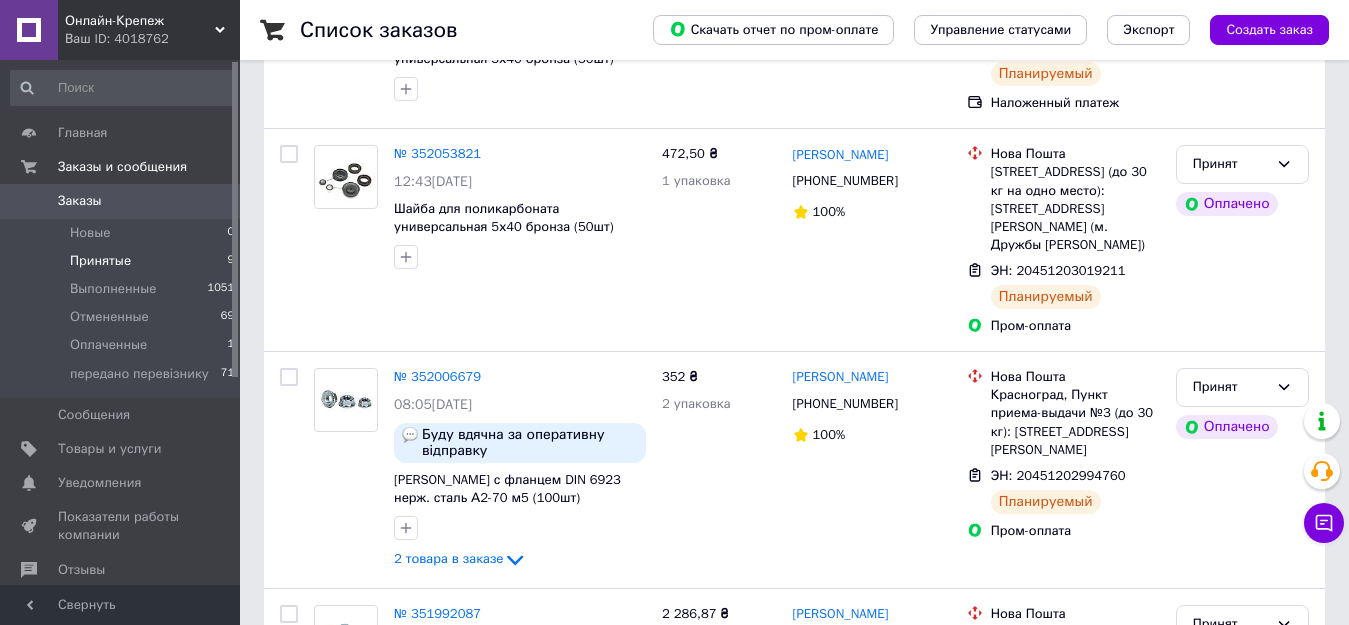 scroll, scrollTop: 0, scrollLeft: 0, axis: both 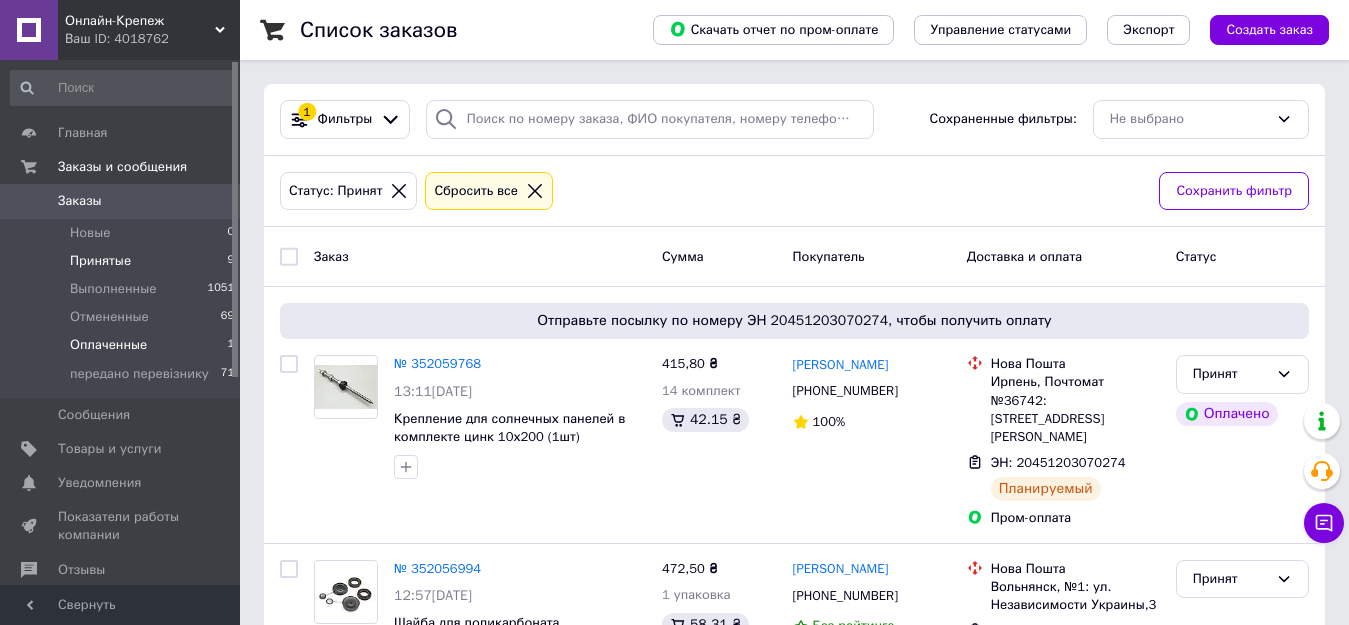 click on "Оплаченные 1" at bounding box center [123, 345] 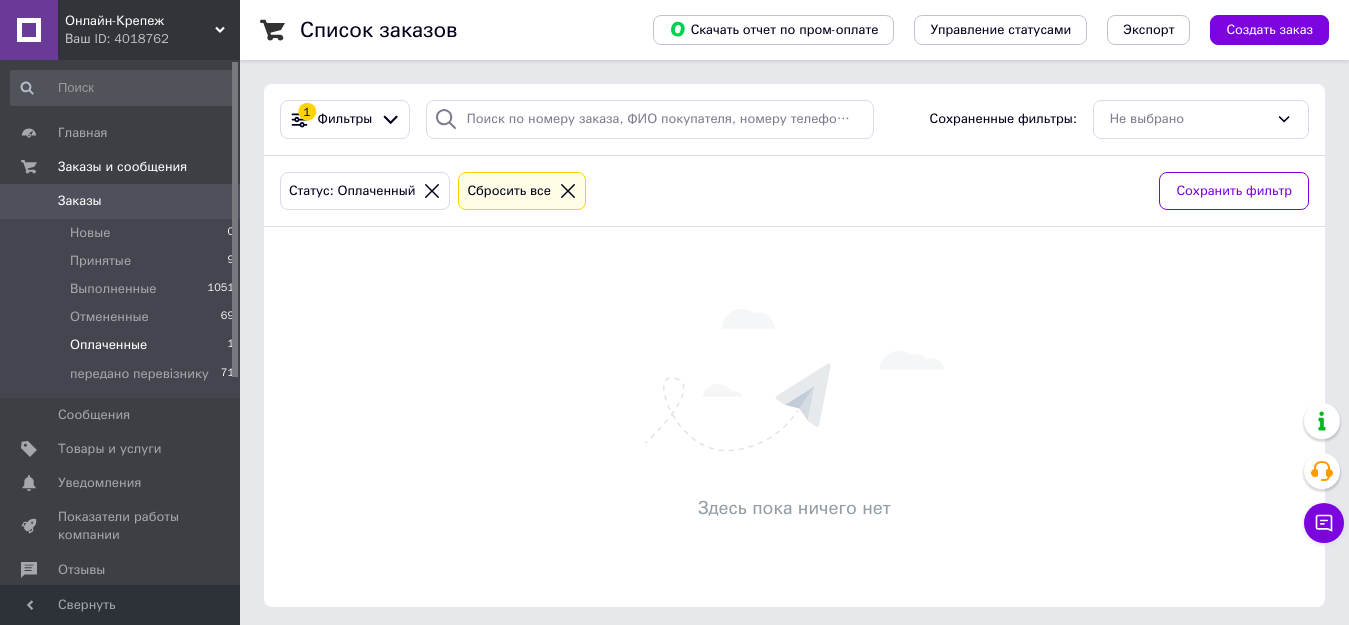 click on "Оплаченные 1" at bounding box center [123, 345] 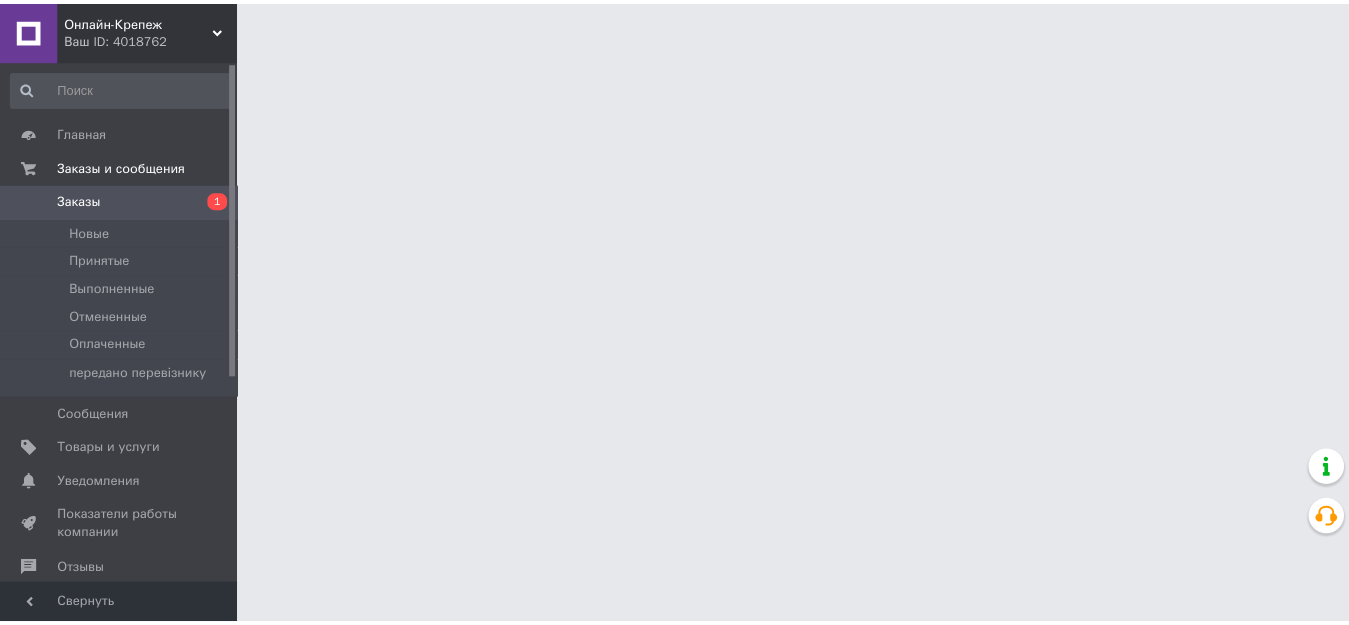 scroll, scrollTop: 0, scrollLeft: 0, axis: both 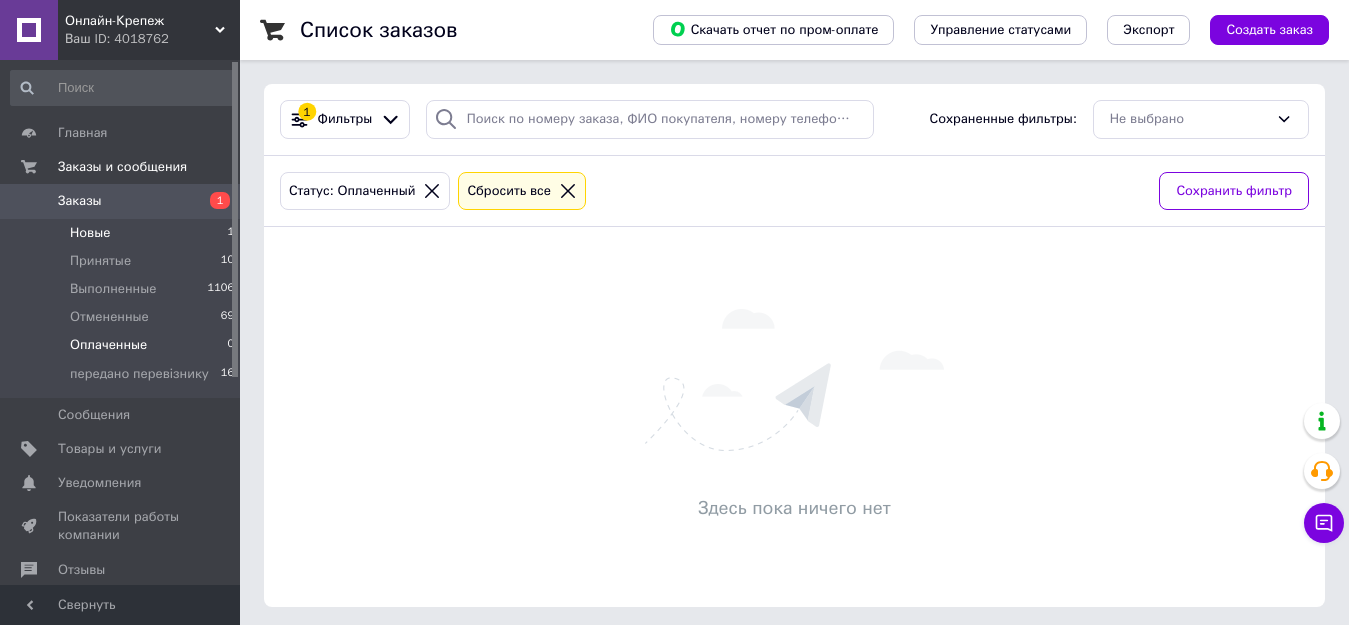 click on "Новые 1" at bounding box center [123, 233] 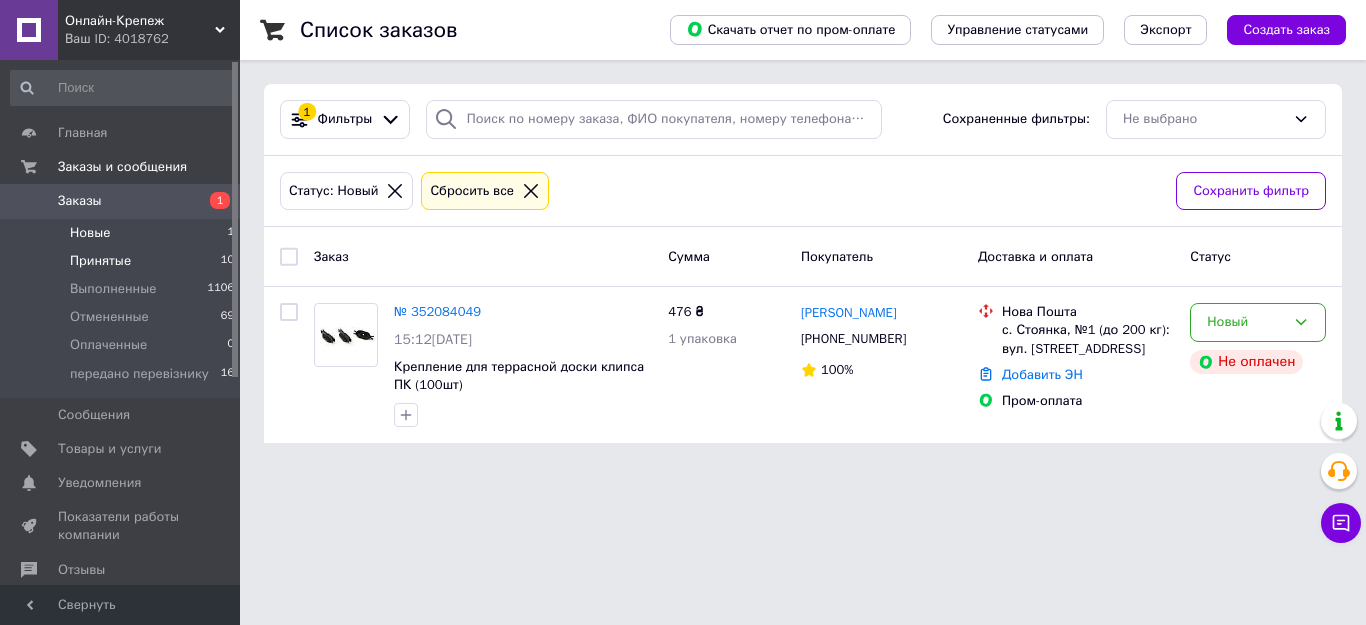 click on "Принятые 10" at bounding box center (123, 261) 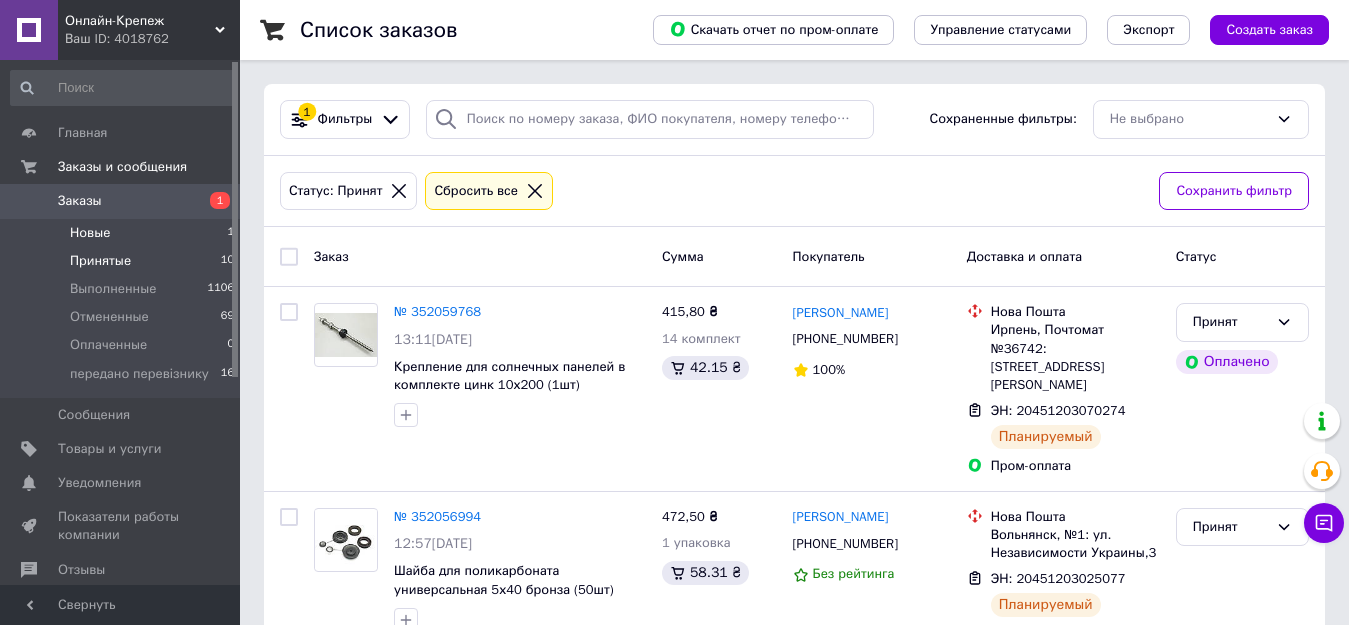 click on "Новые 1" at bounding box center [123, 233] 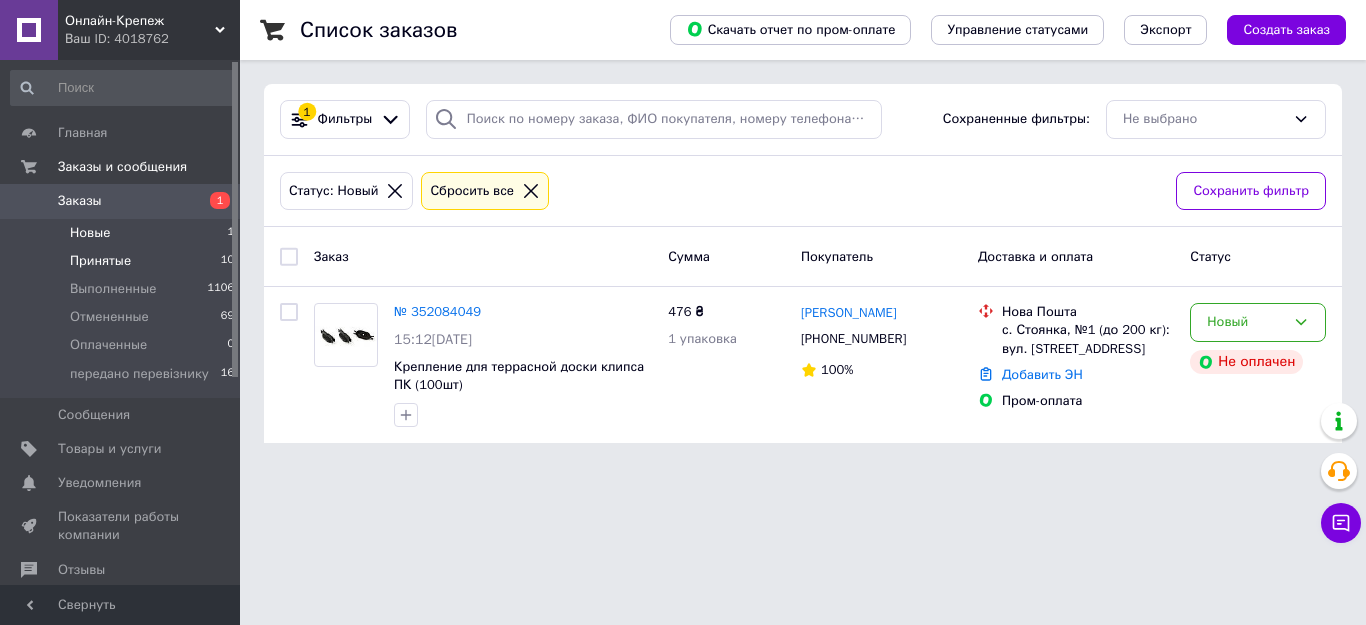 click on "Принятые 10" at bounding box center [123, 261] 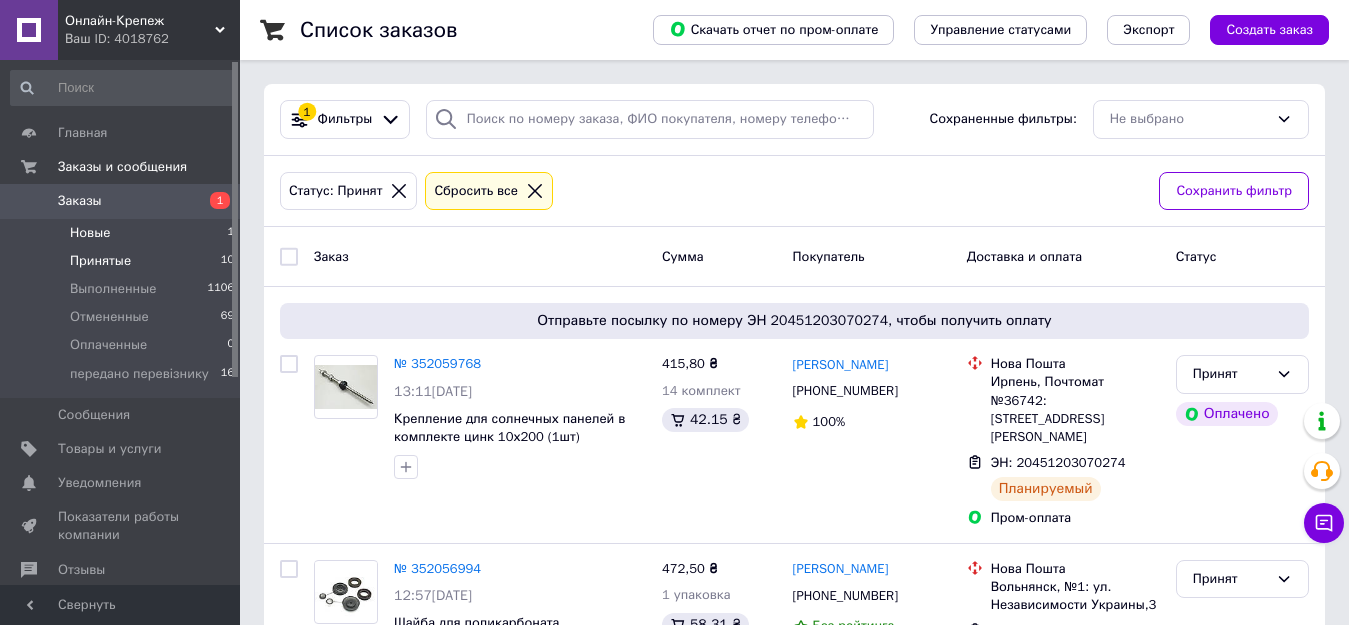 click on "Новые 1" at bounding box center [123, 233] 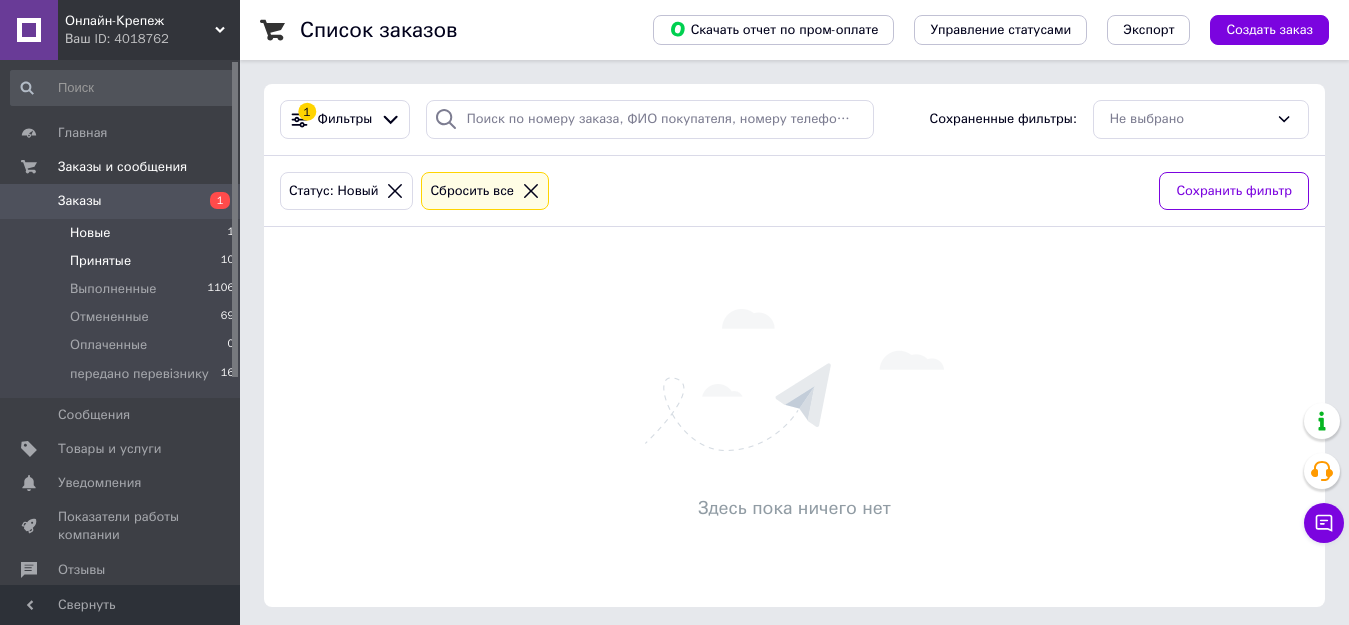 click on "Принятые 10" at bounding box center [123, 261] 